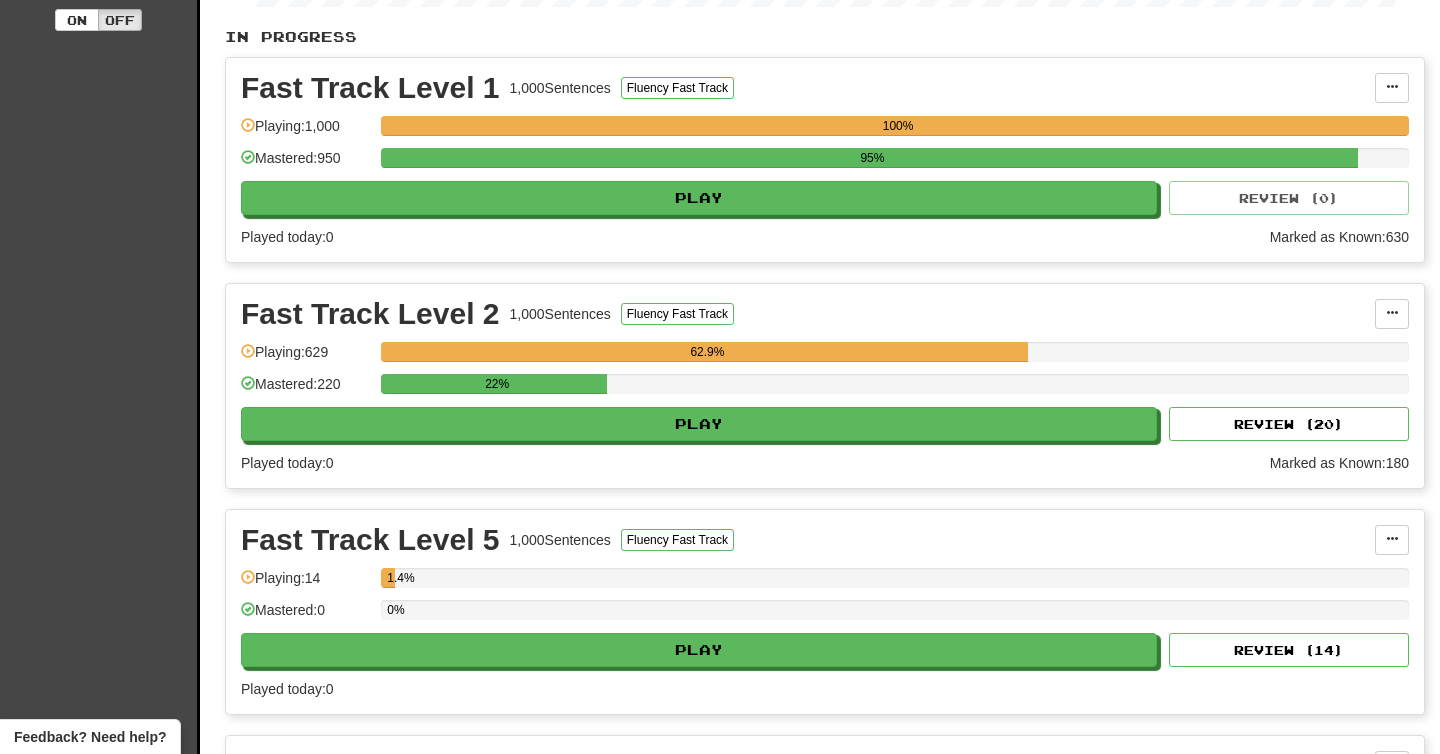 scroll, scrollTop: 433, scrollLeft: 0, axis: vertical 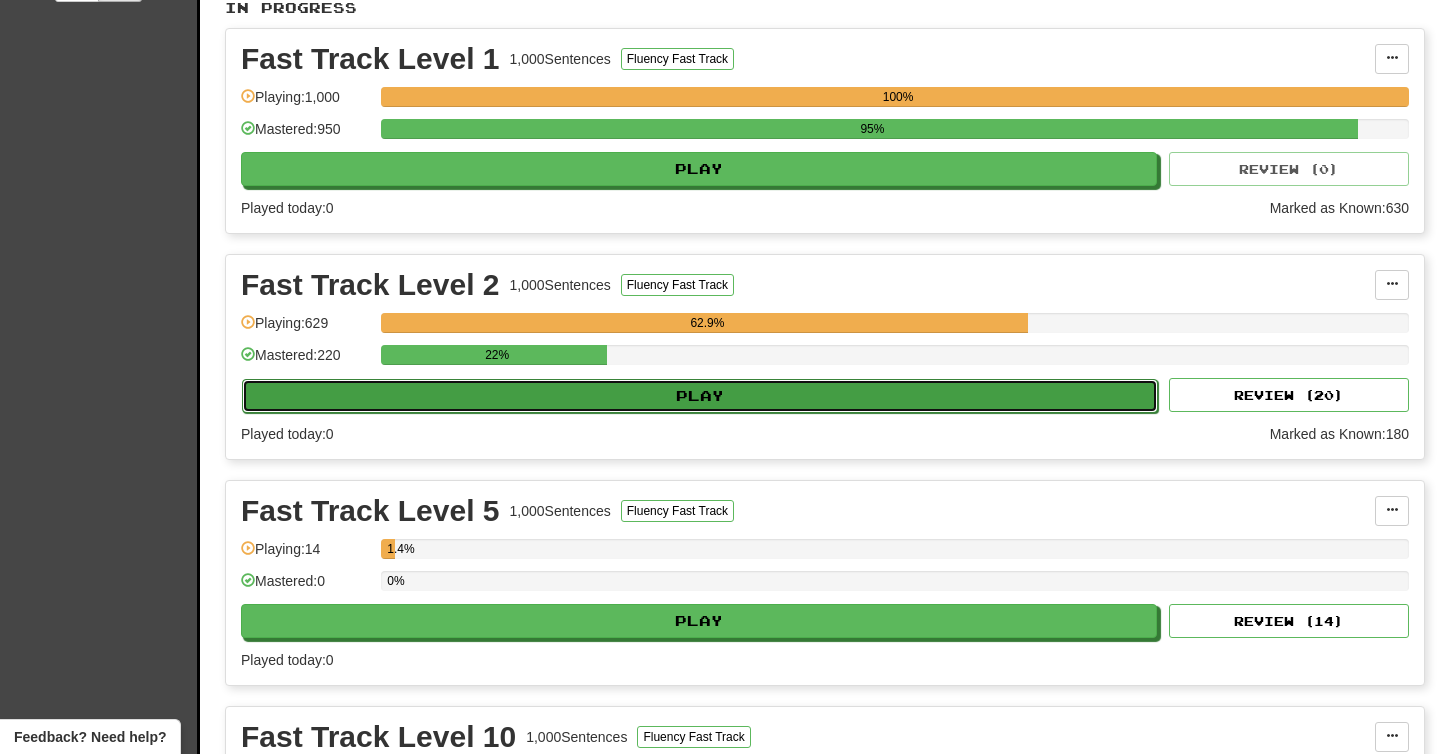 click on "Play" at bounding box center (700, 396) 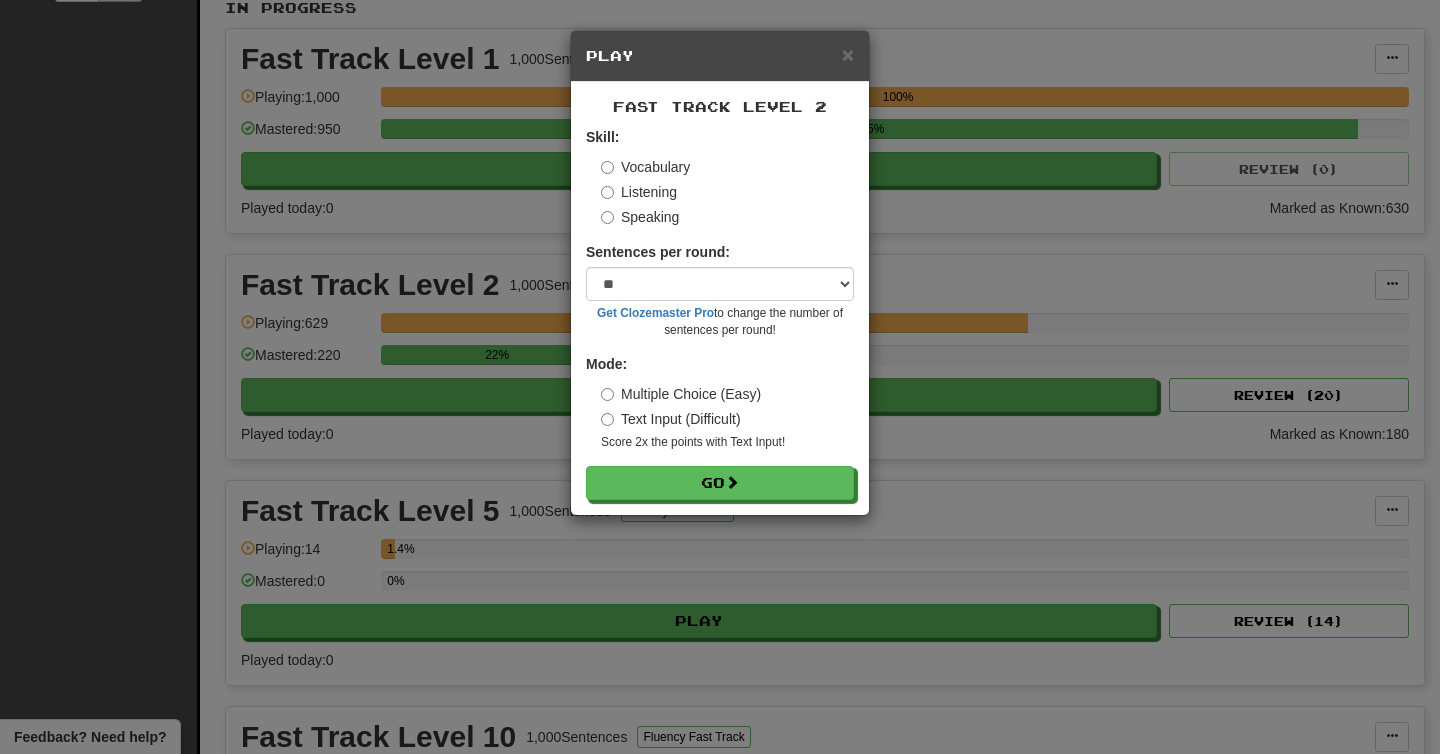 click on "Listening" at bounding box center (639, 192) 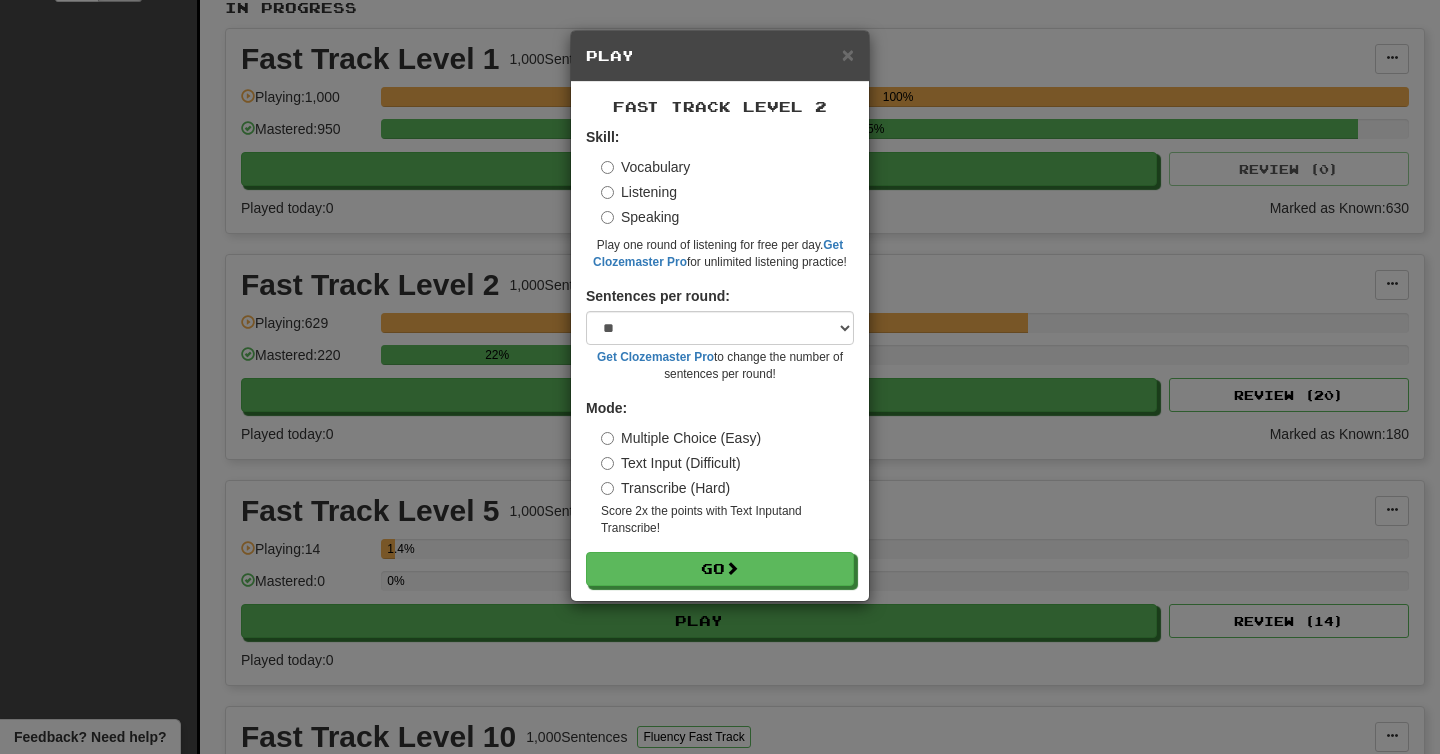 click on "Transcribe (Hard)" at bounding box center [665, 488] 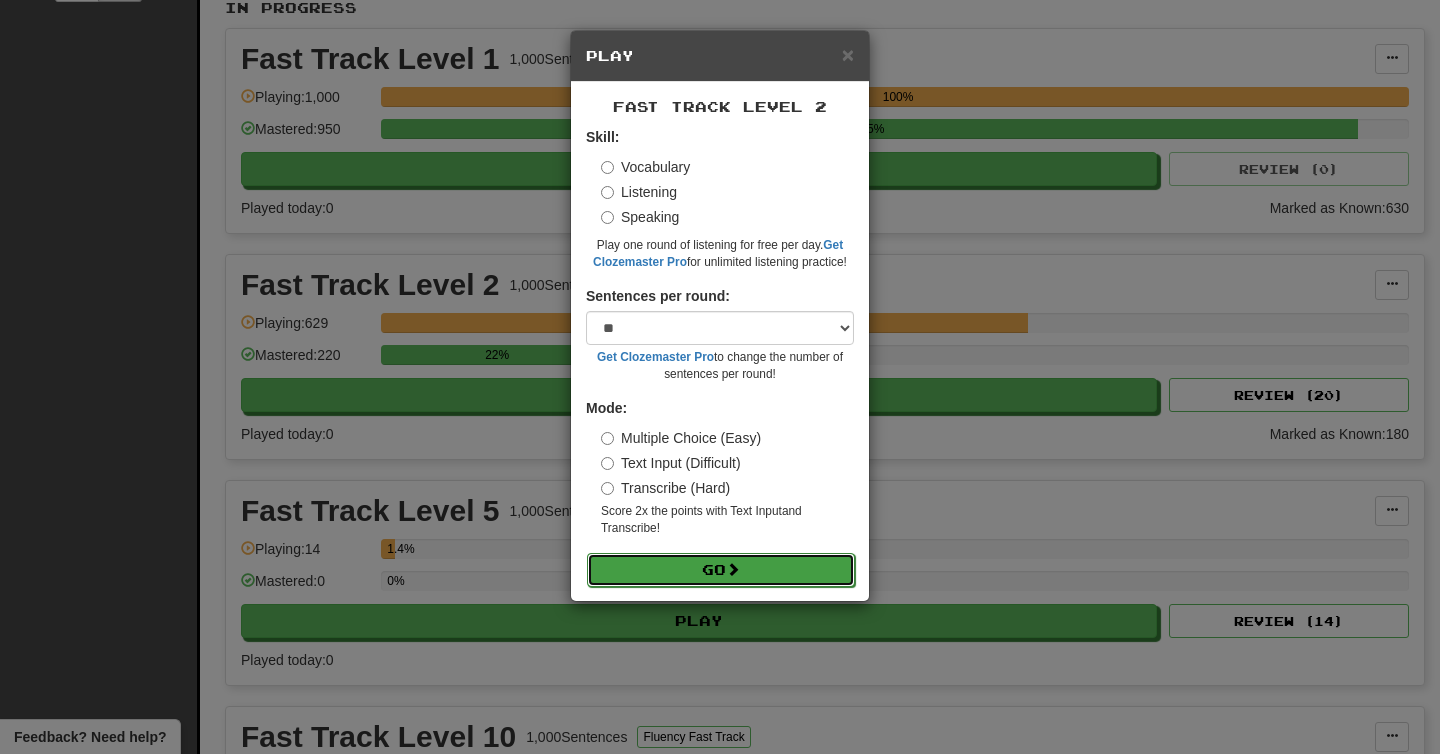click on "Go" at bounding box center (721, 570) 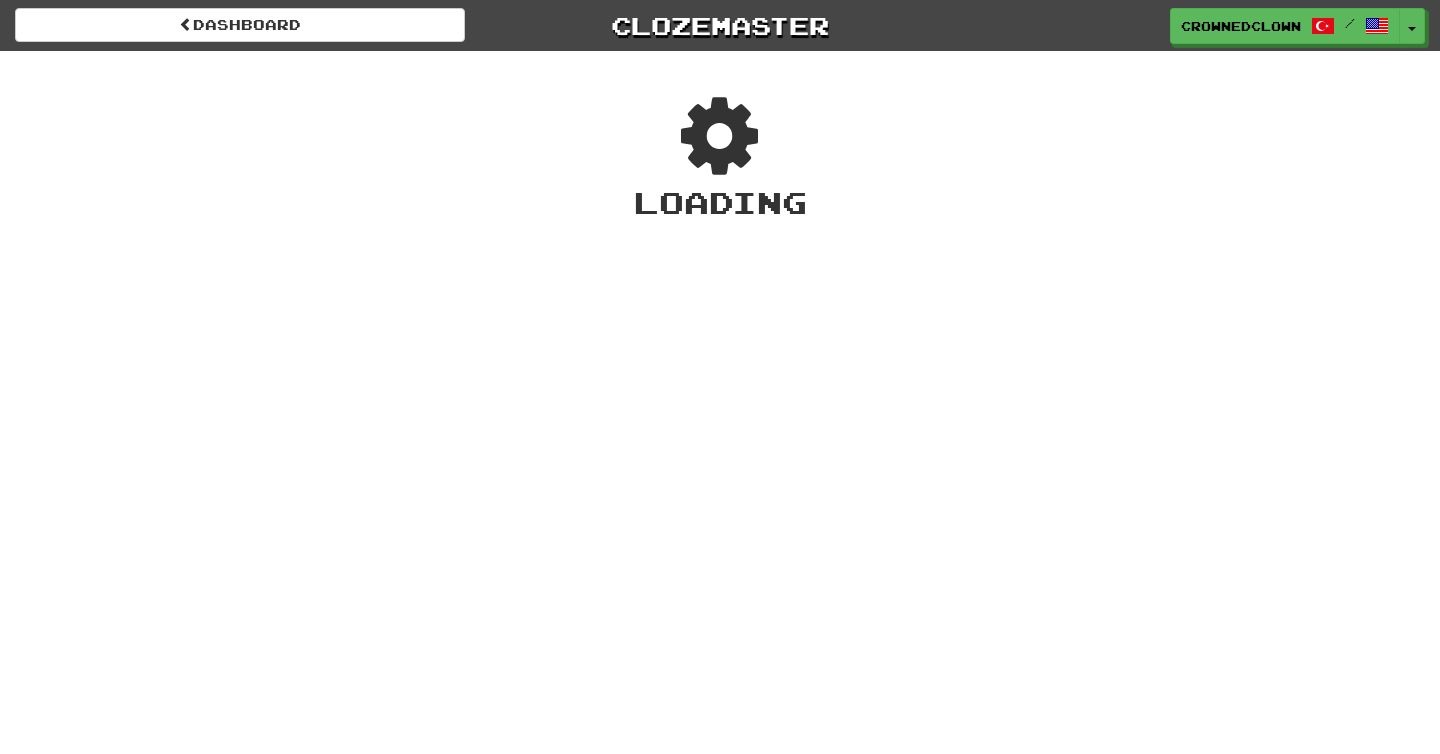 scroll, scrollTop: 0, scrollLeft: 0, axis: both 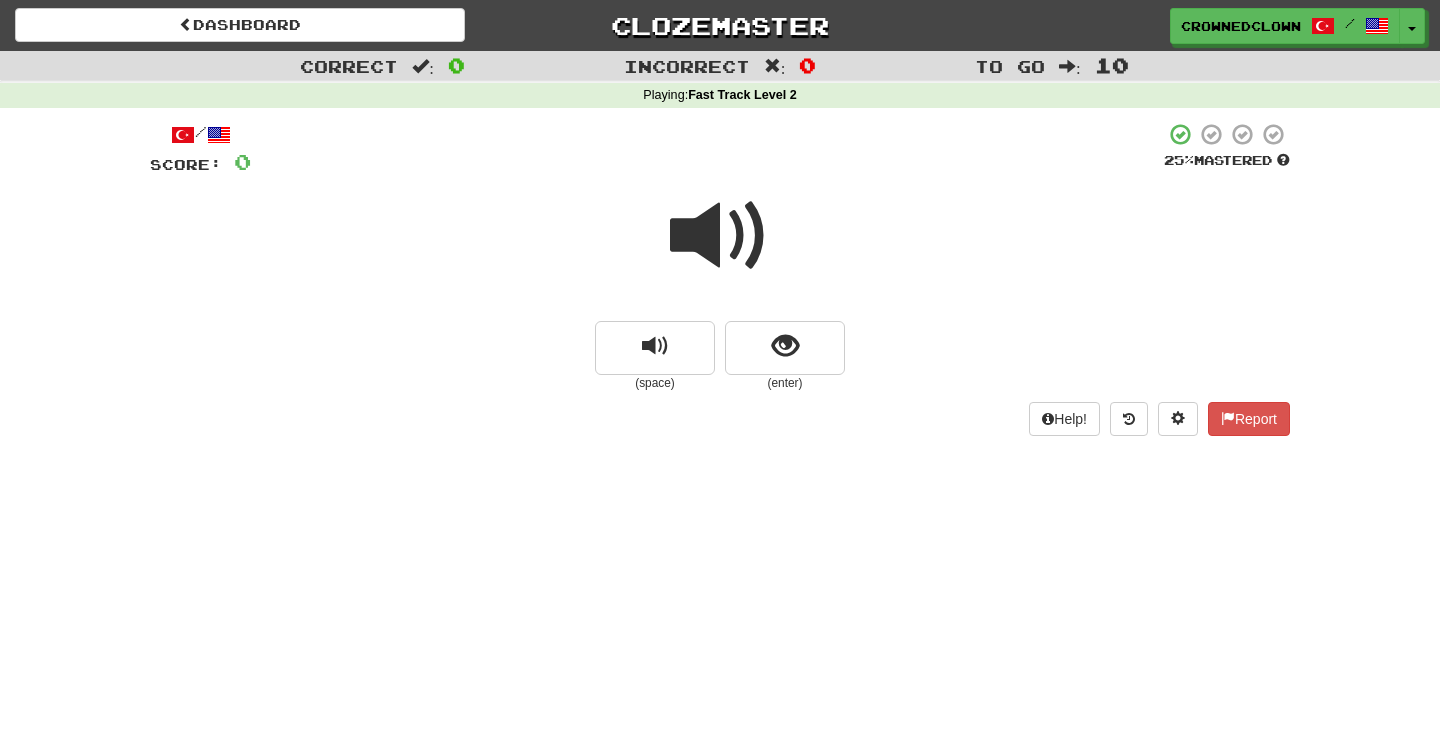 click at bounding box center (720, 236) 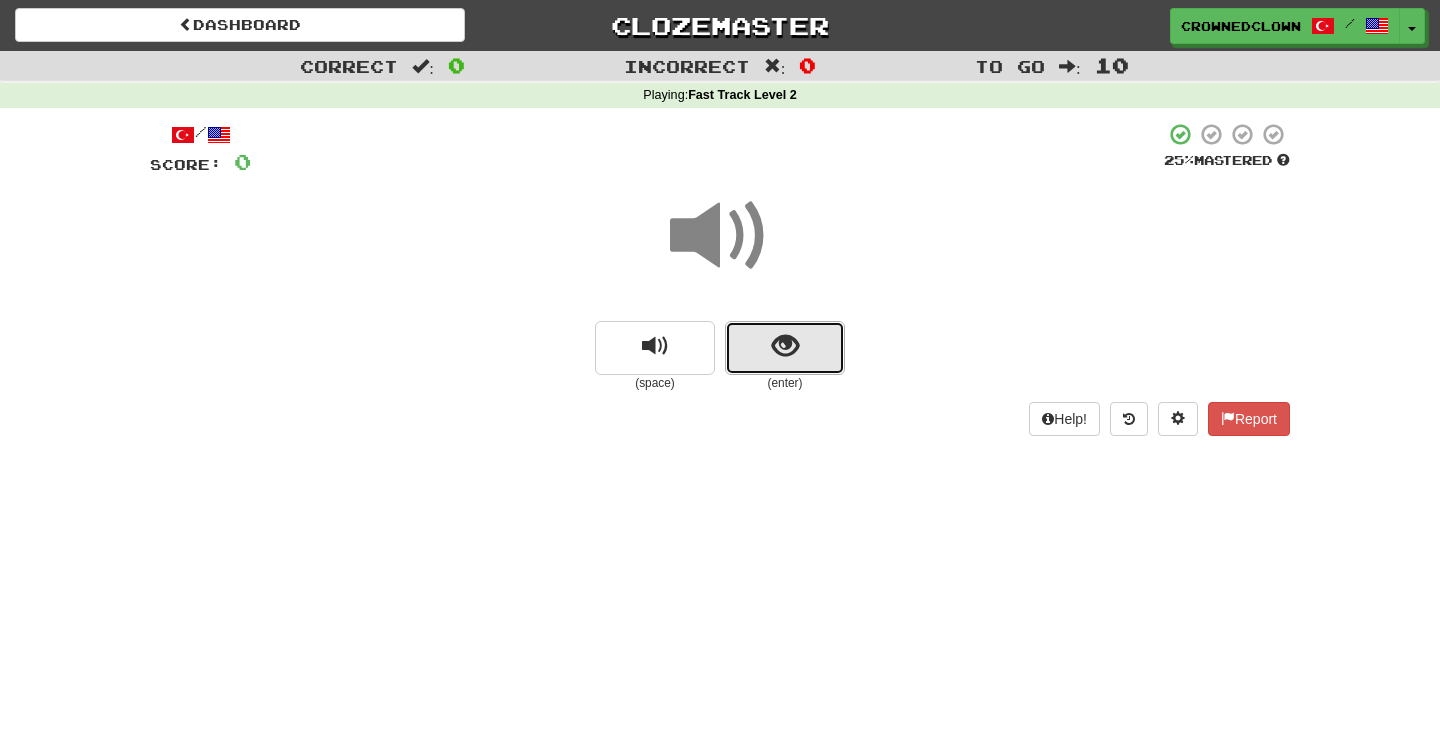 click at bounding box center (785, 346) 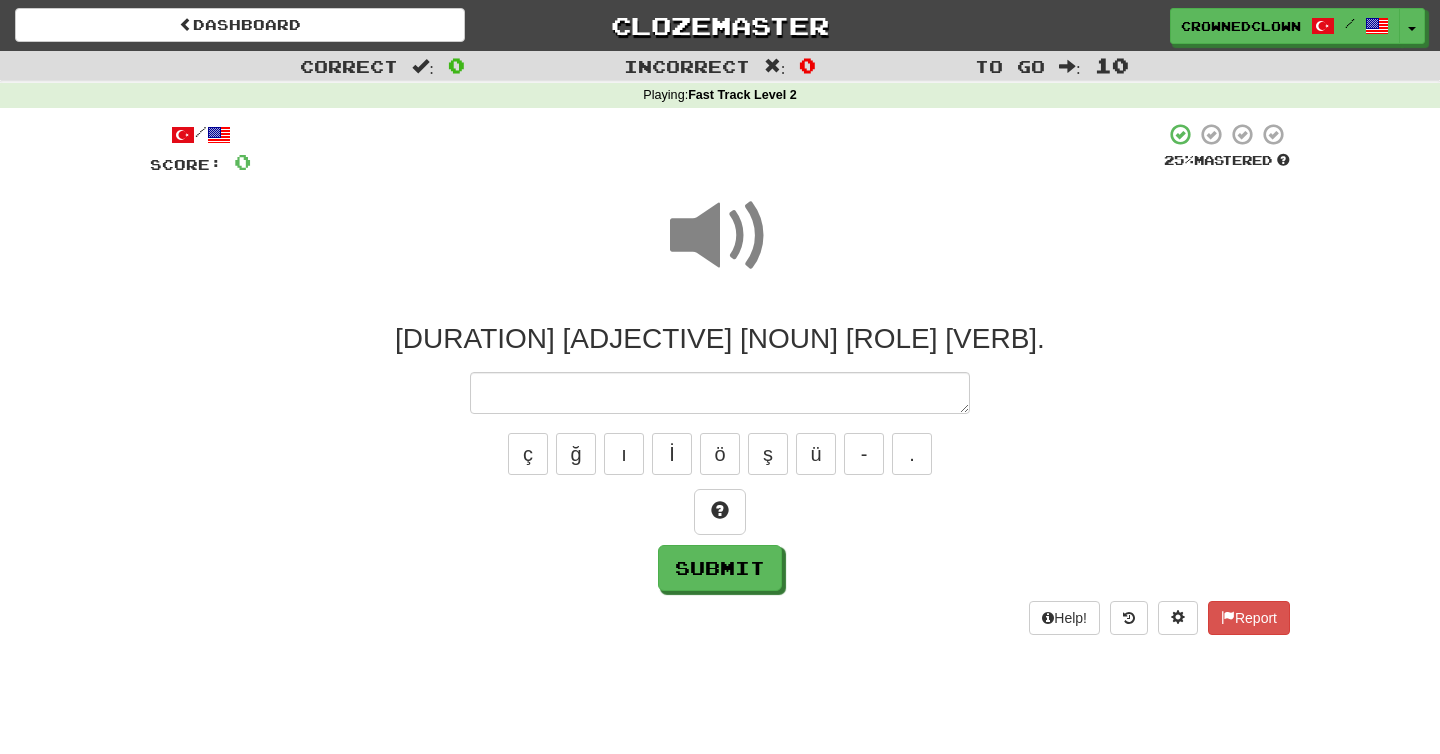 type on "*" 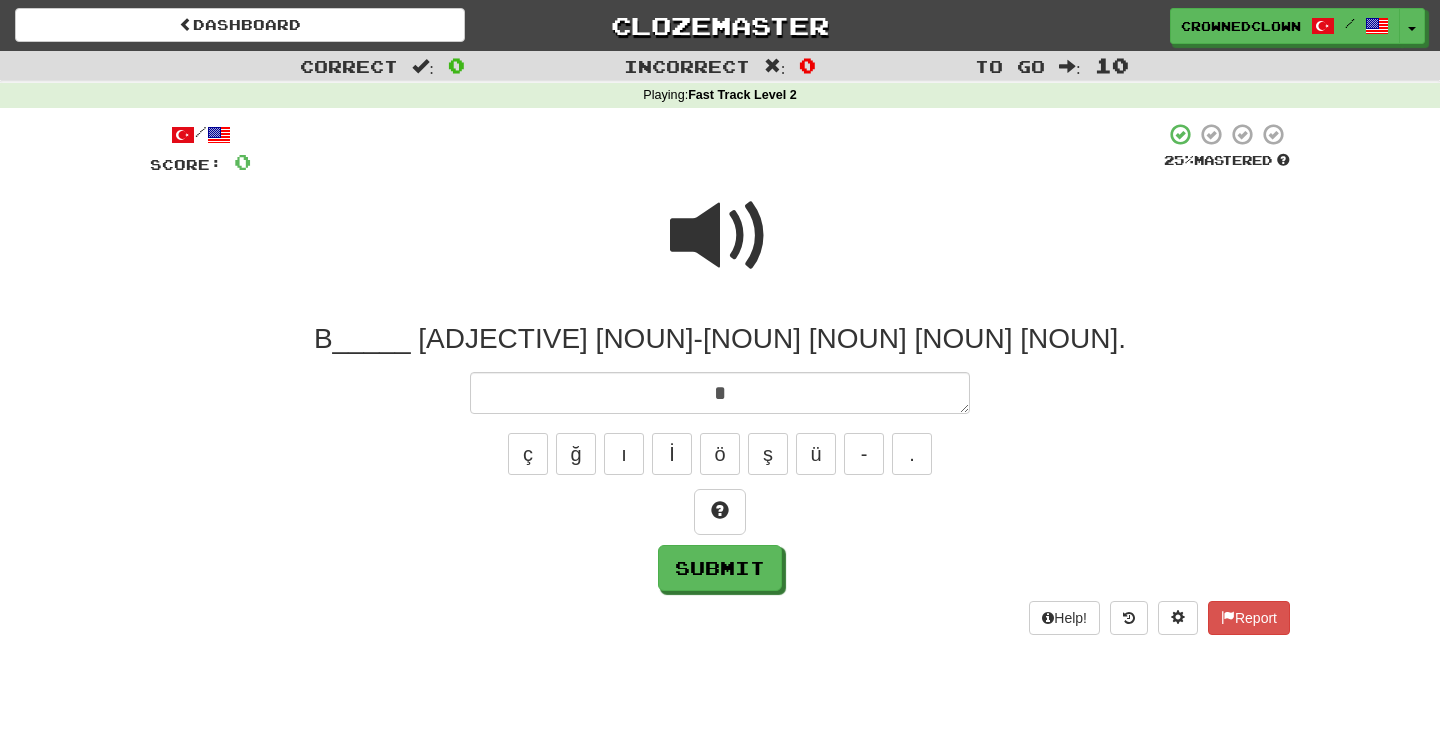 type on "*" 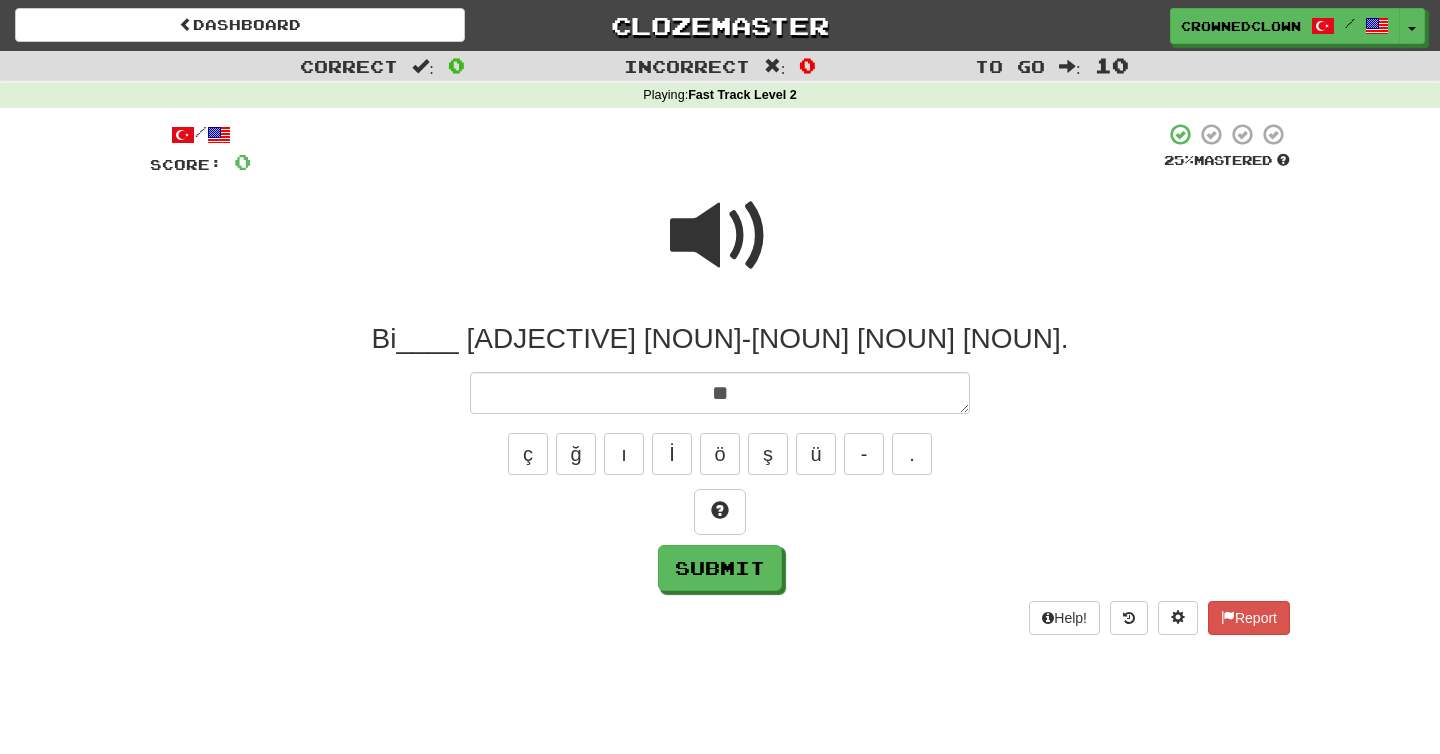 type on "*" 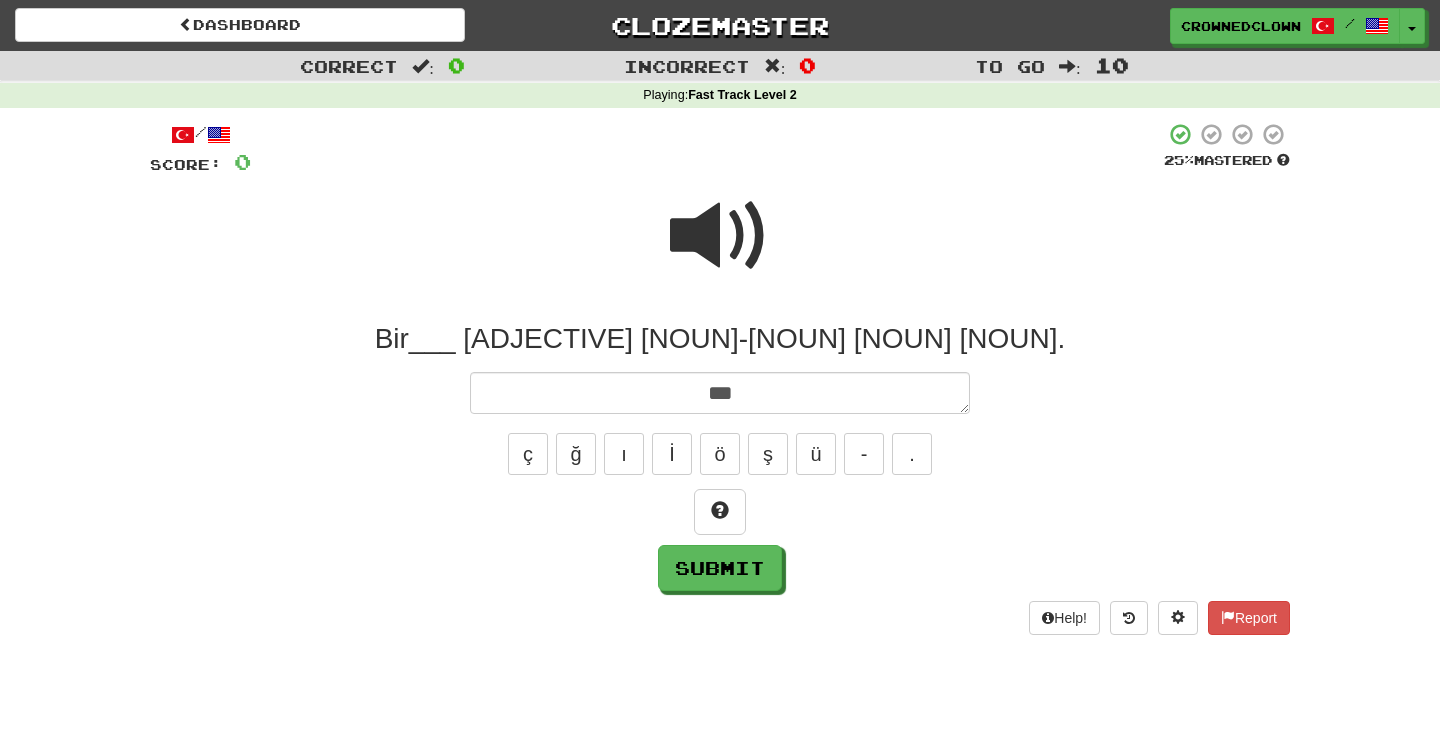 type on "*" 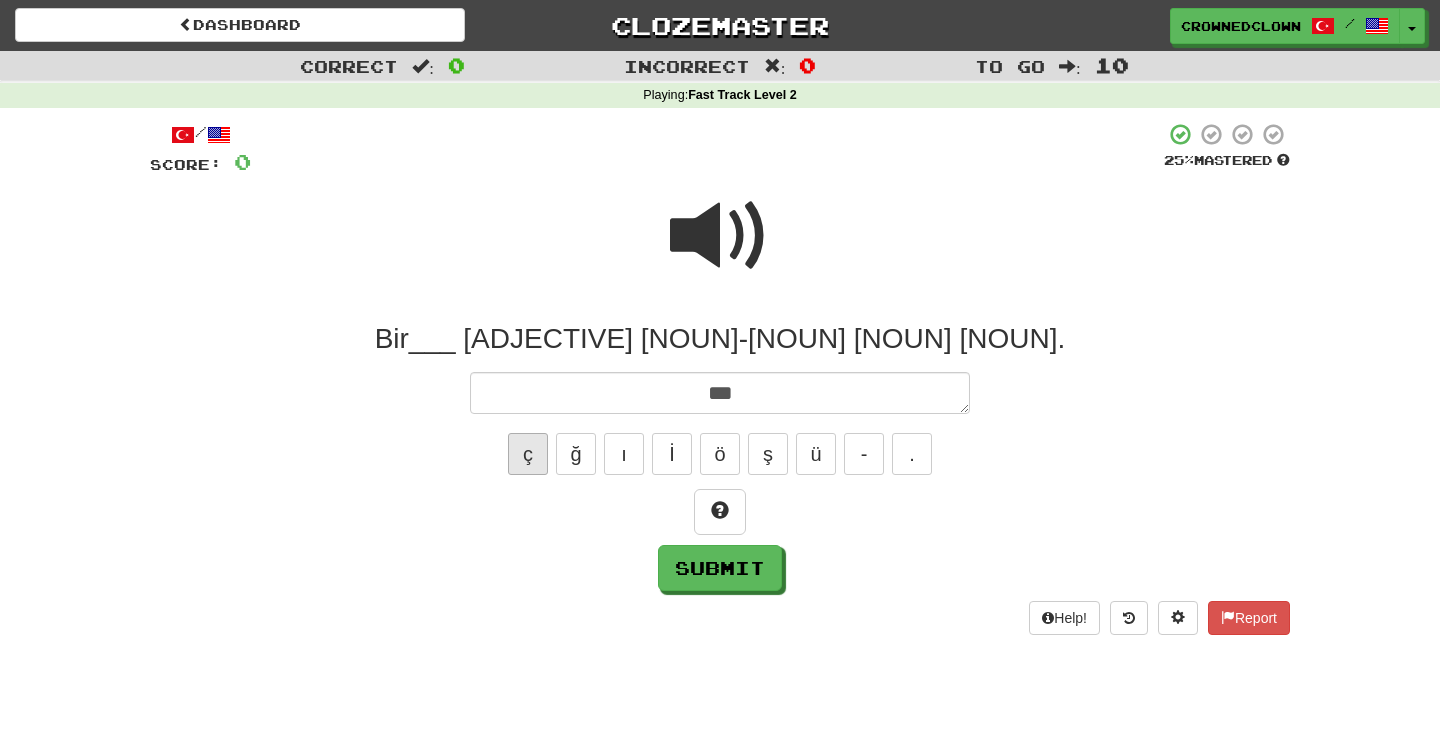 type on "***" 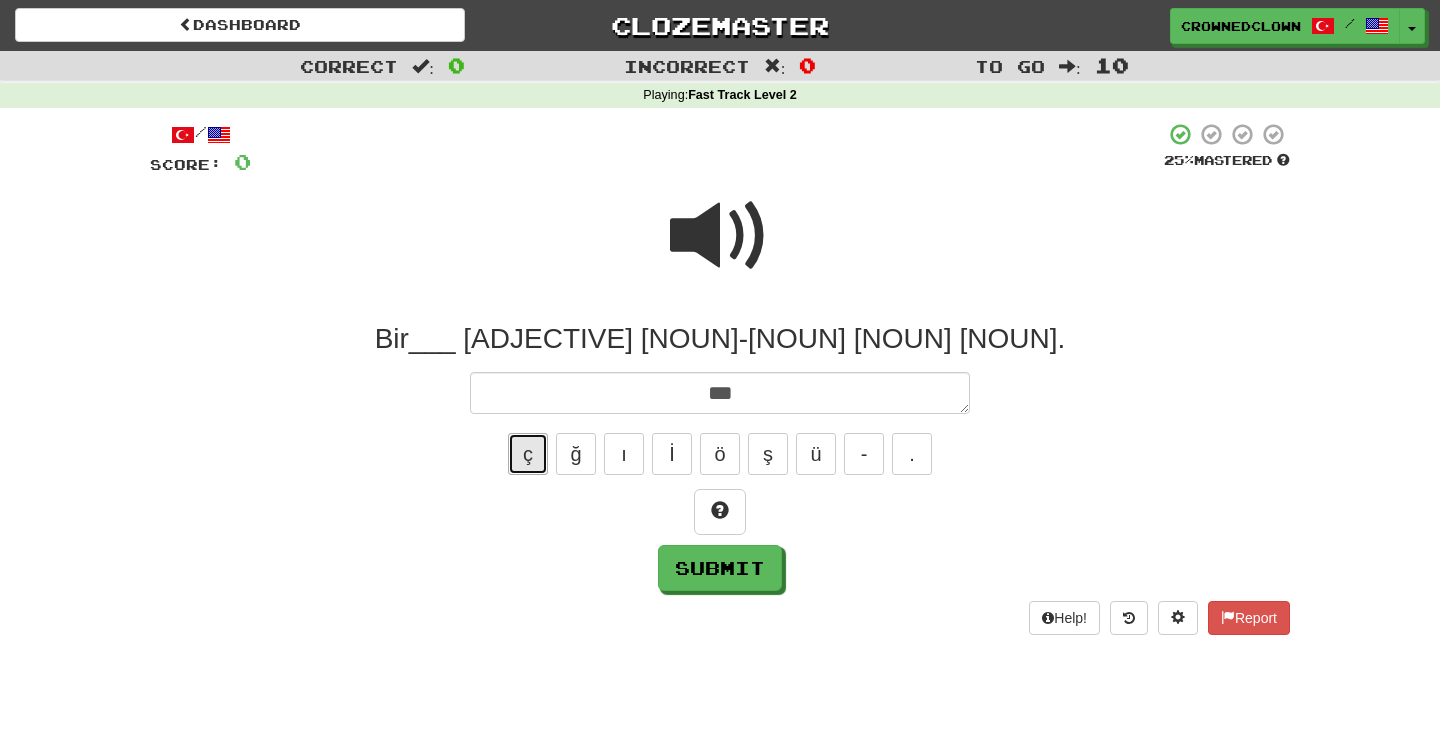 click on "ç" at bounding box center [528, 454] 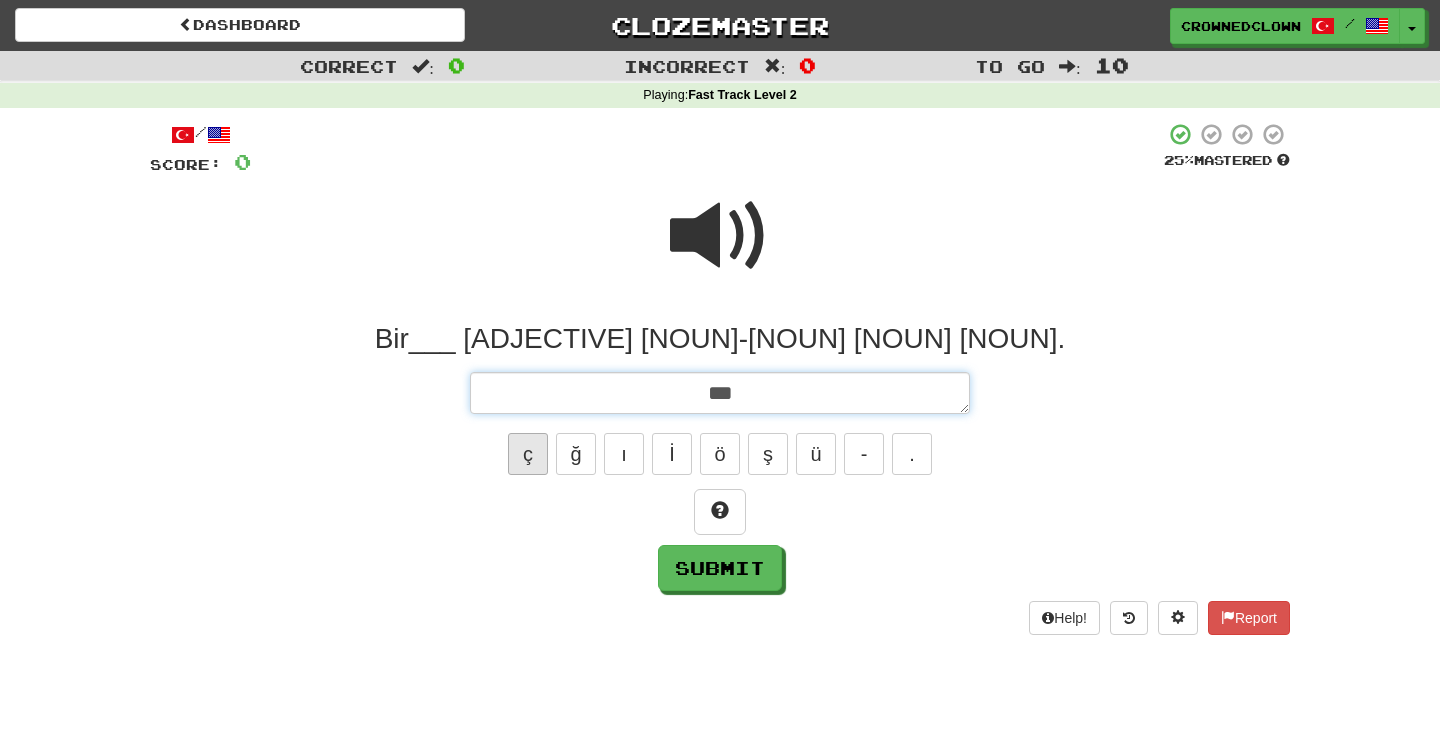 type on "*" 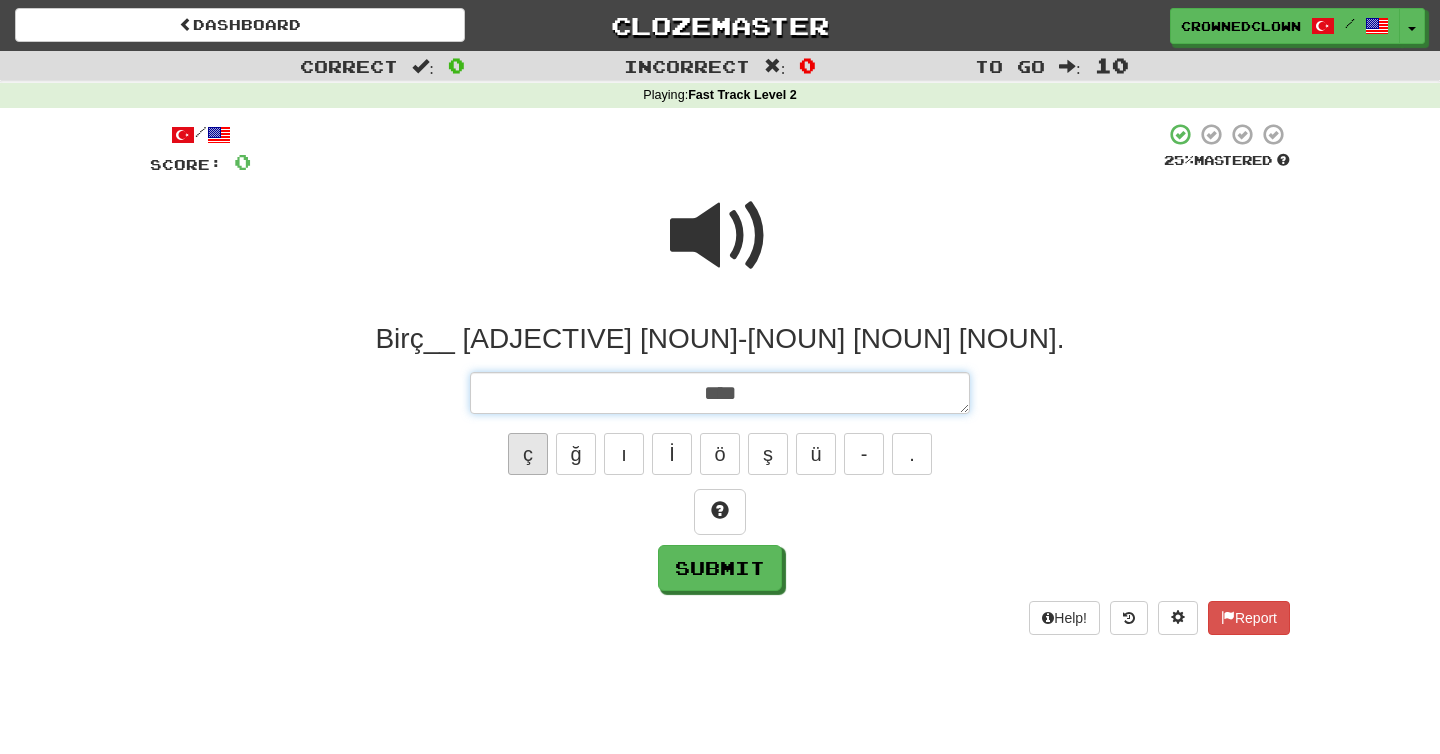 type on "*" 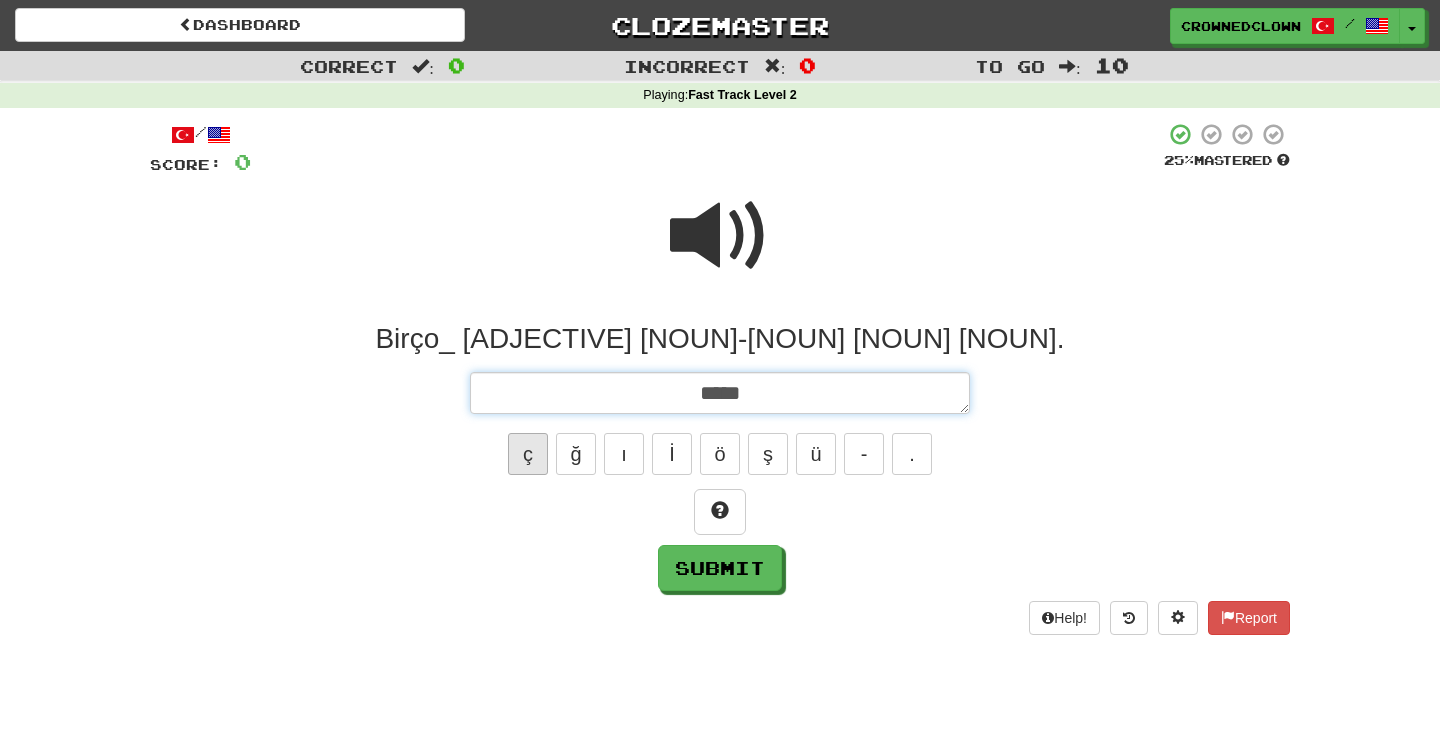 type on "*" 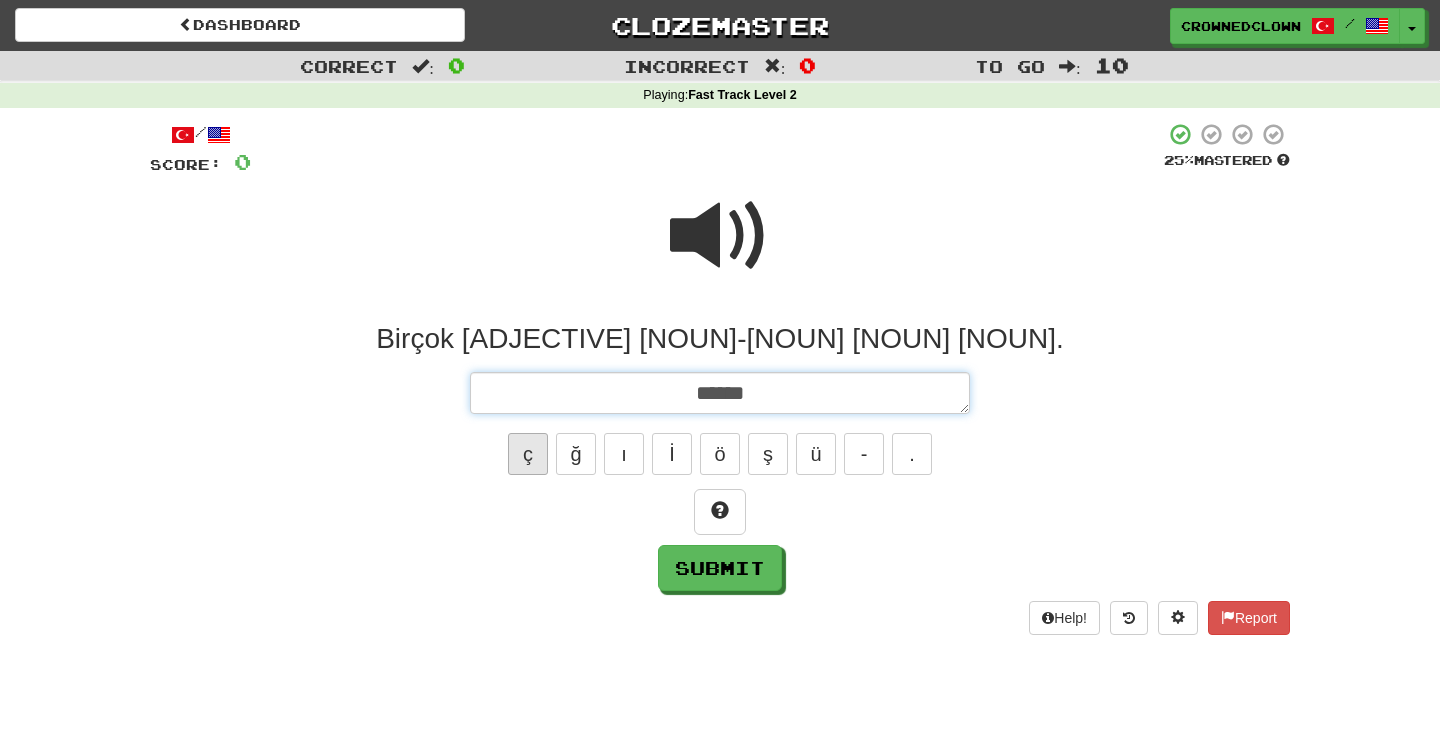 type on "*" 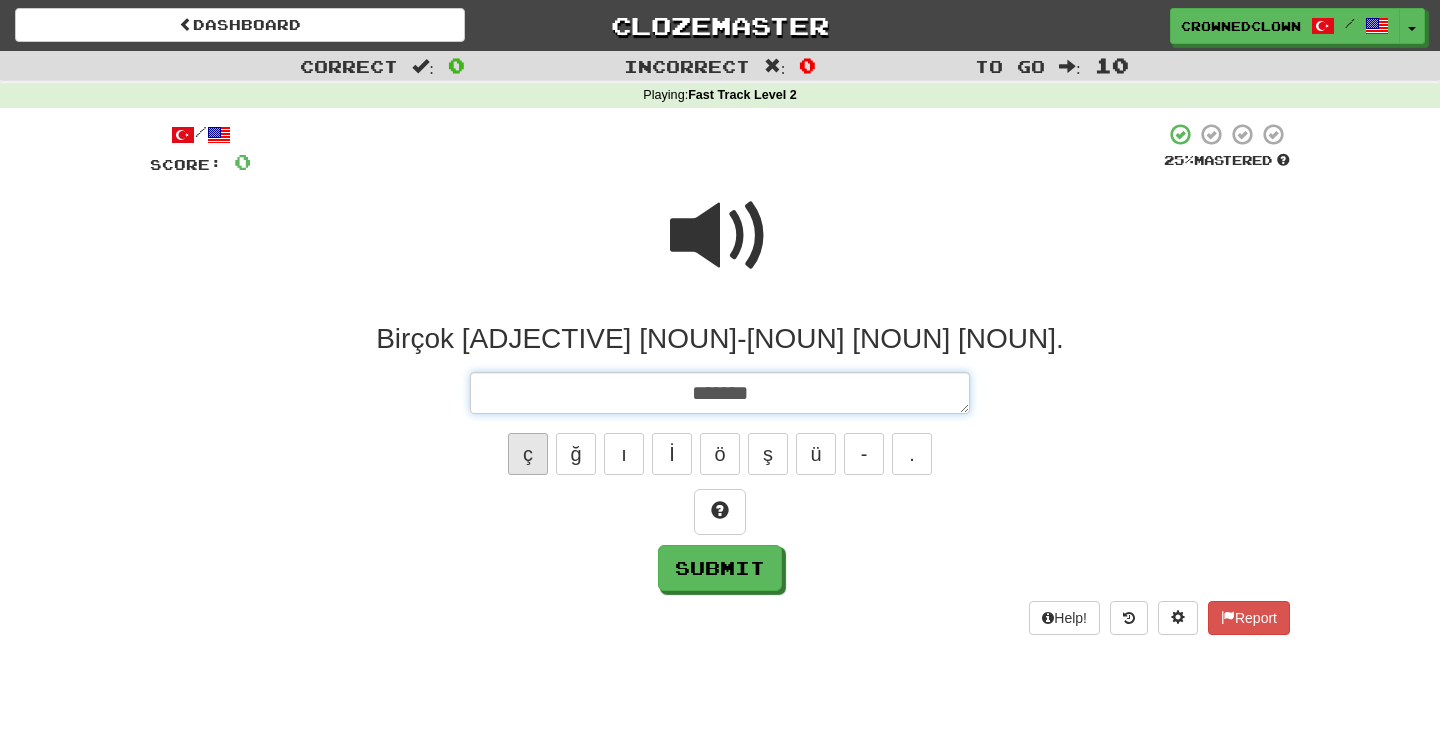 type on "*" 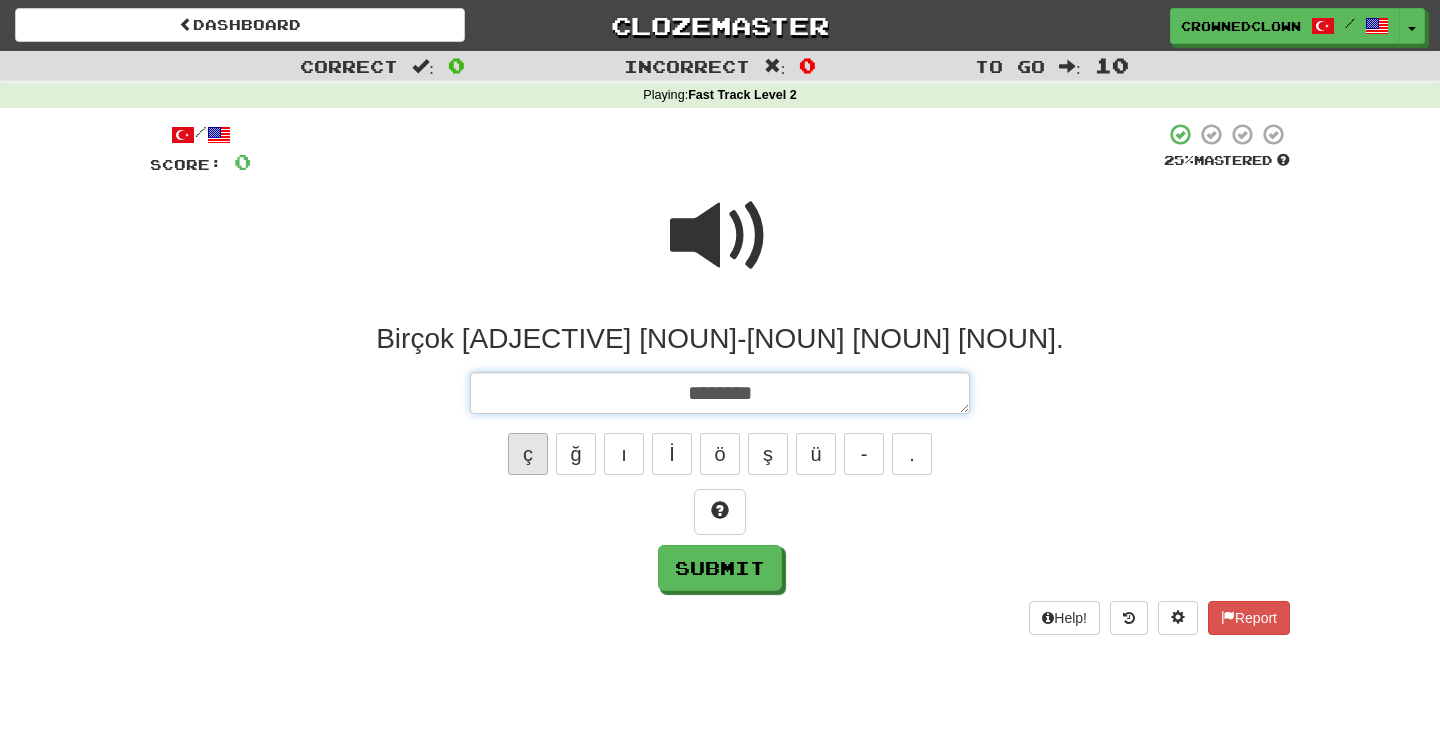 type on "*" 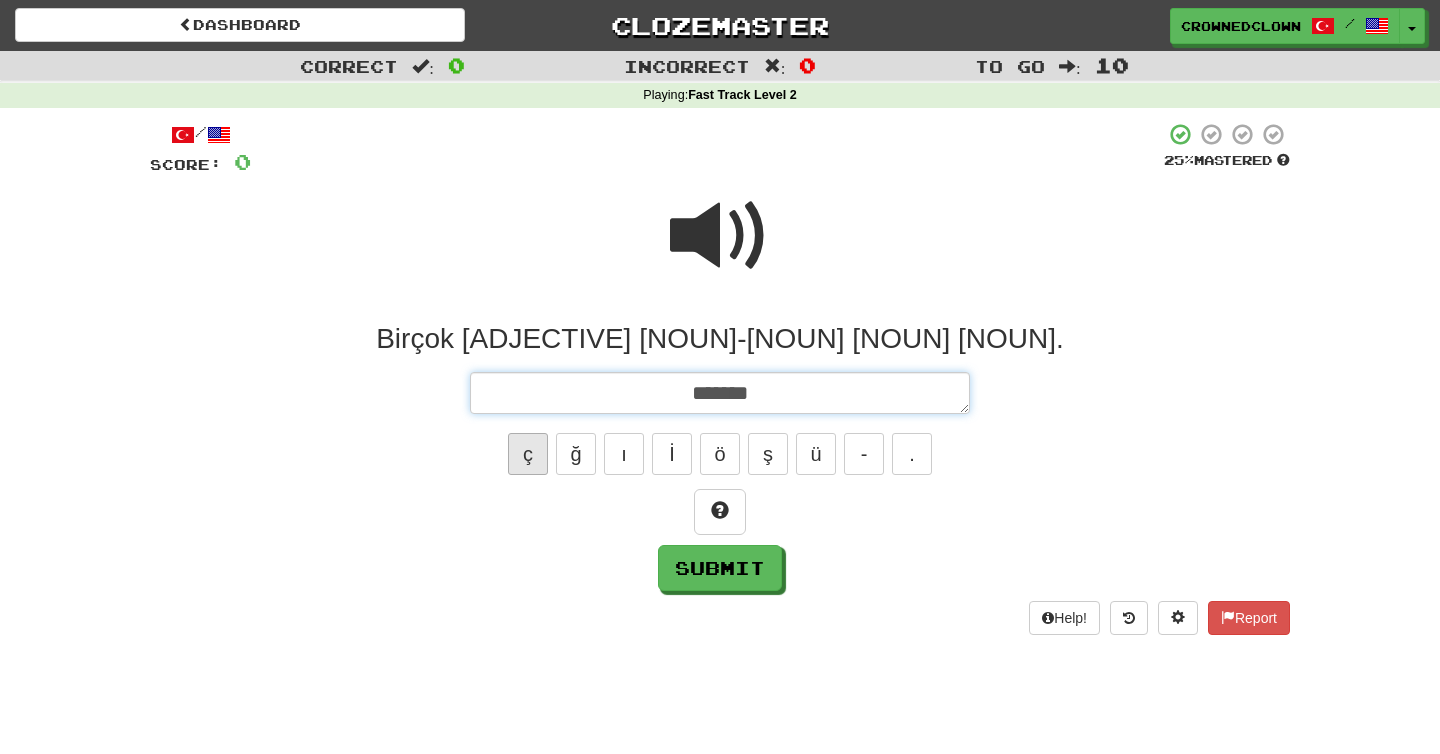 type on "*" 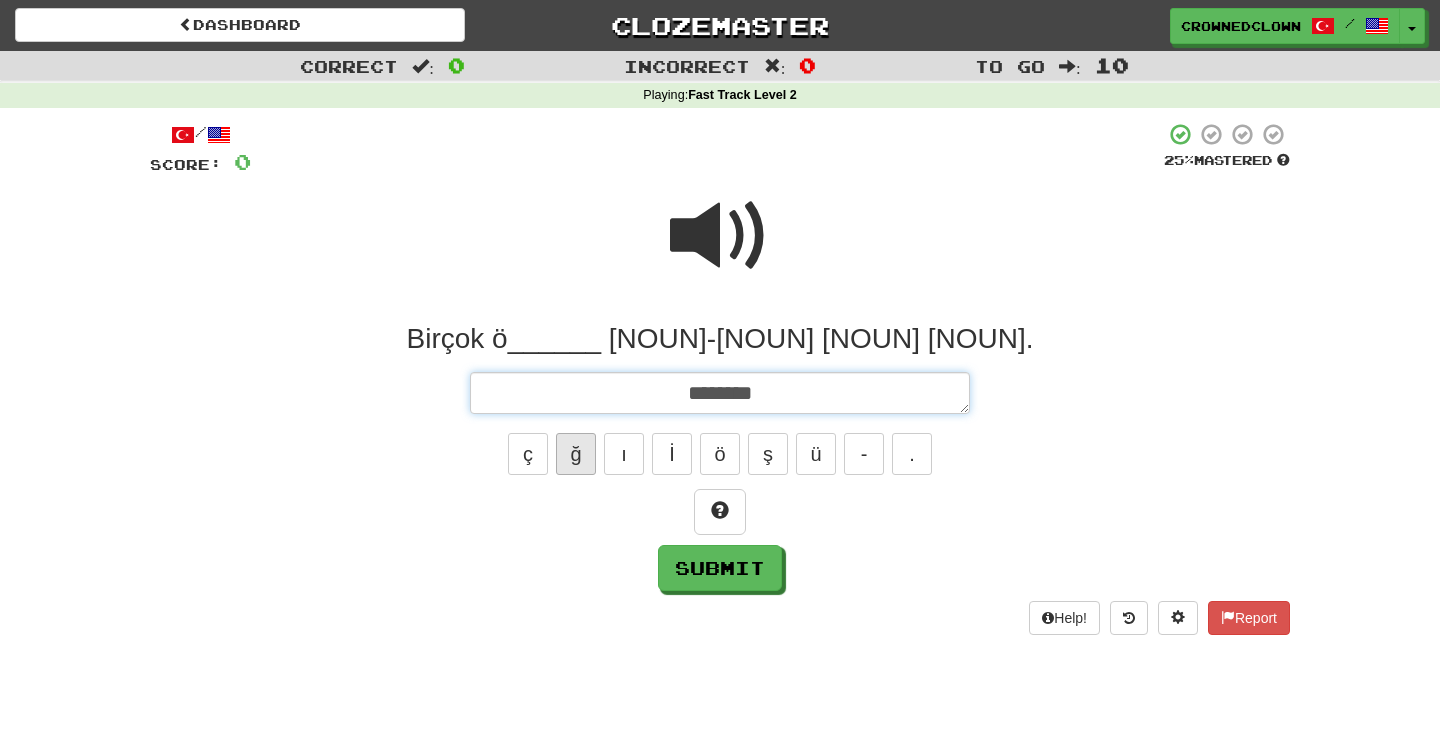 type on "********" 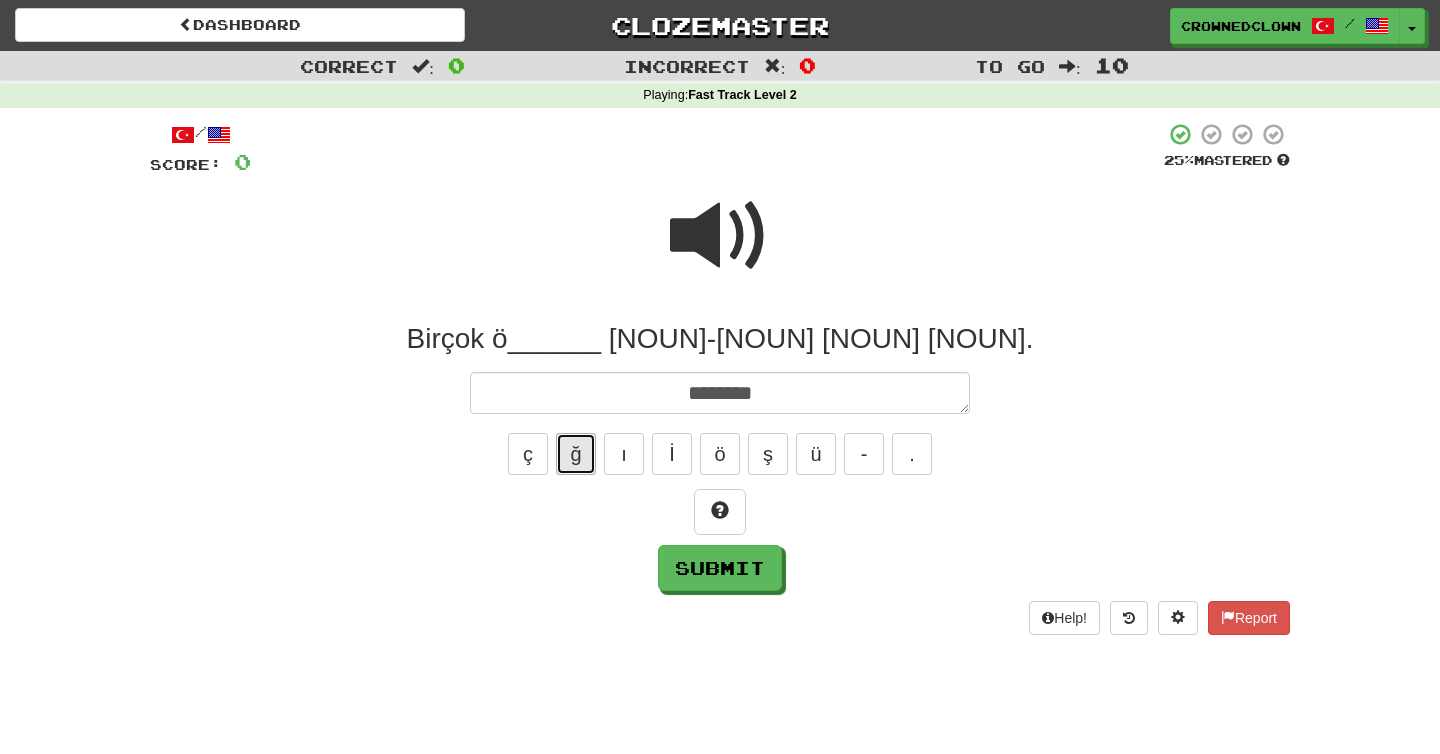 click on "ğ" at bounding box center (576, 454) 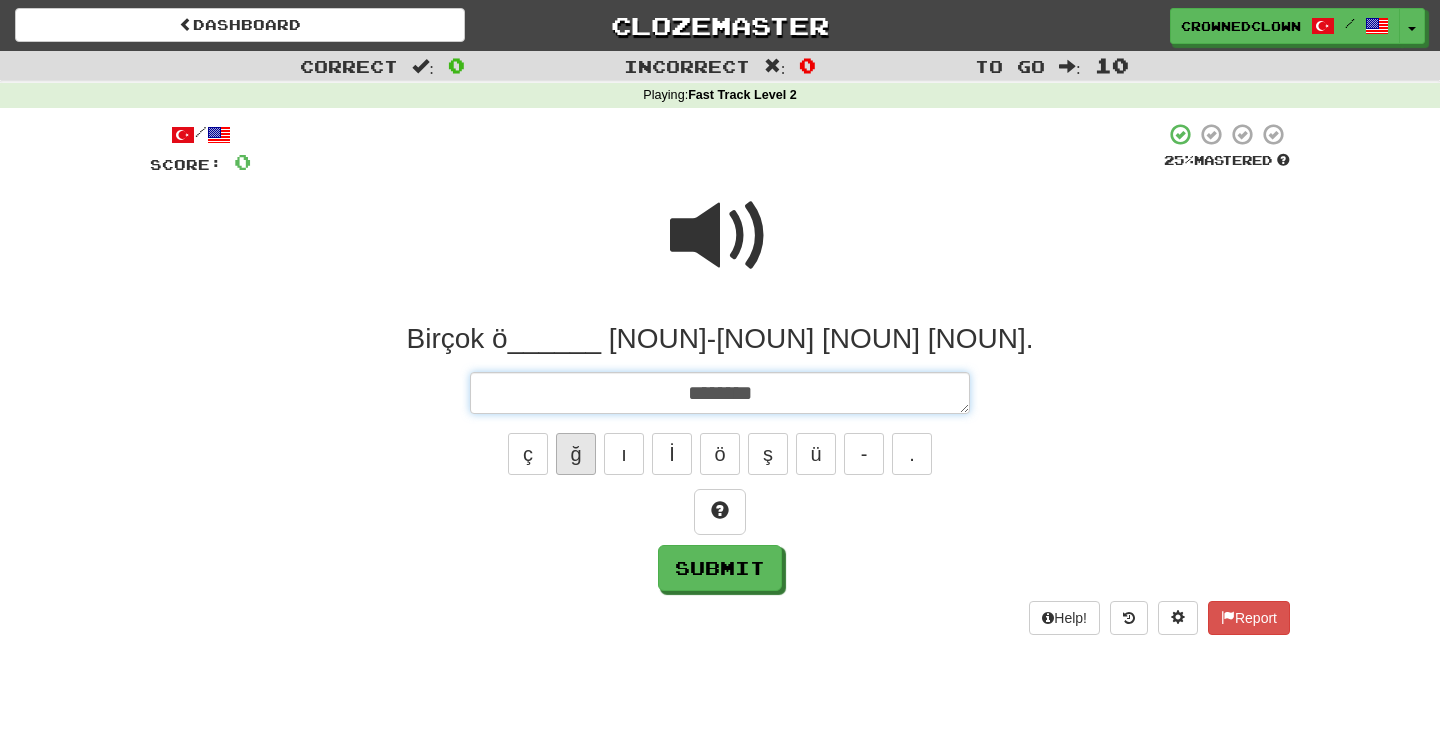 type on "*" 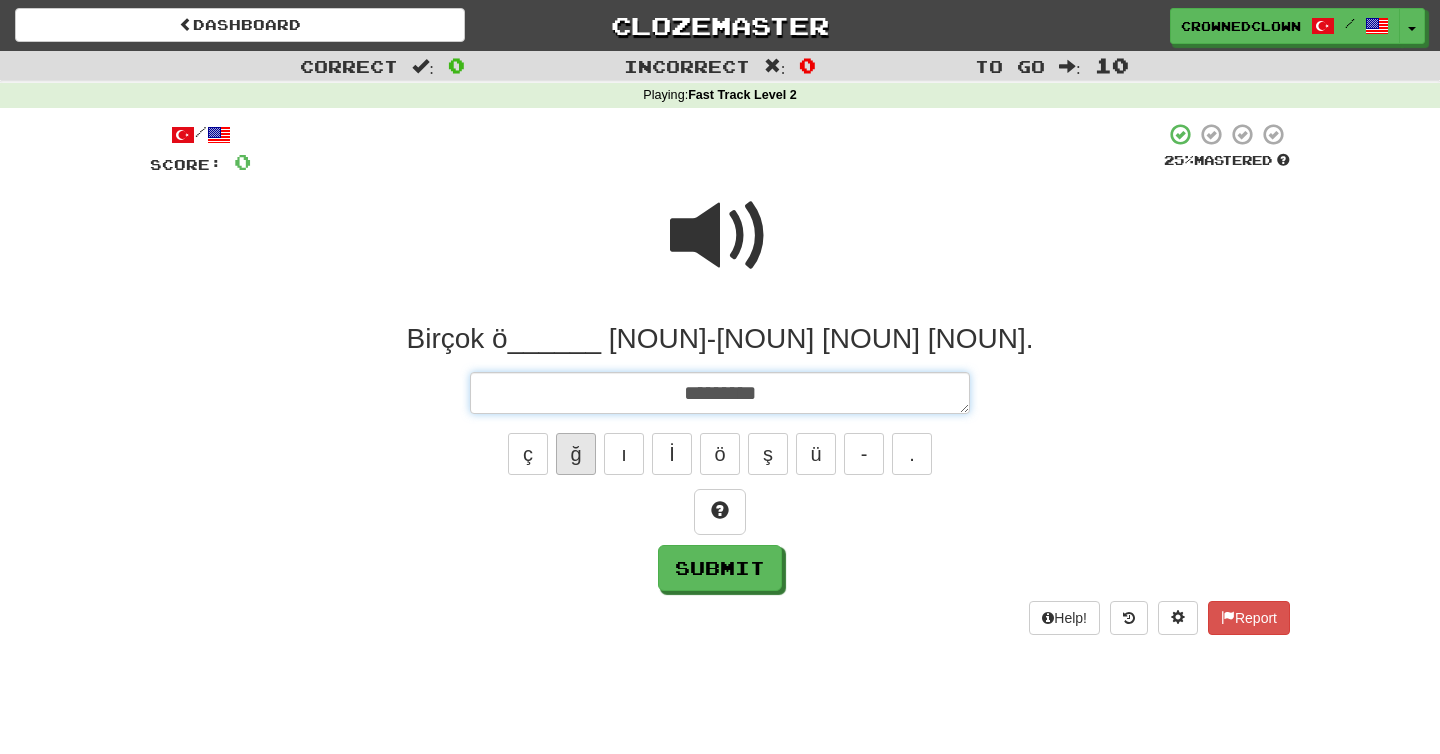 type on "*" 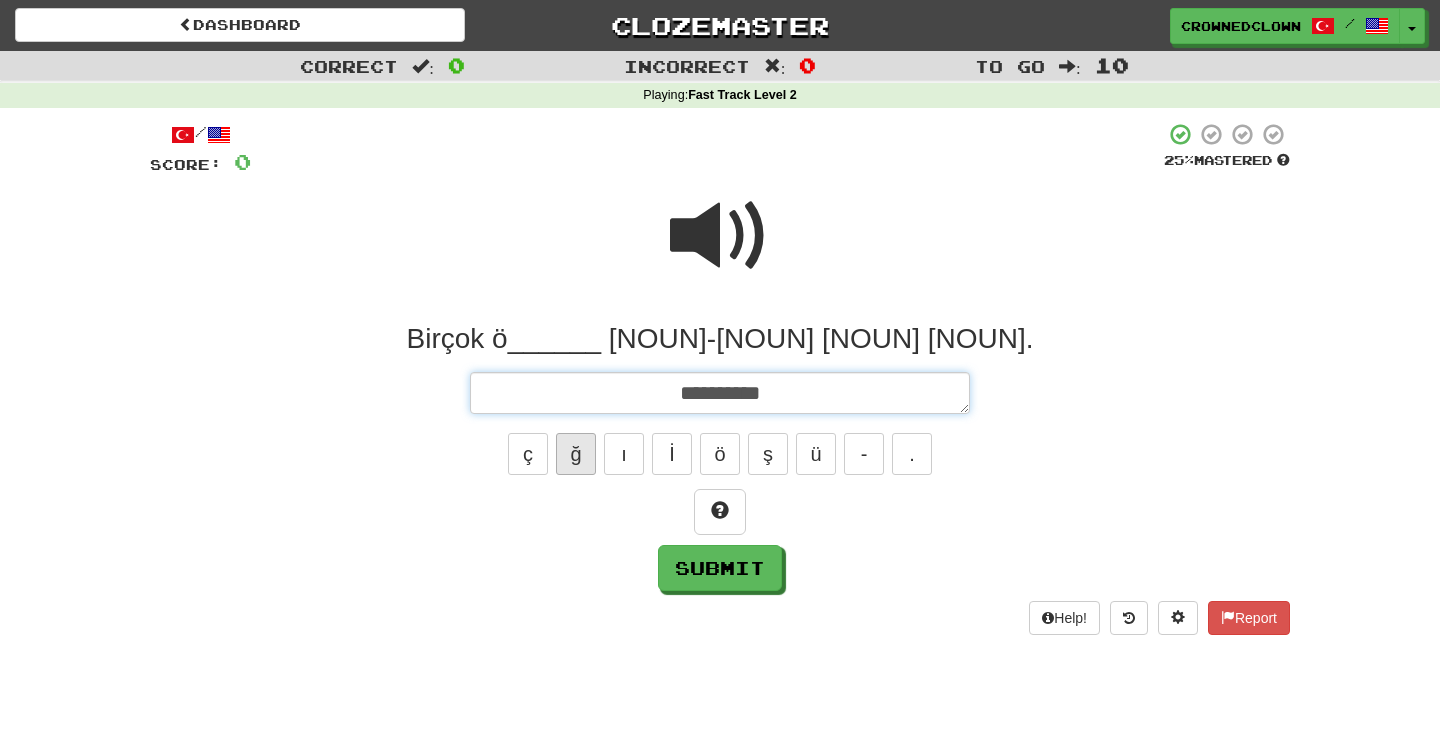 type on "*" 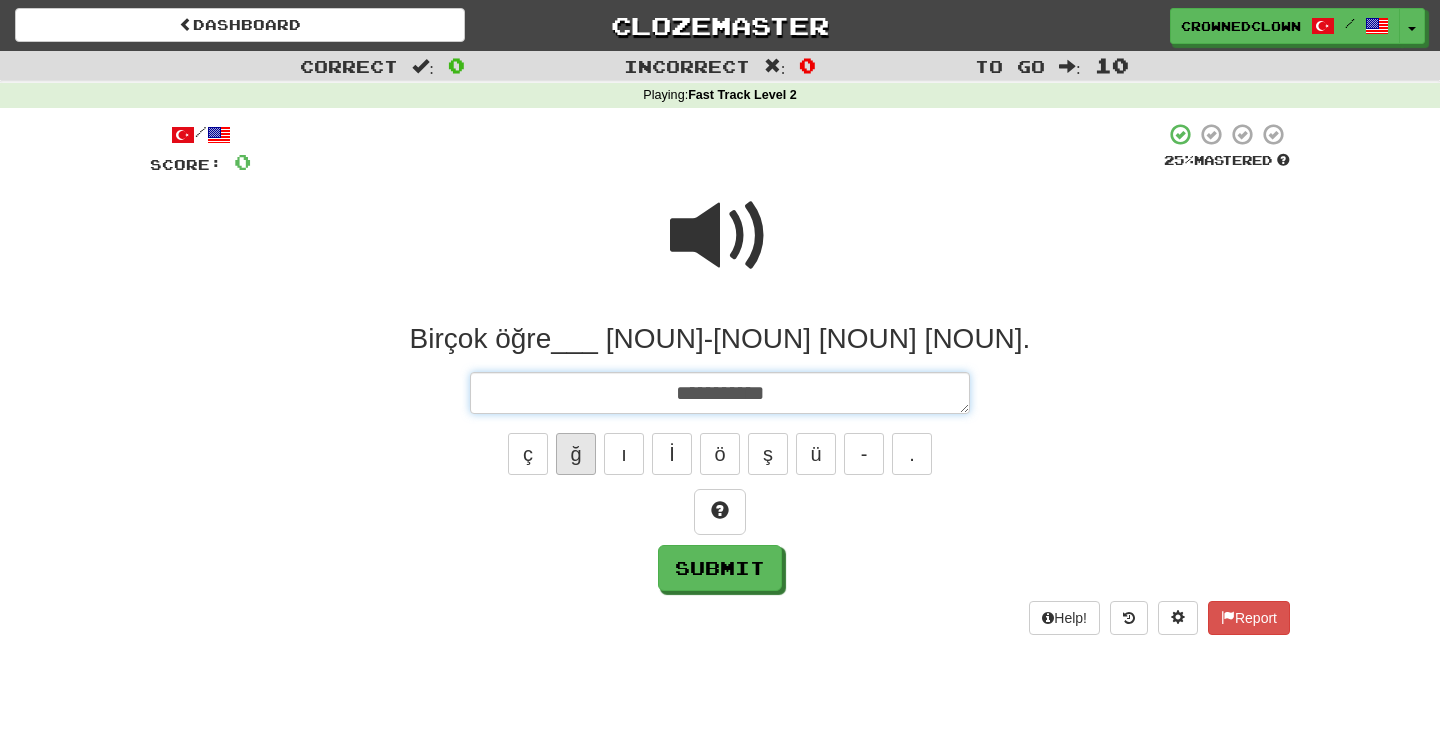 type on "*" 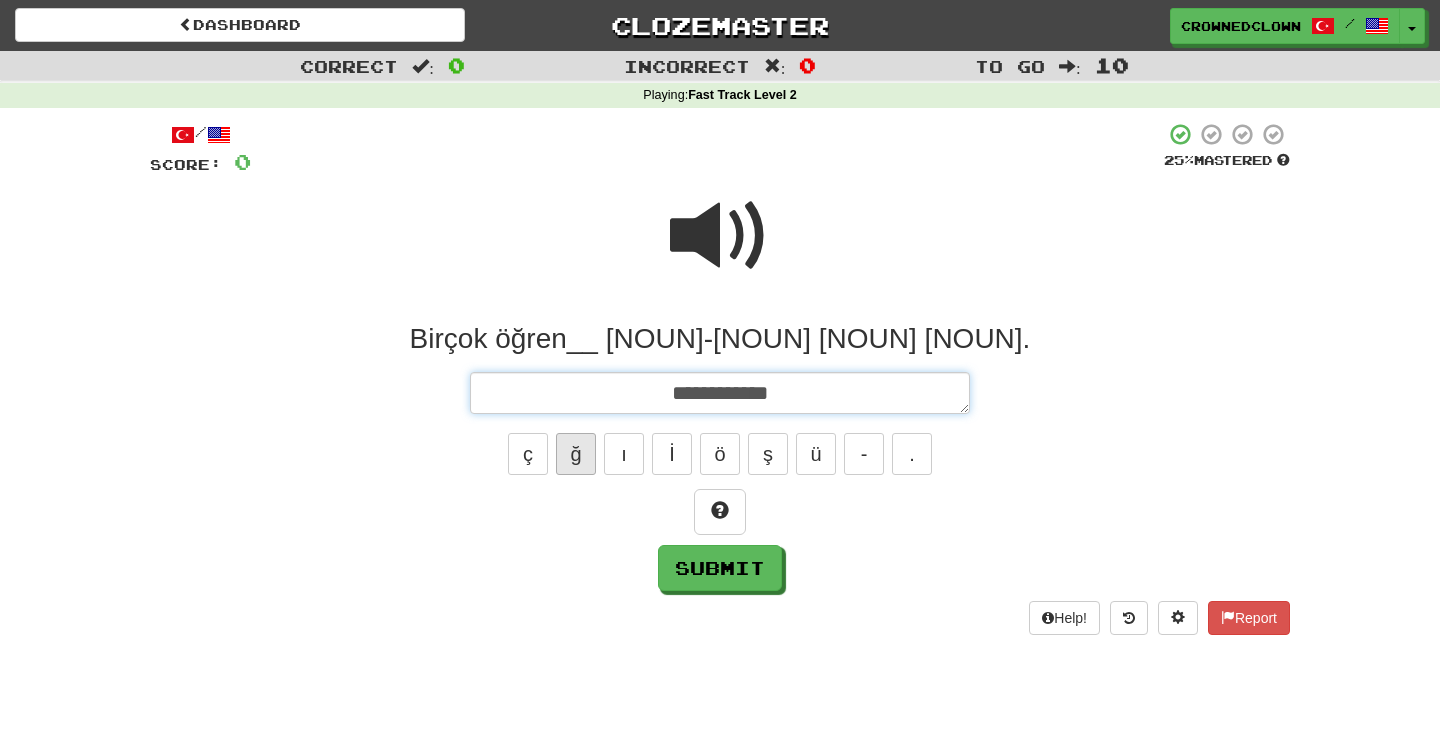 type on "*" 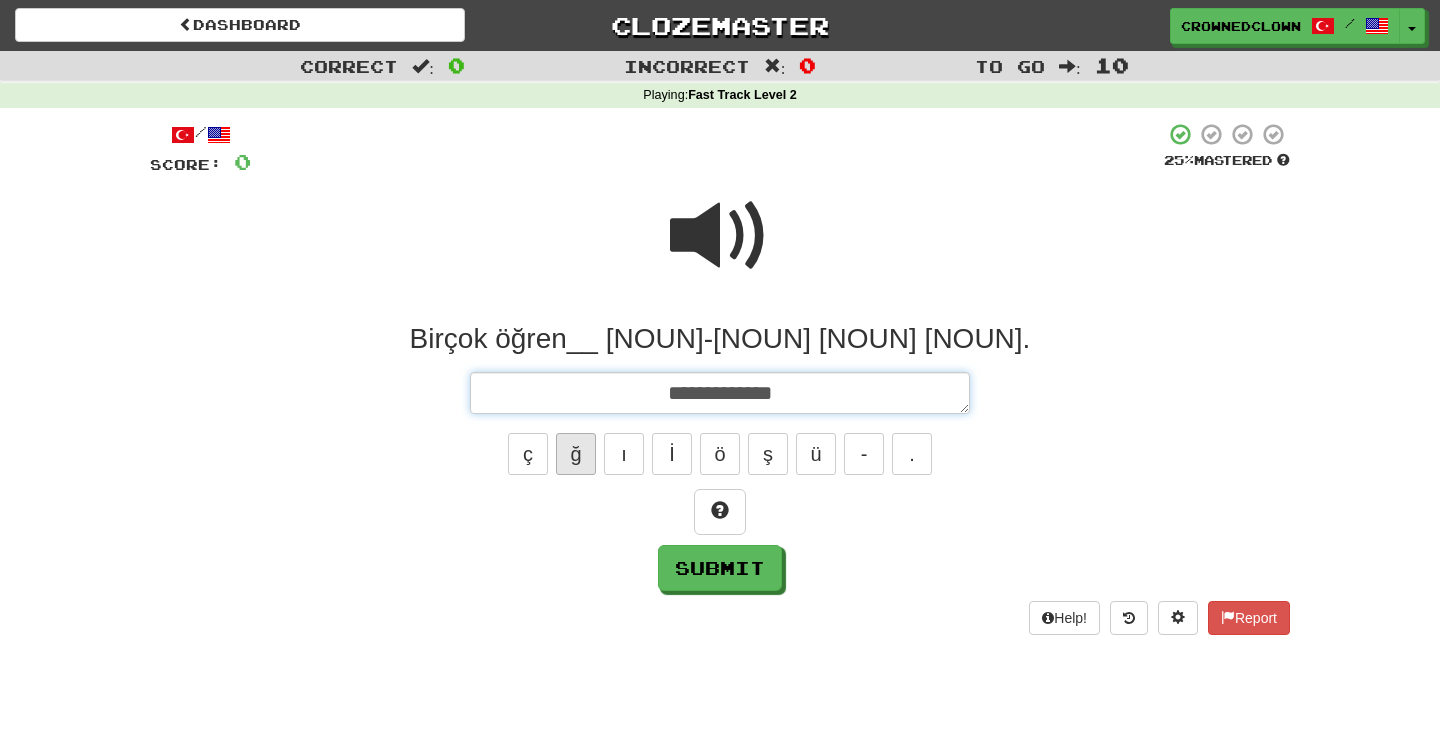 type on "*" 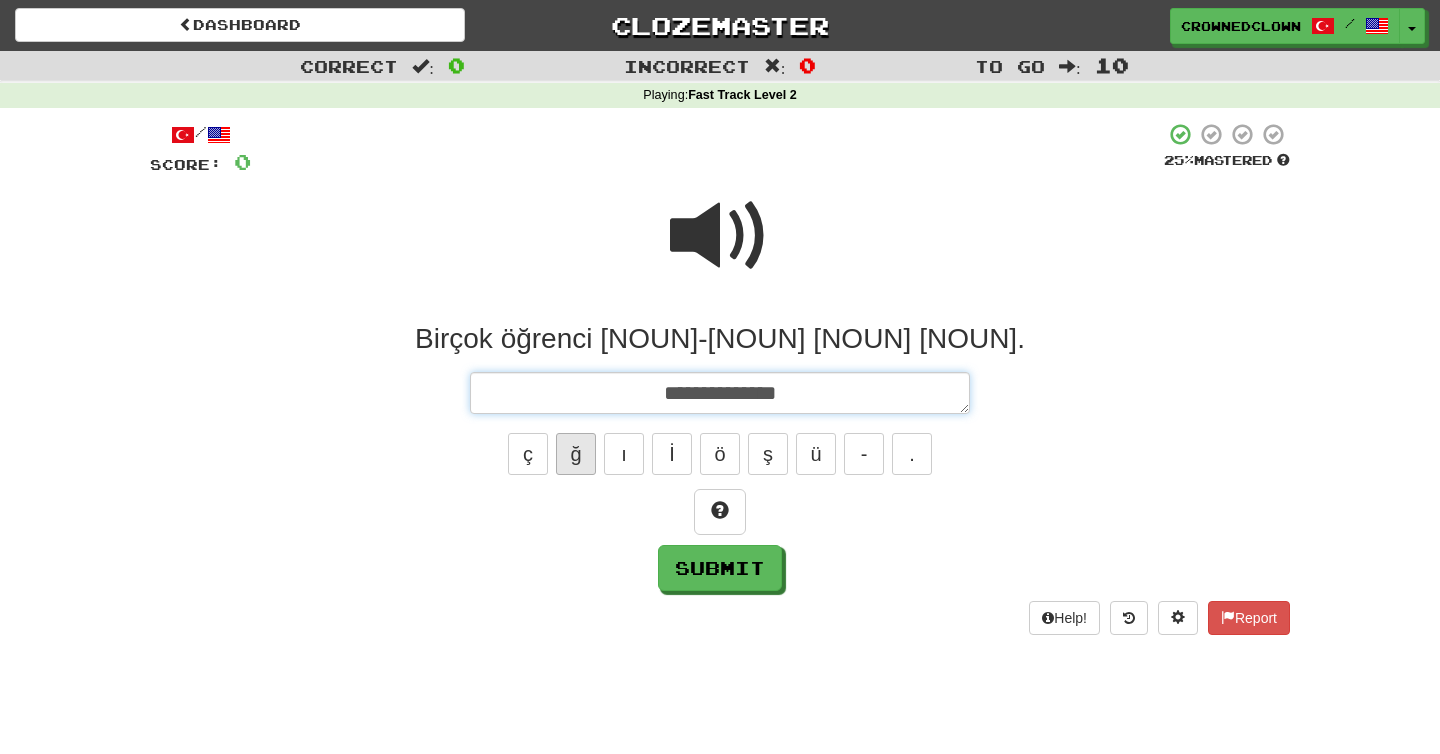 type on "*" 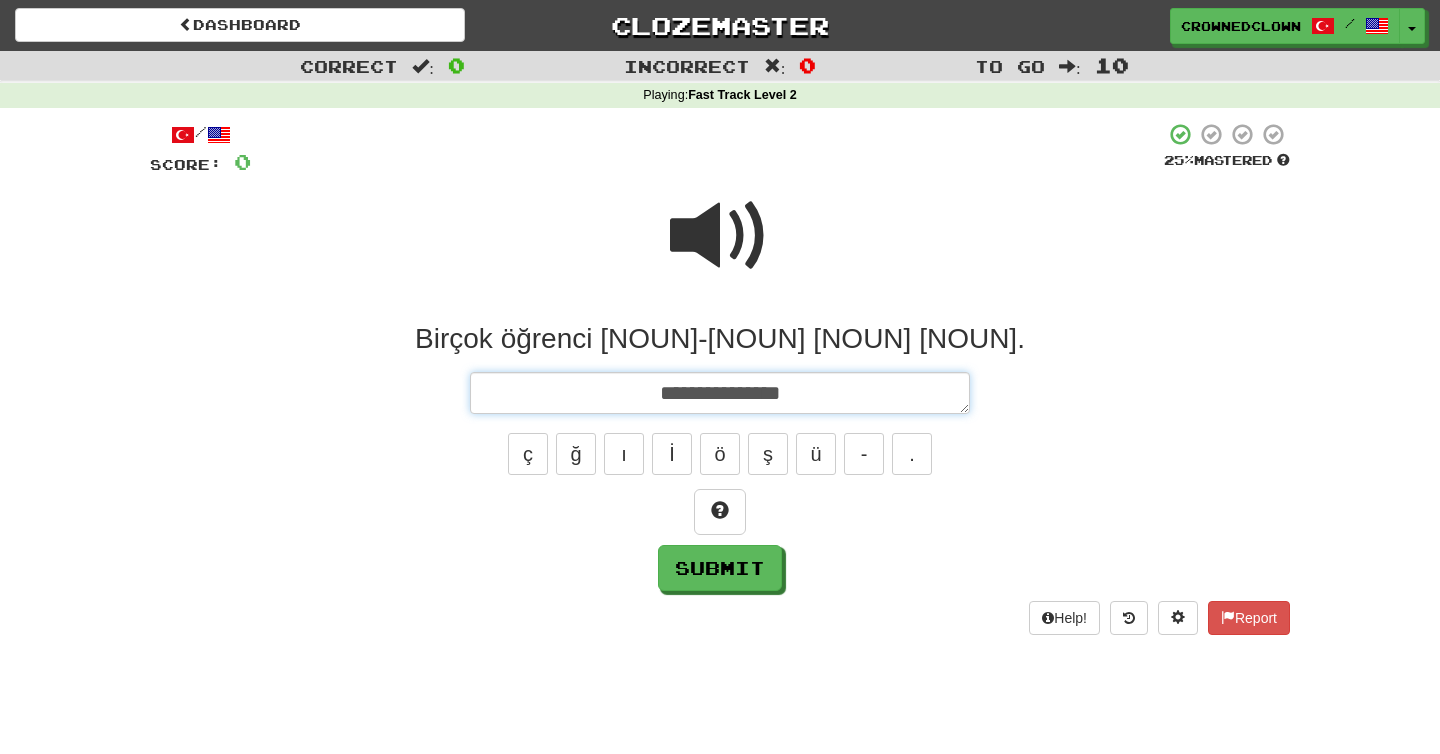 type on "**********" 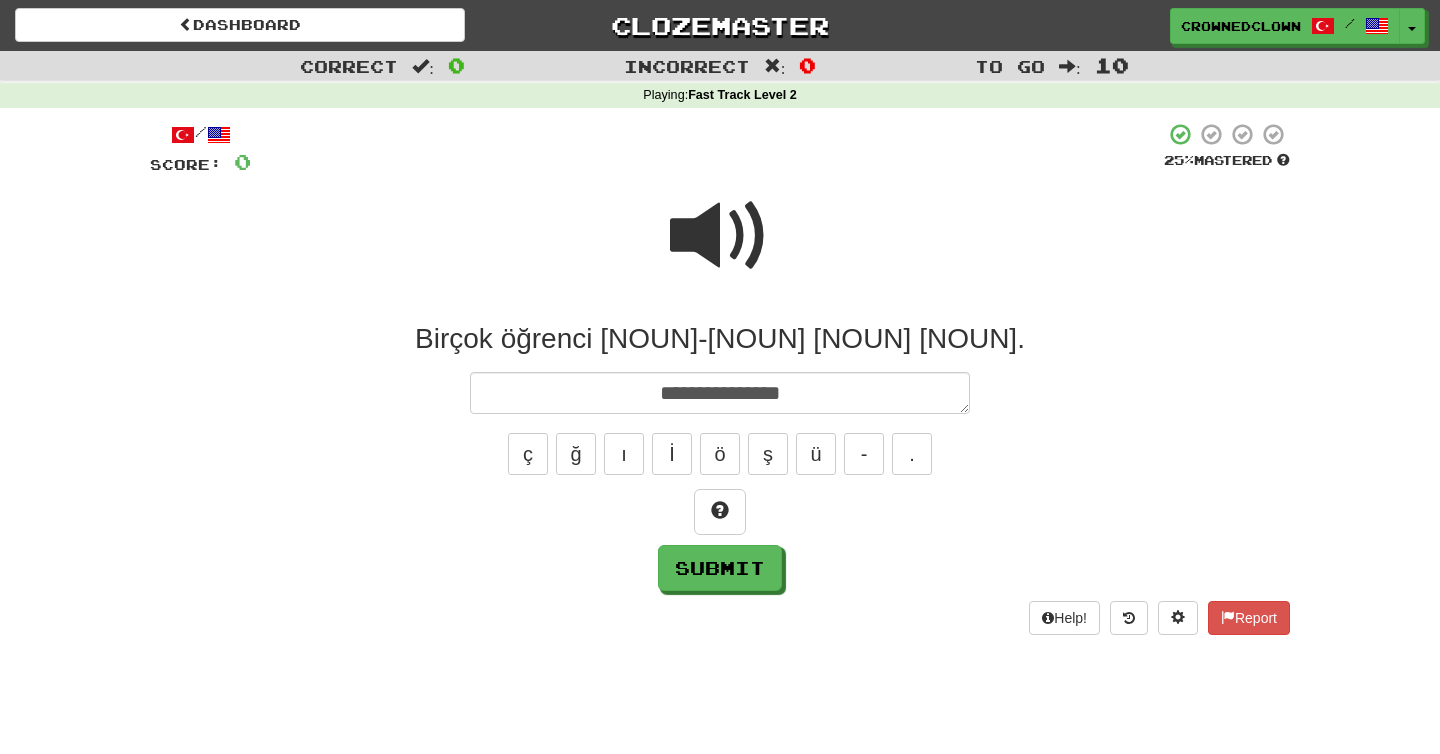 click at bounding box center [720, 236] 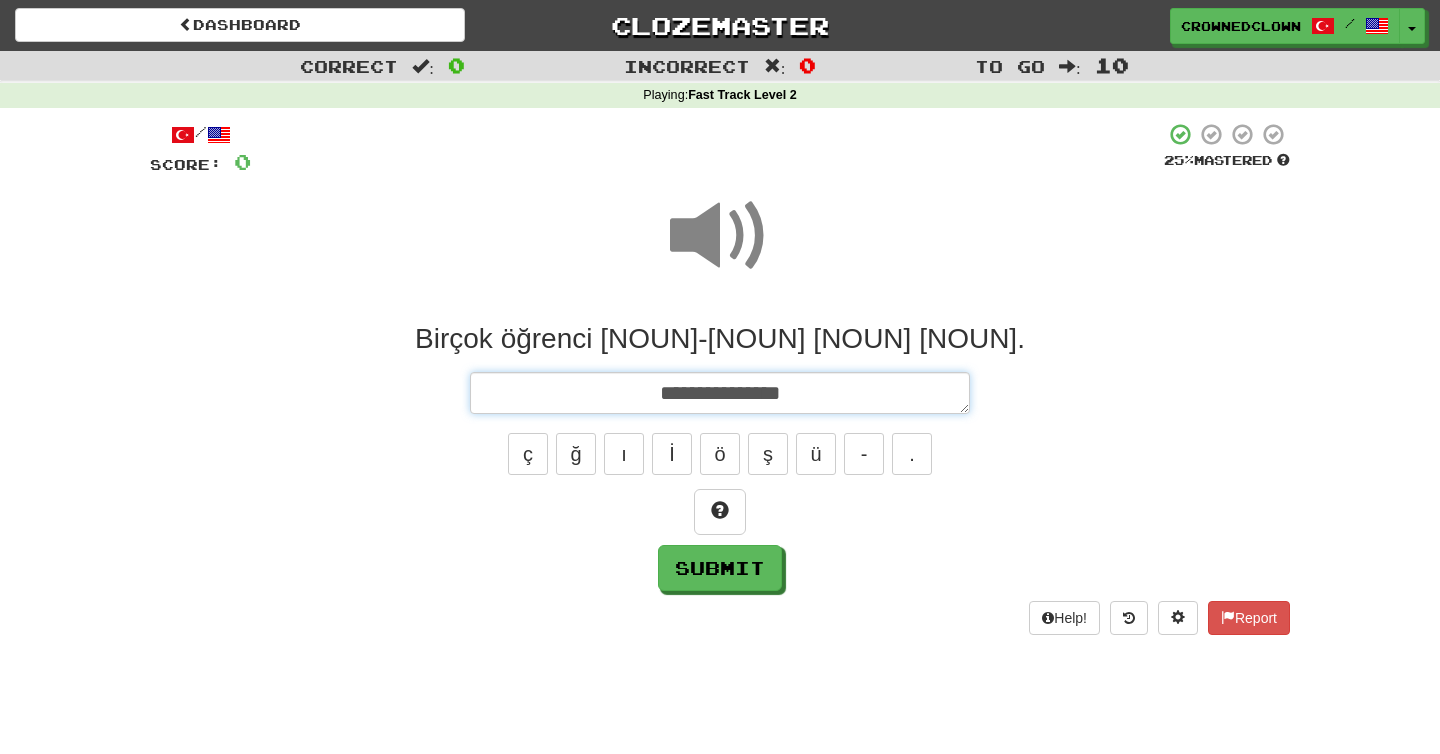 click on "**********" at bounding box center (720, 393) 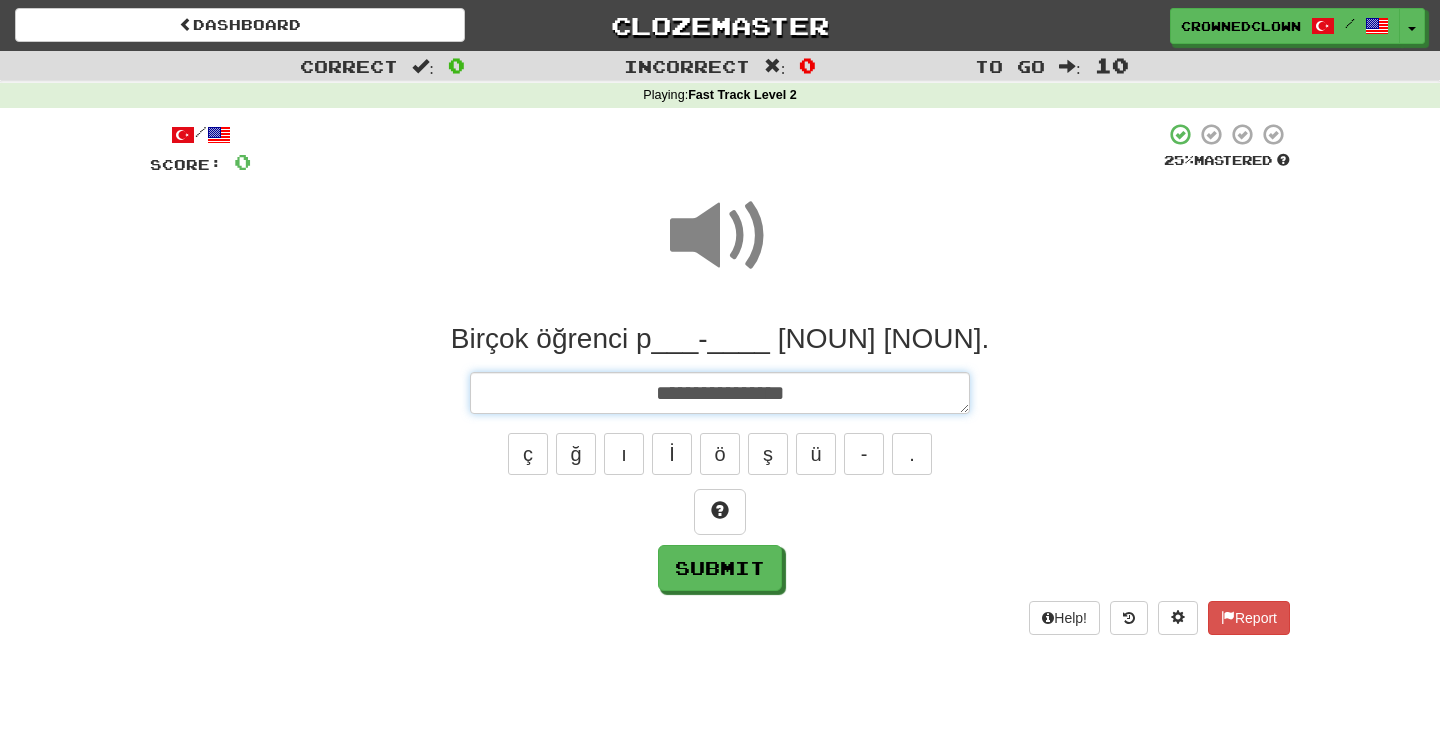 type on "**********" 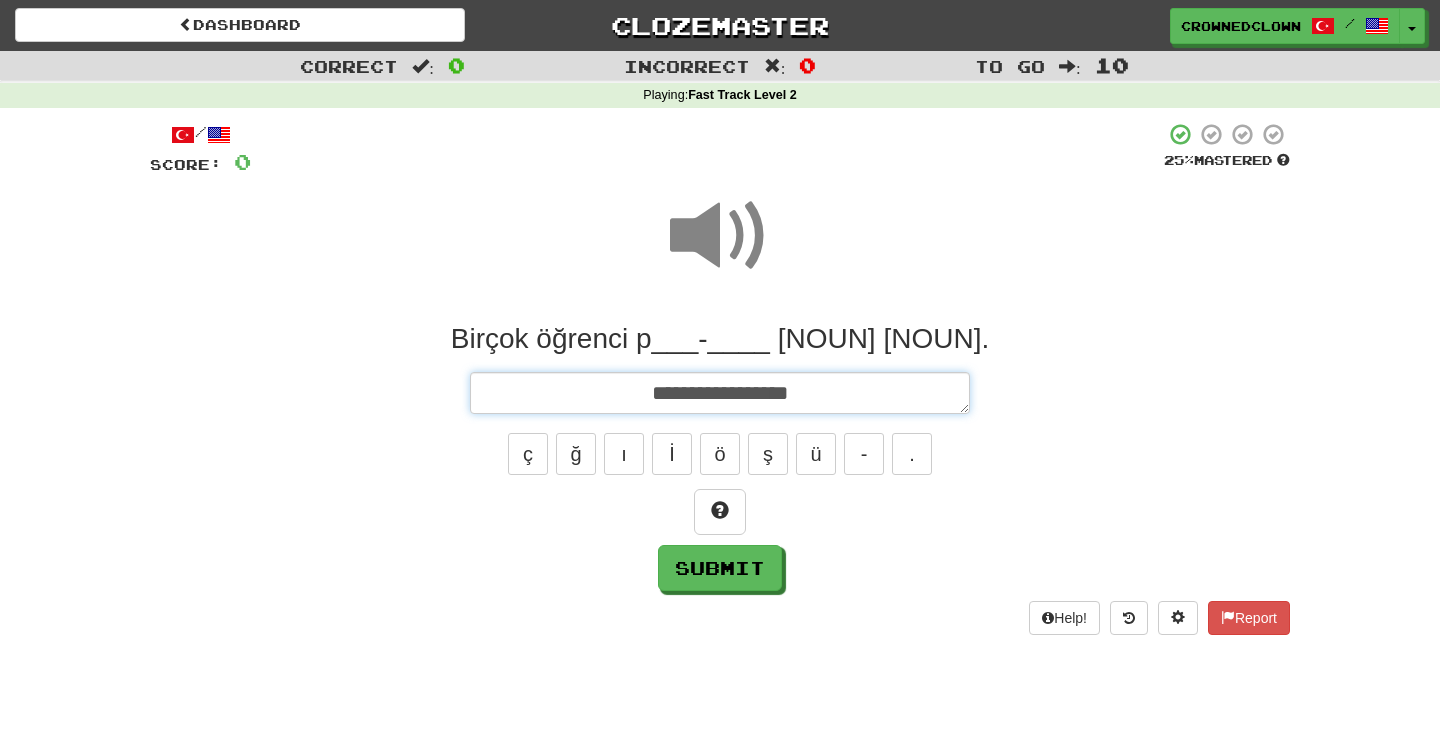 type on "*" 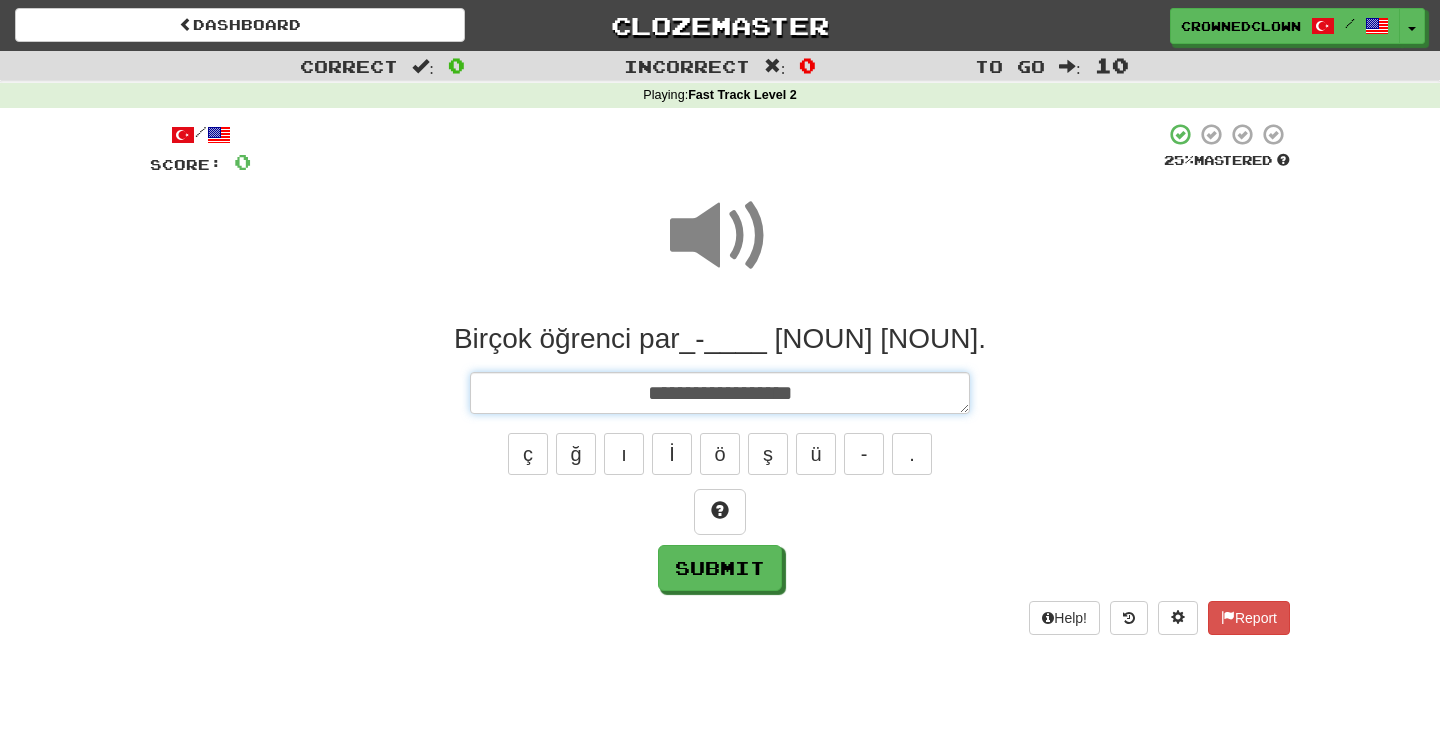 type on "*" 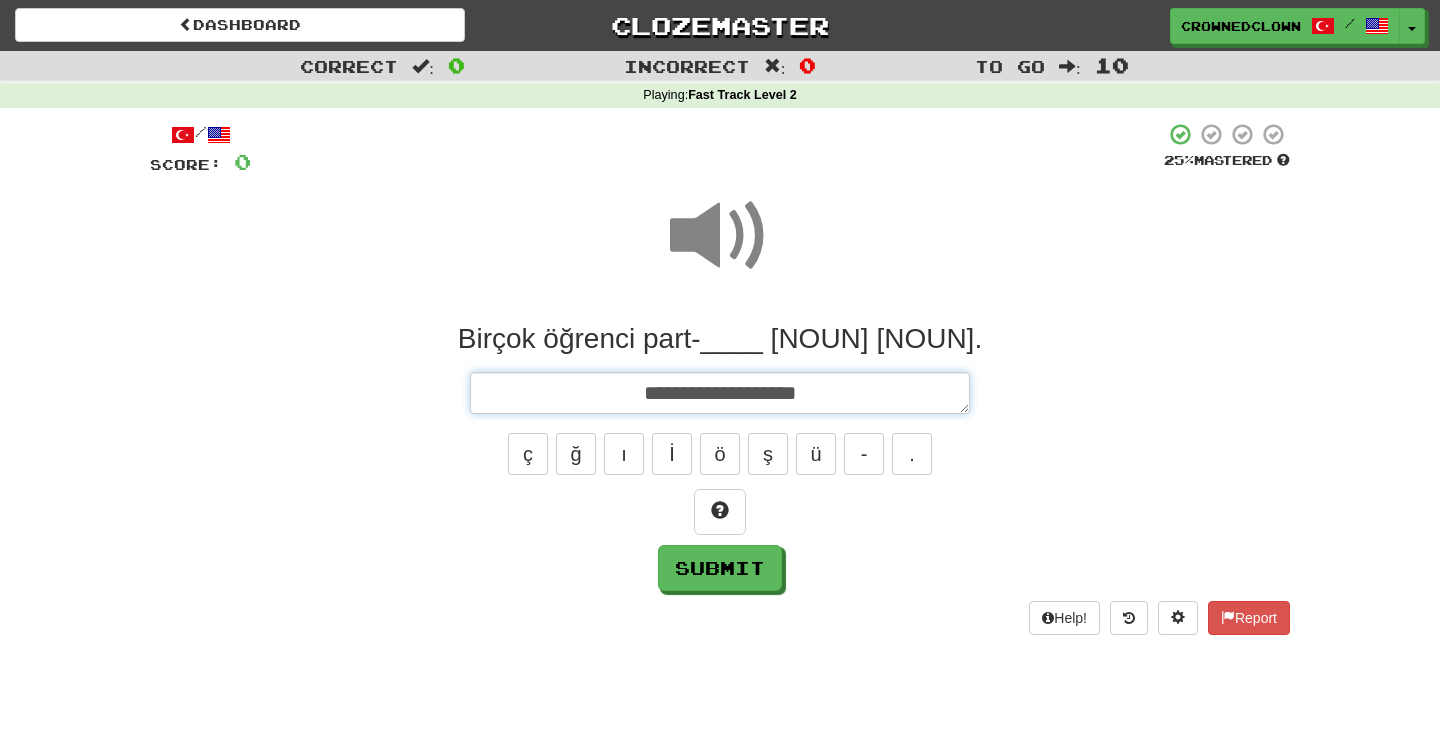 type on "*" 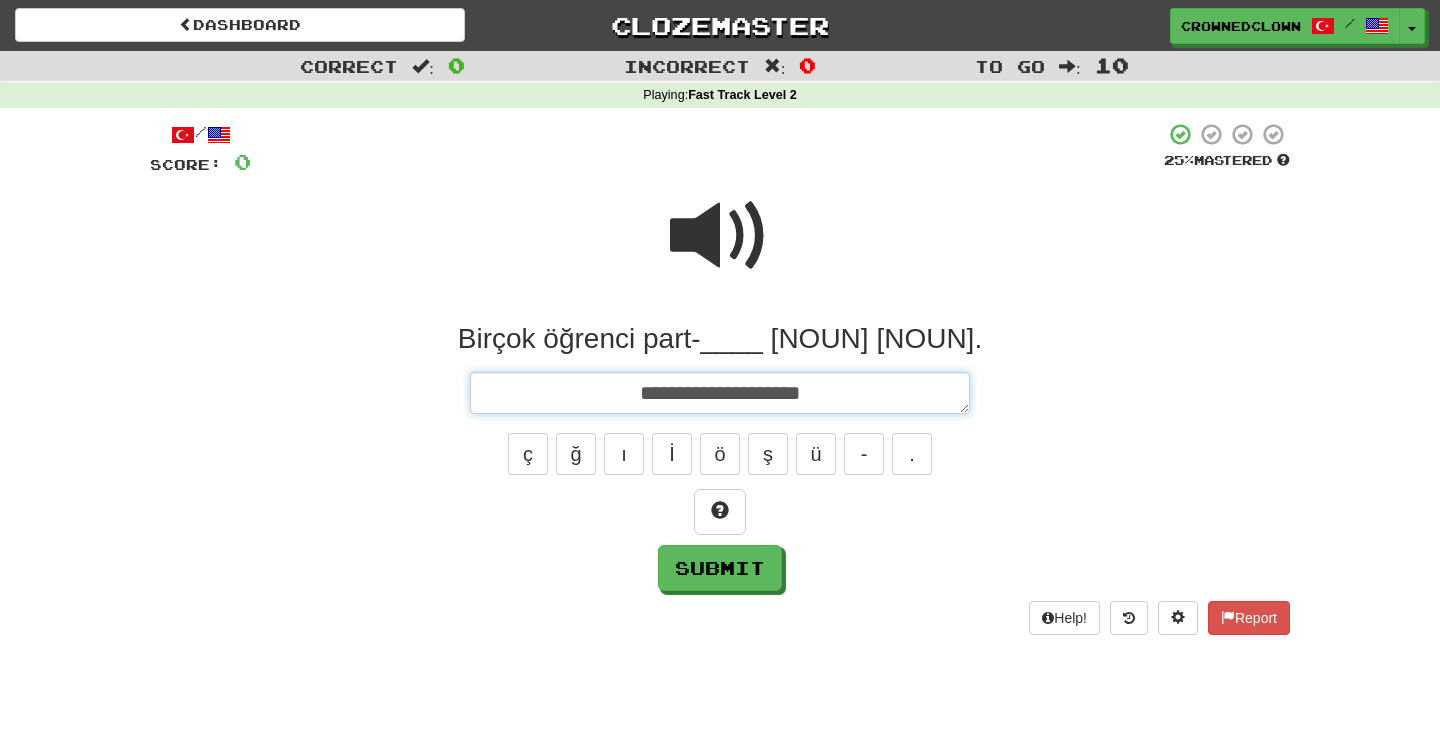 type on "*" 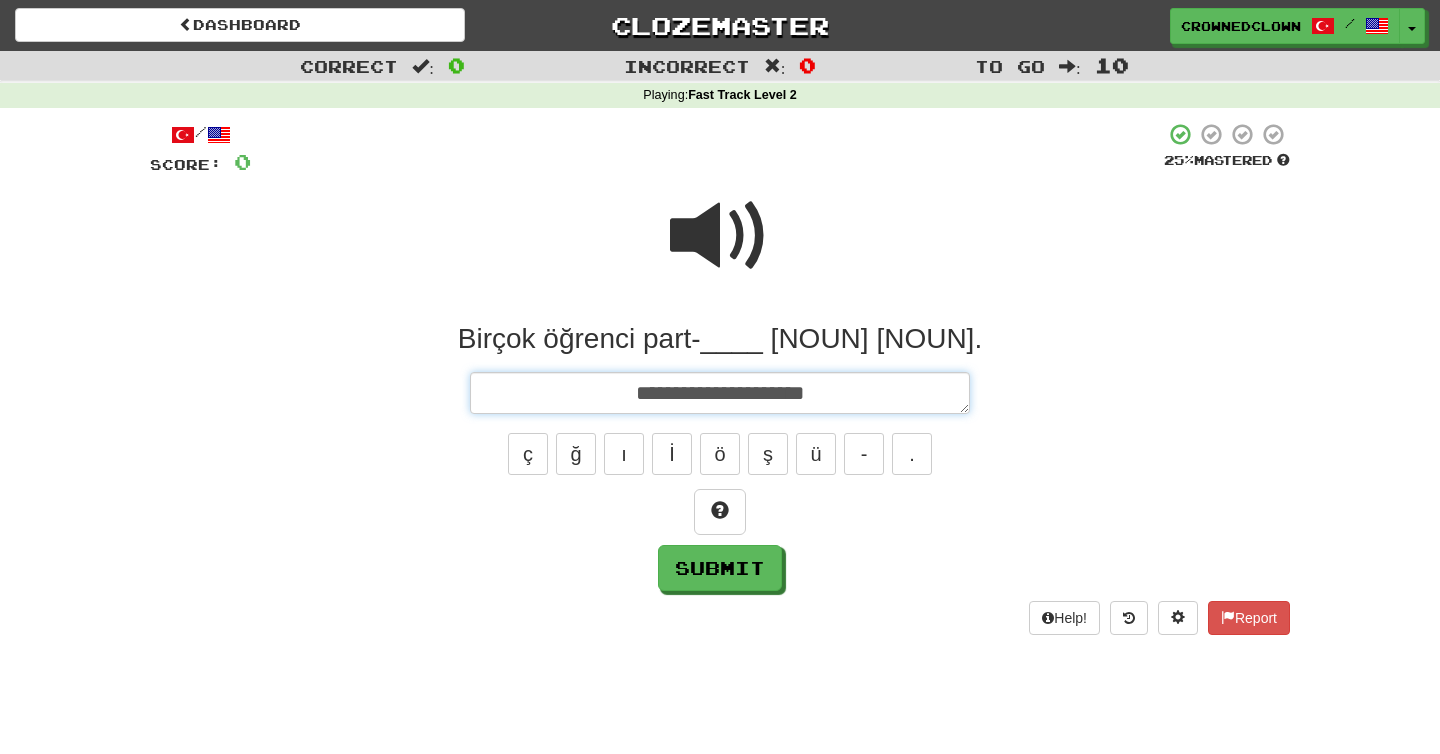 type on "*" 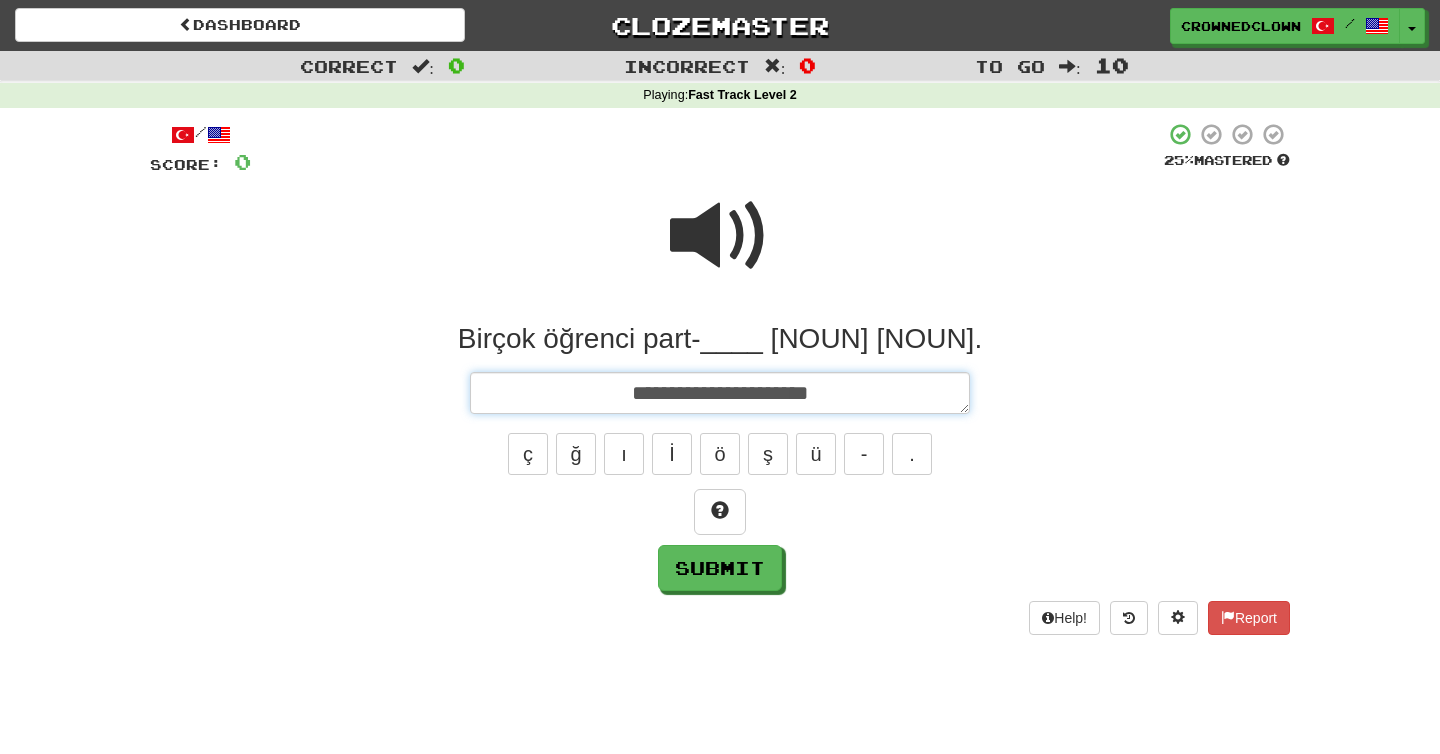 type on "*" 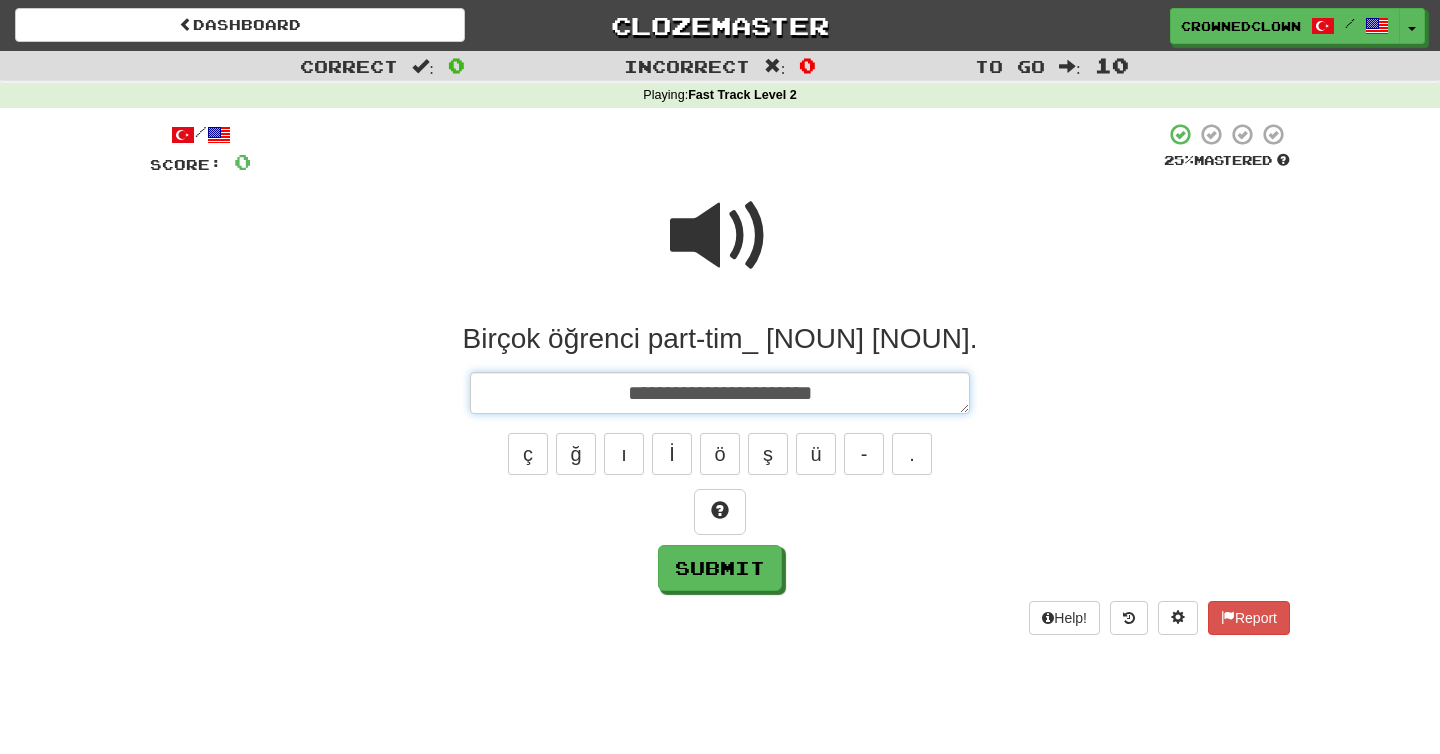 type on "*" 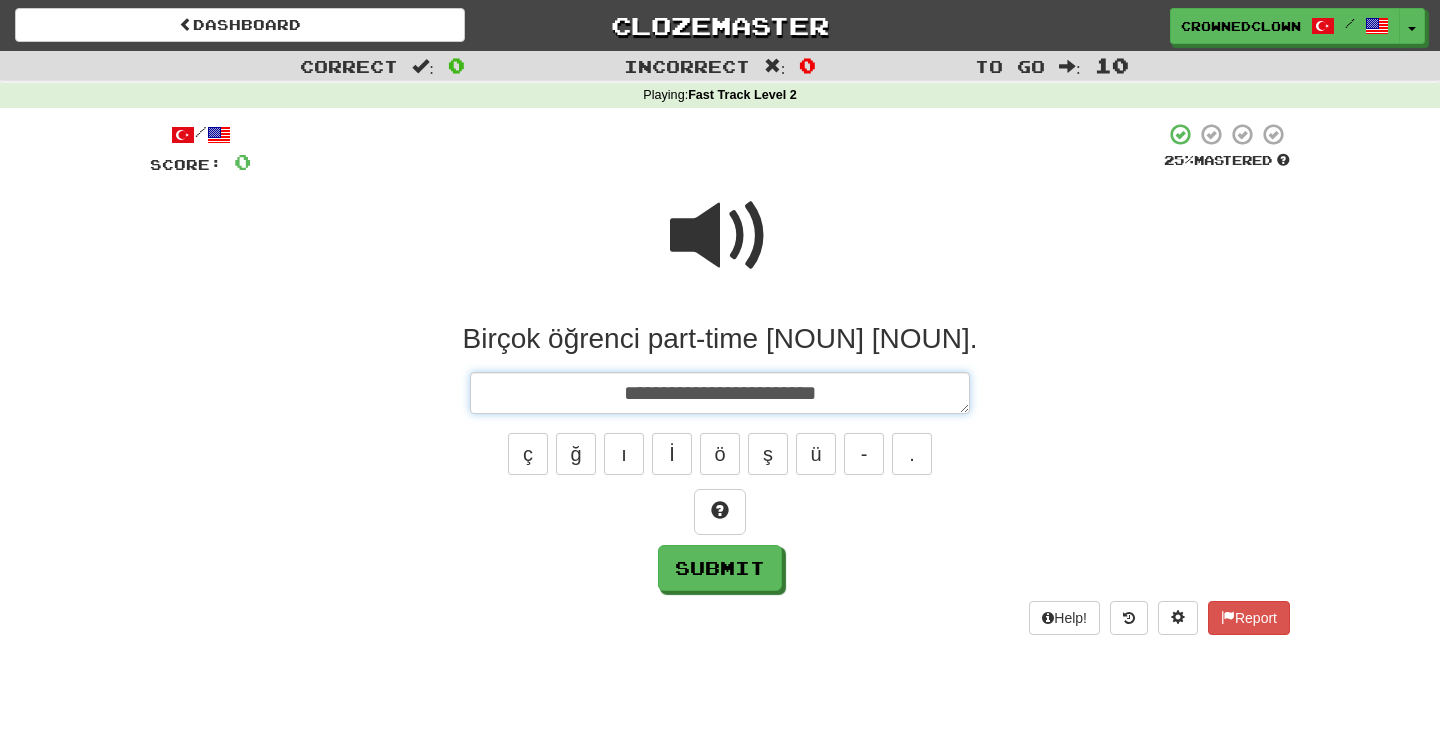 type on "*" 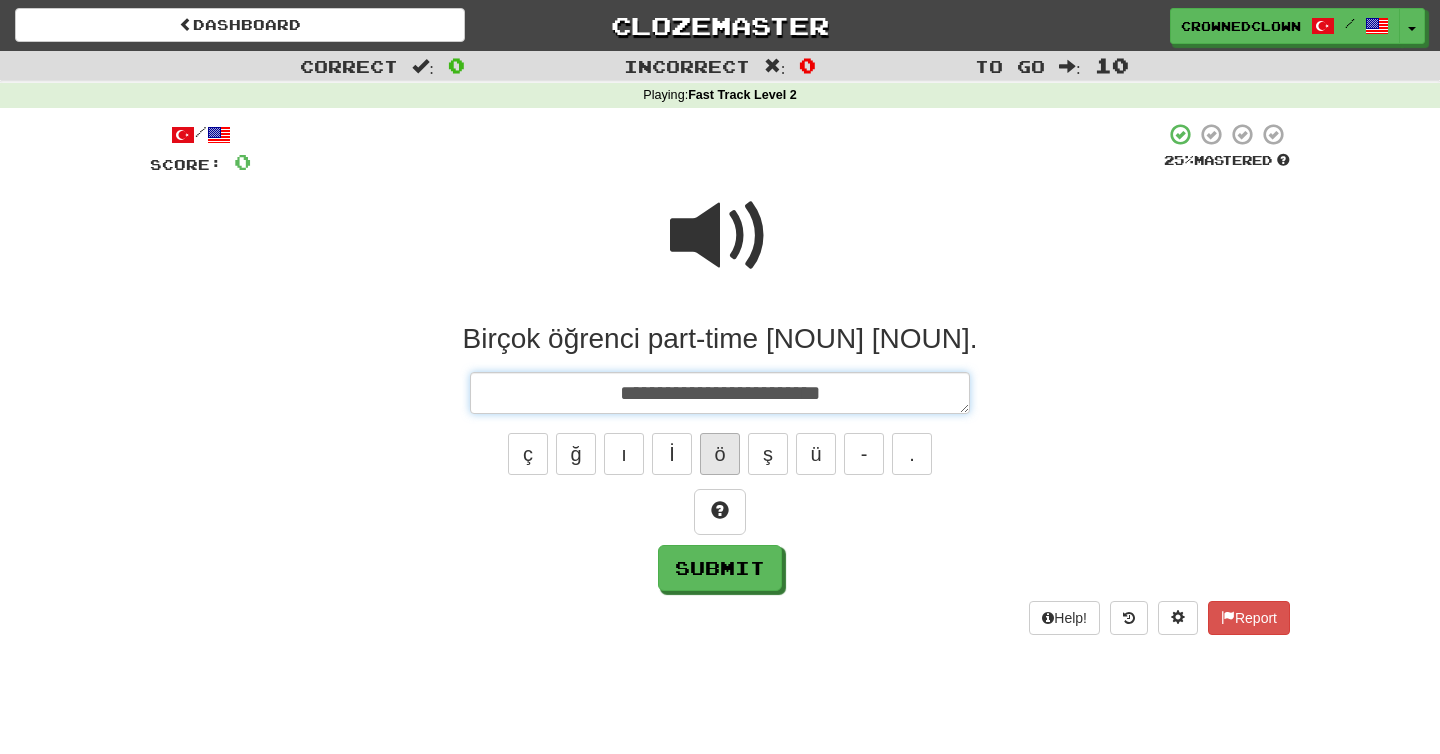 type on "*" 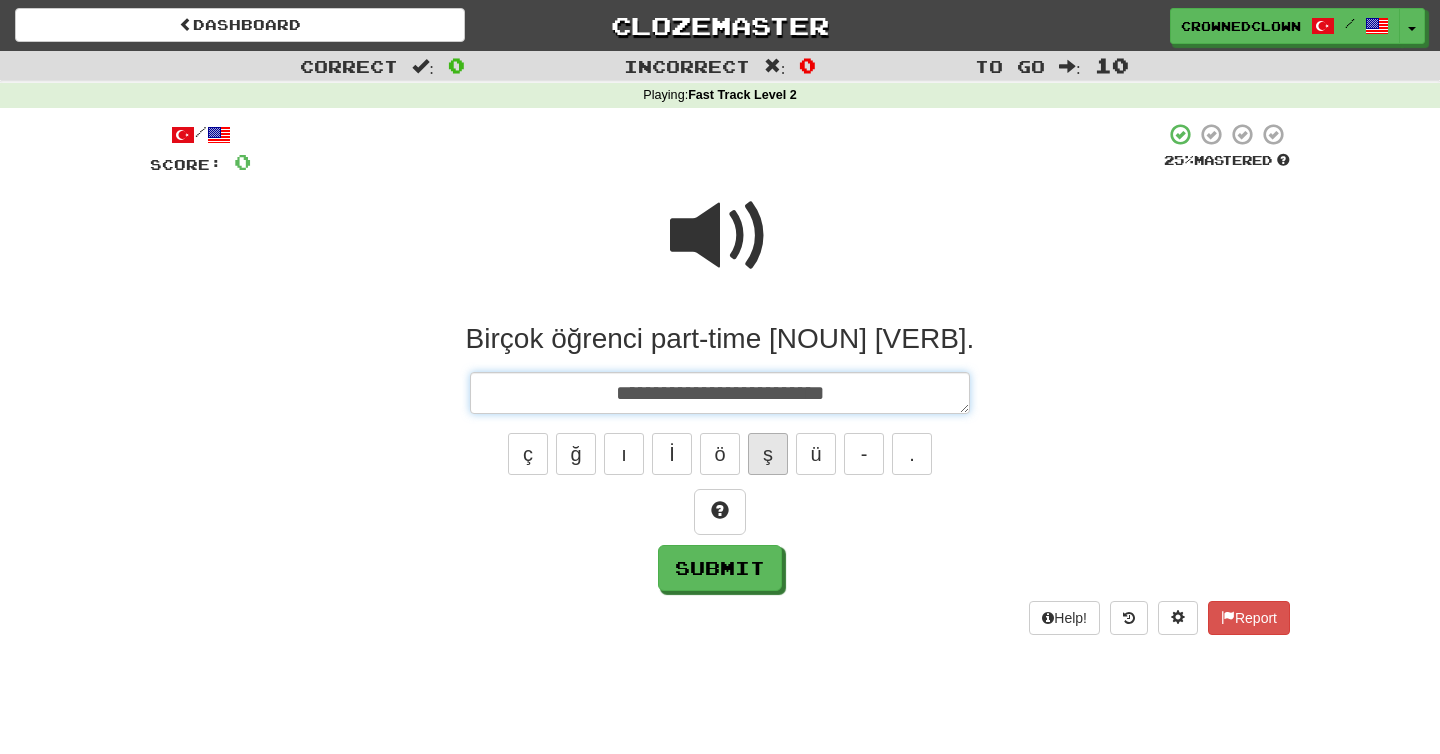 type on "**********" 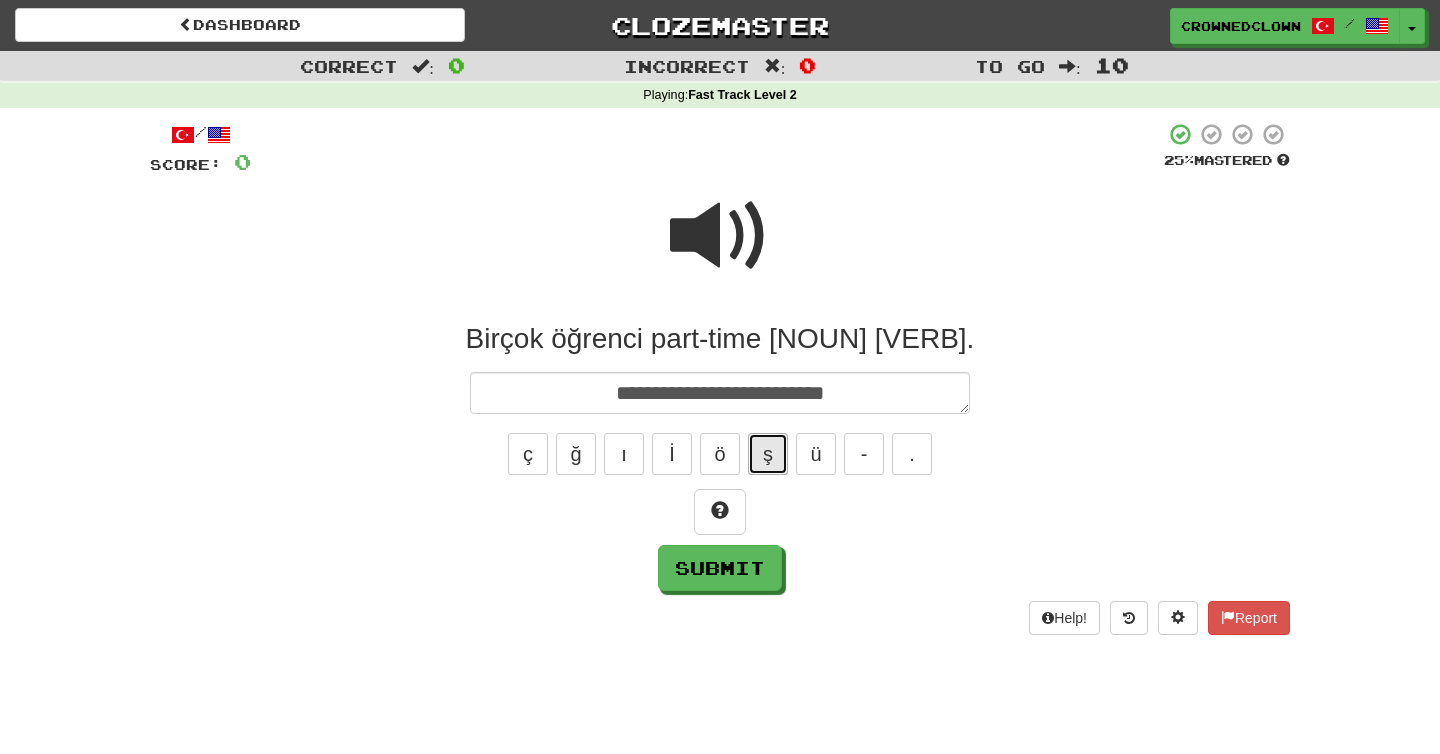 click on "ş" at bounding box center [768, 454] 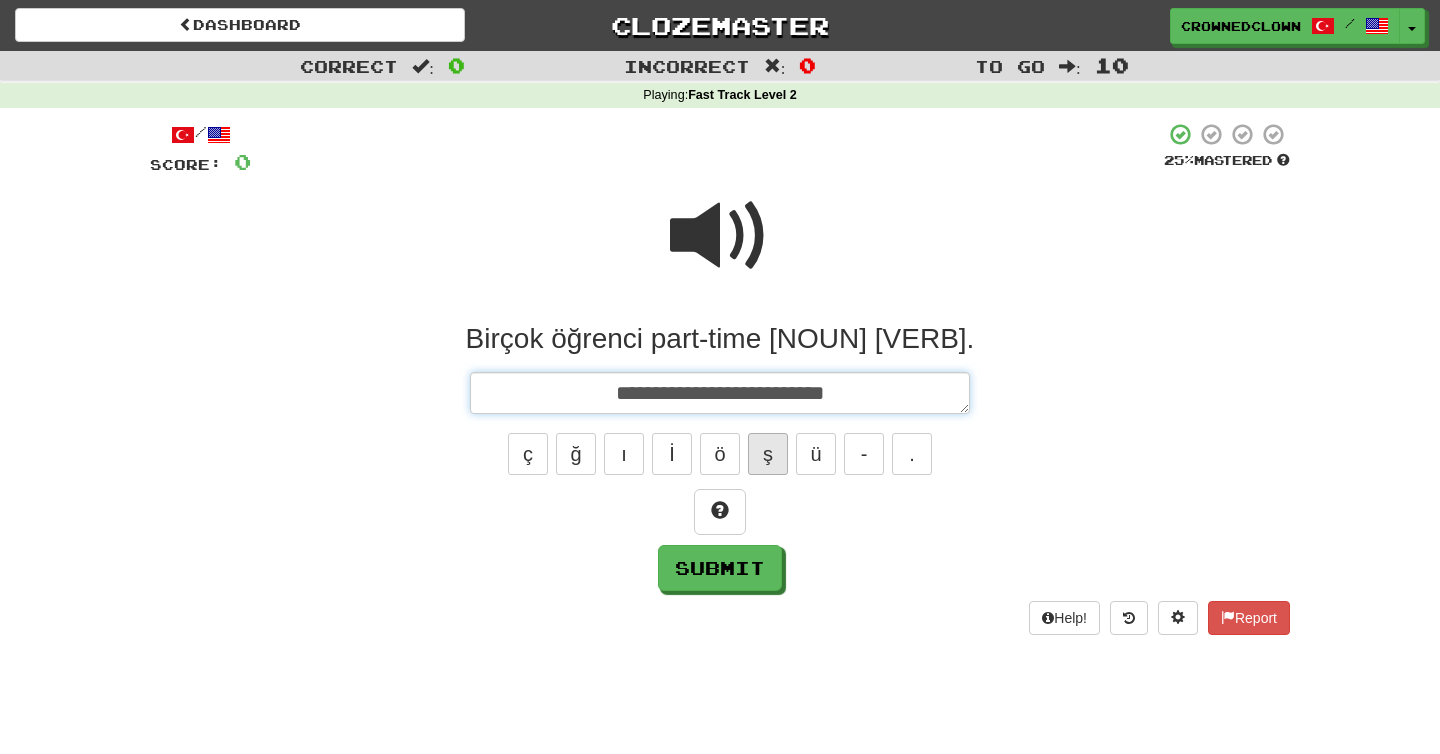 type on "*" 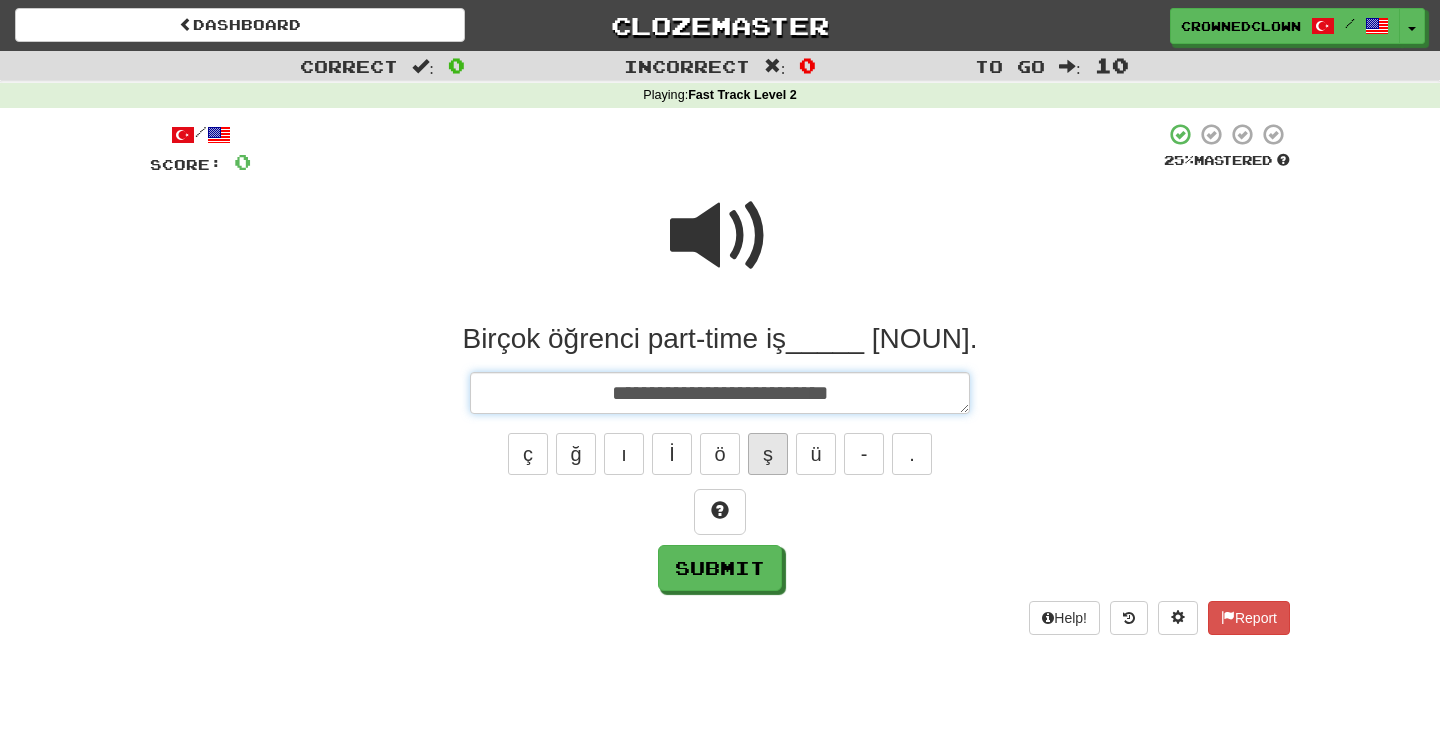 type on "*" 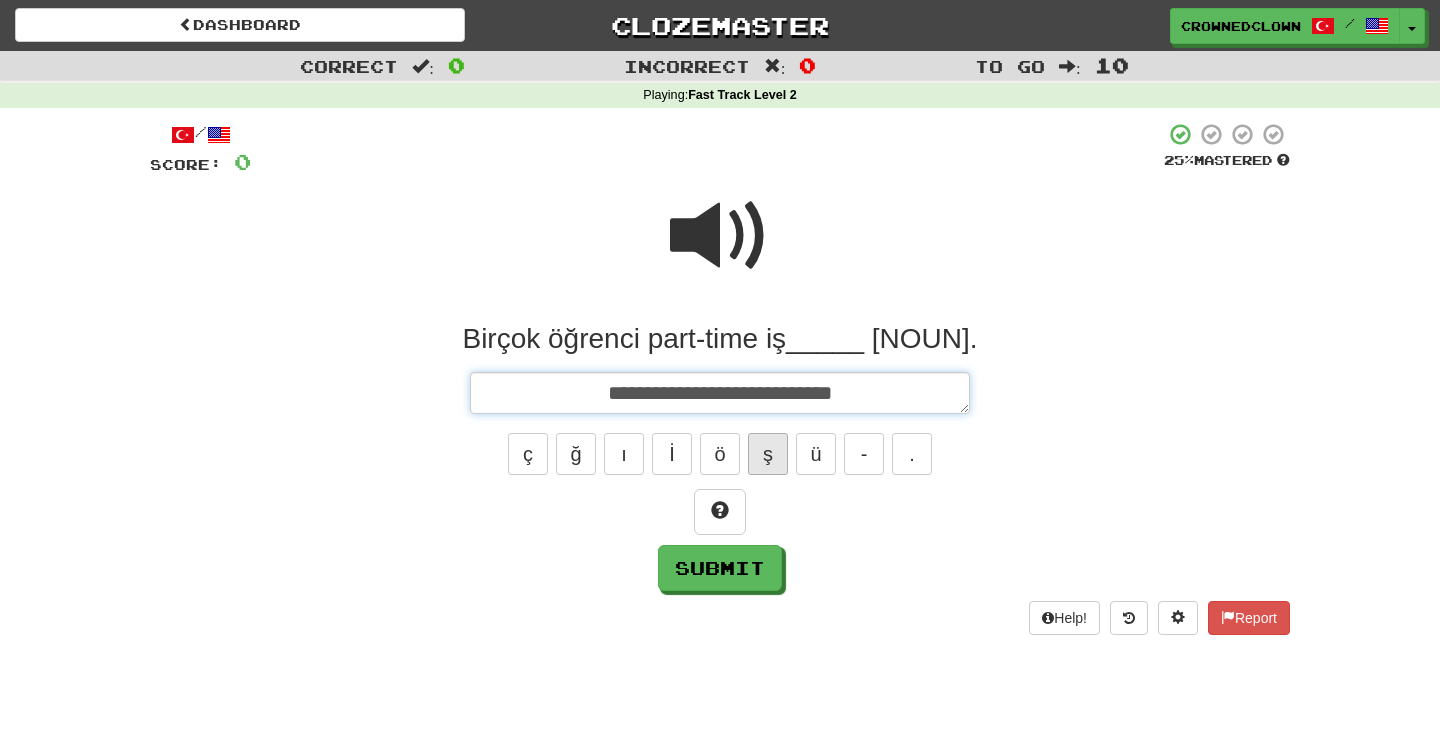 type on "*" 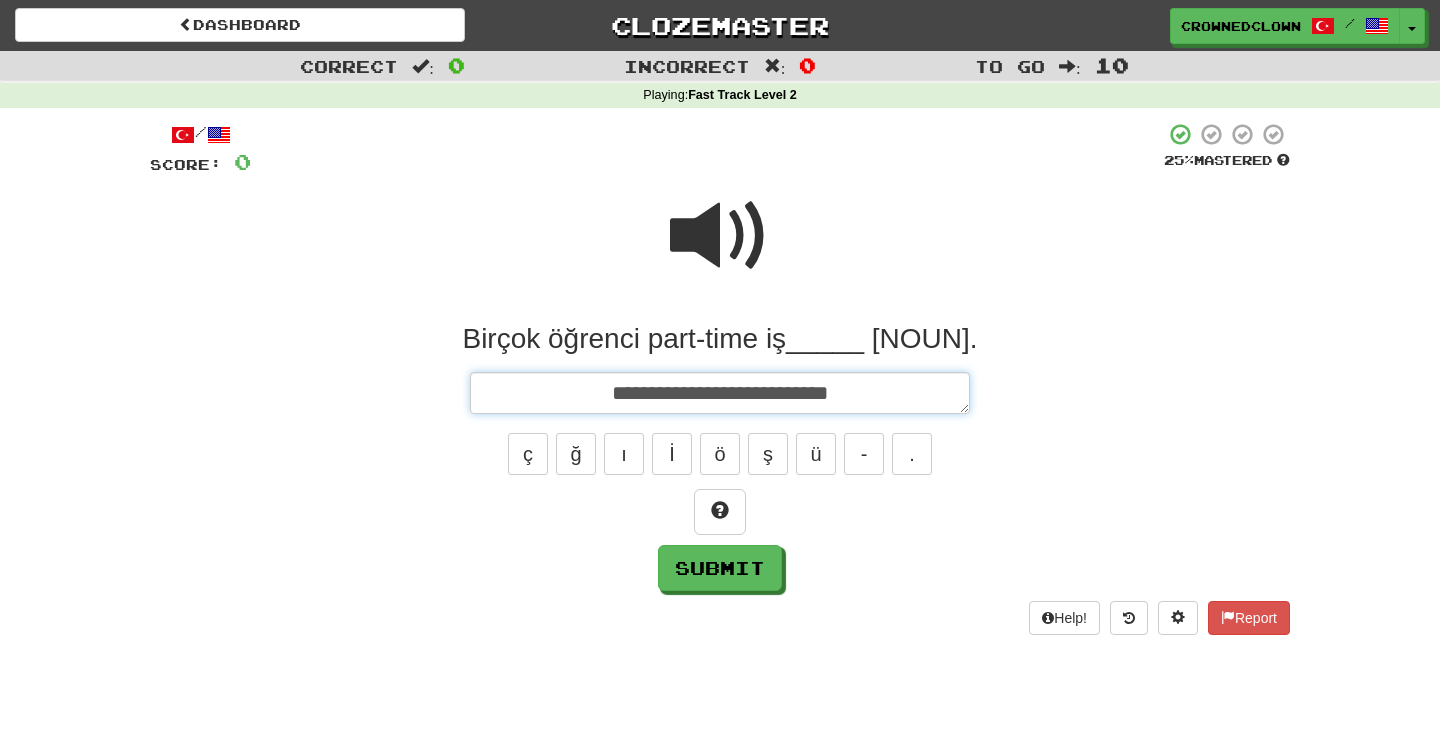 type on "*" 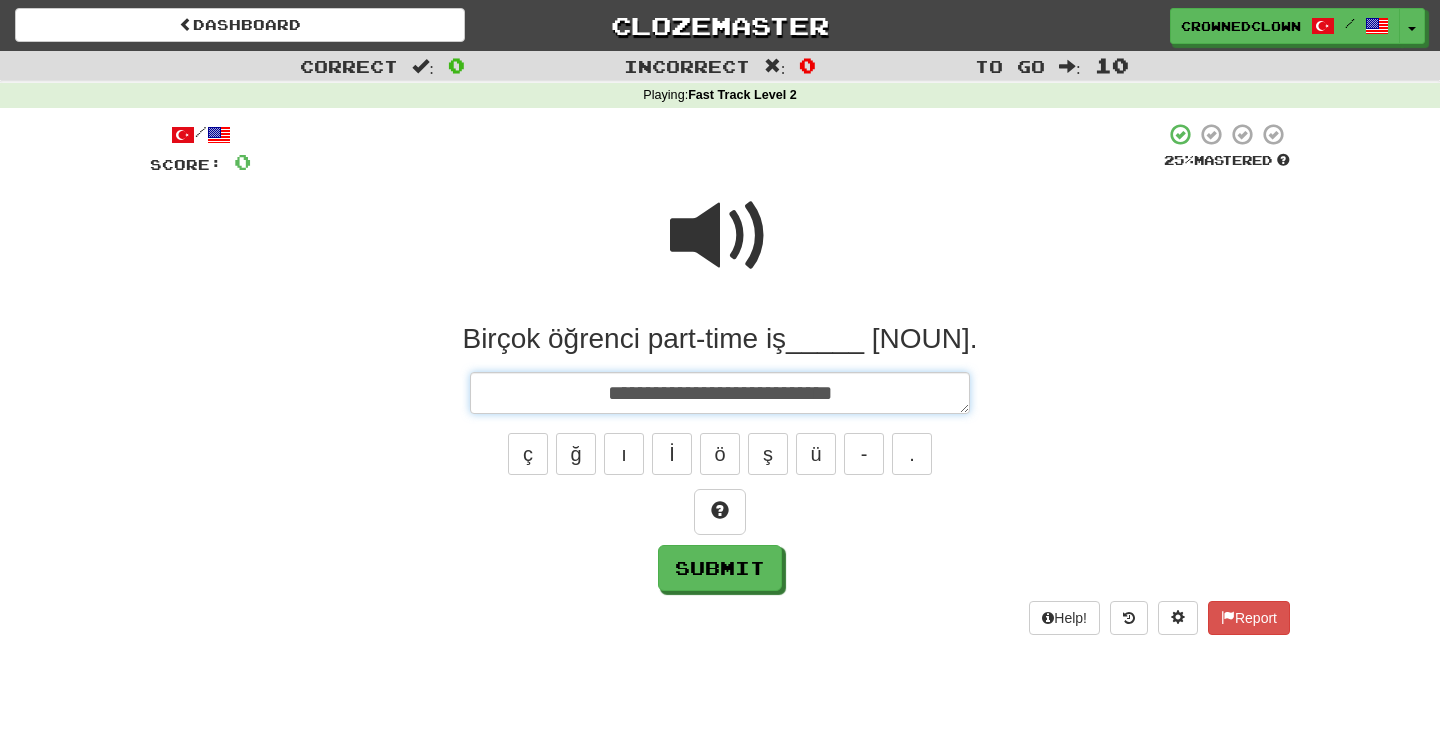 type on "*" 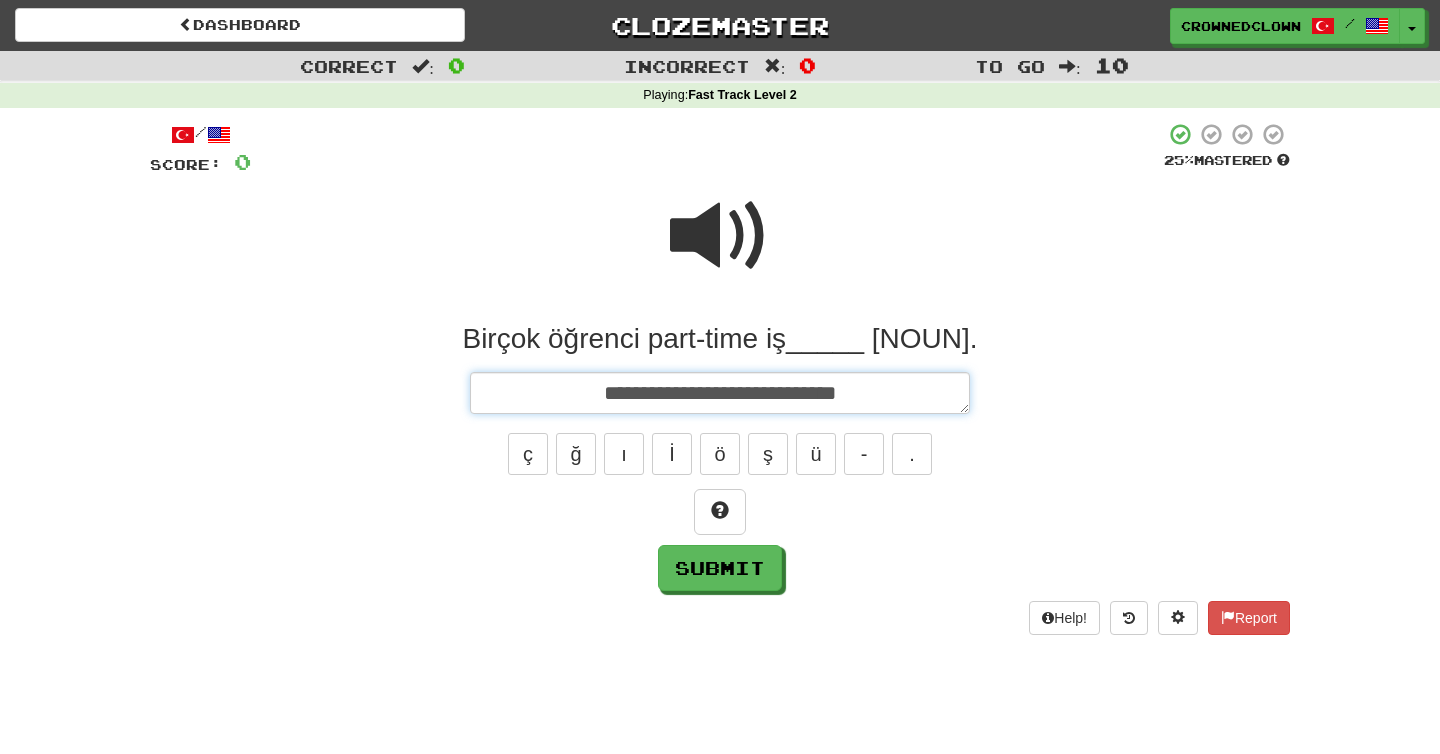 type on "*" 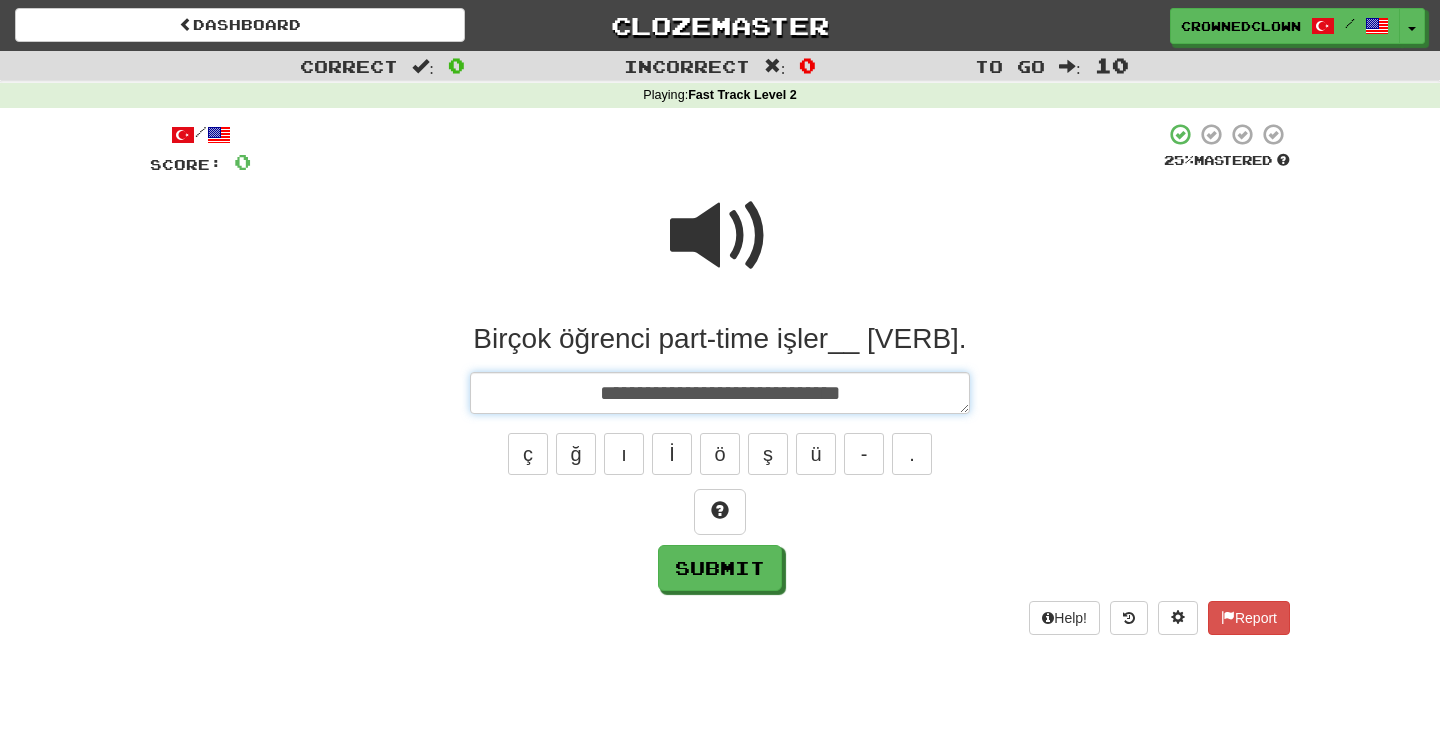 type on "*" 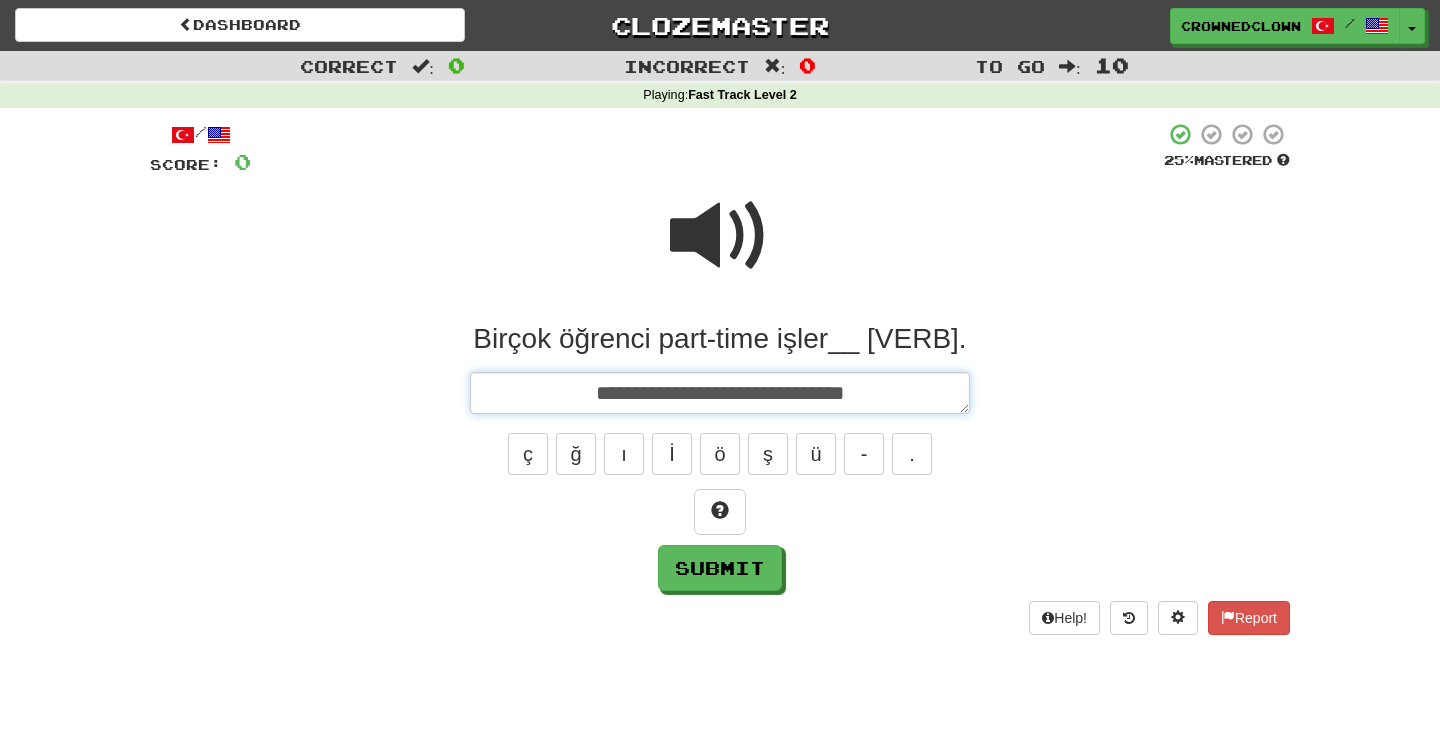 type on "*" 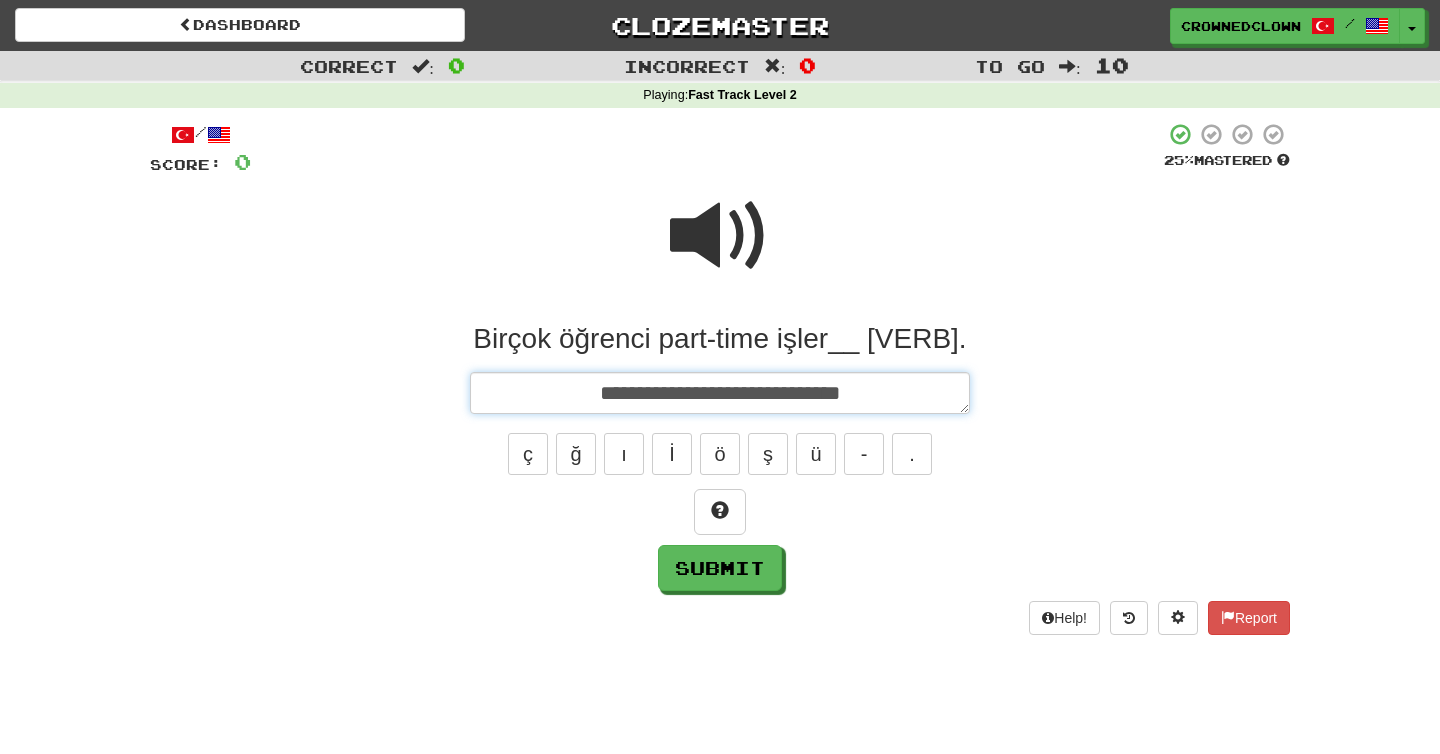 type on "**********" 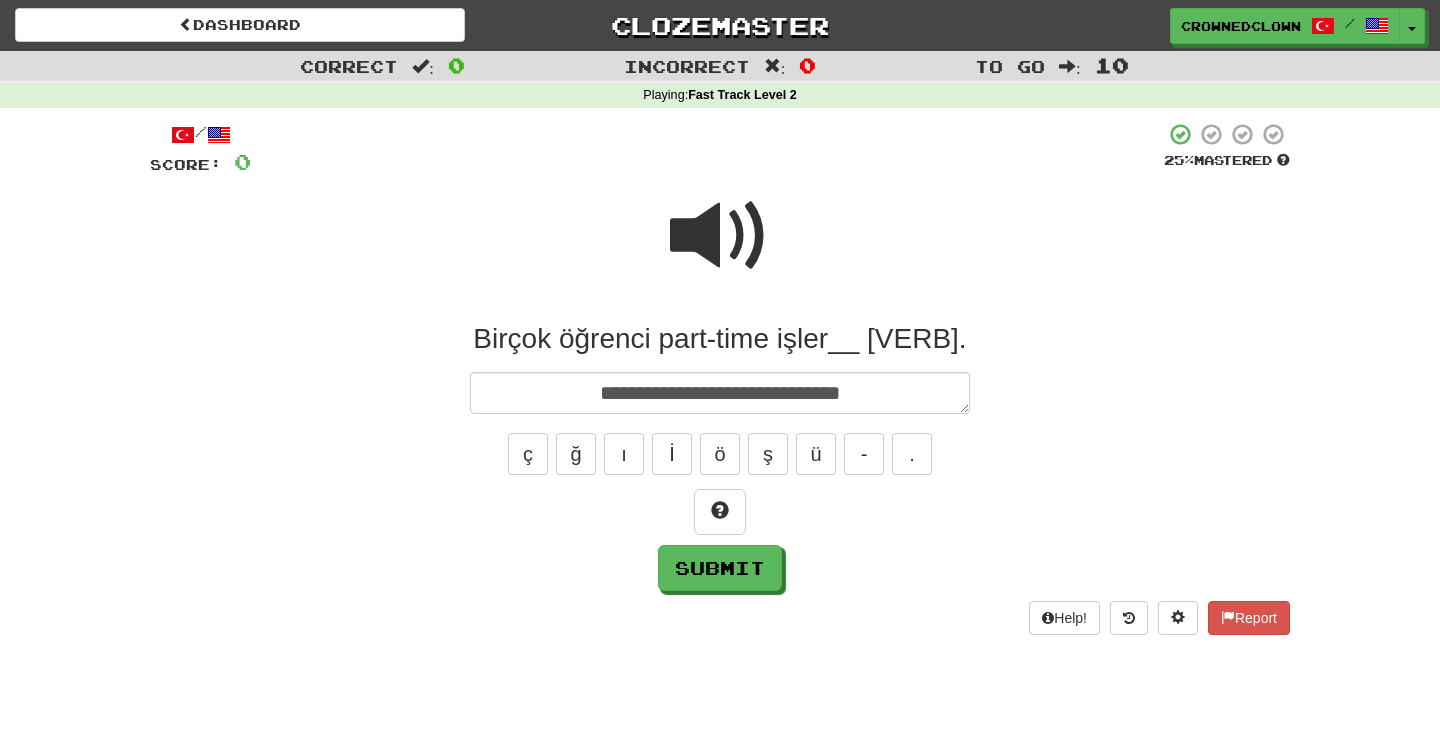 click at bounding box center [720, 236] 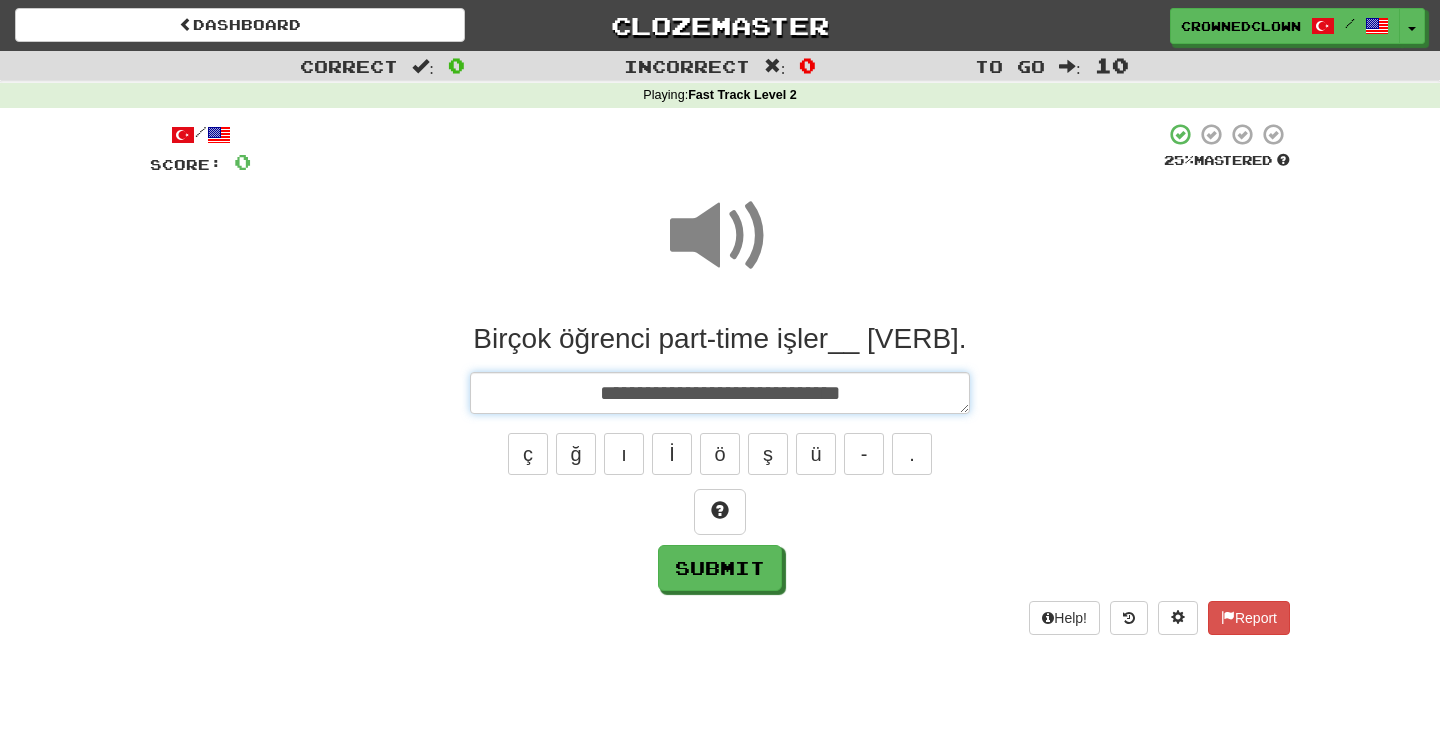 click on "**********" at bounding box center [720, 393] 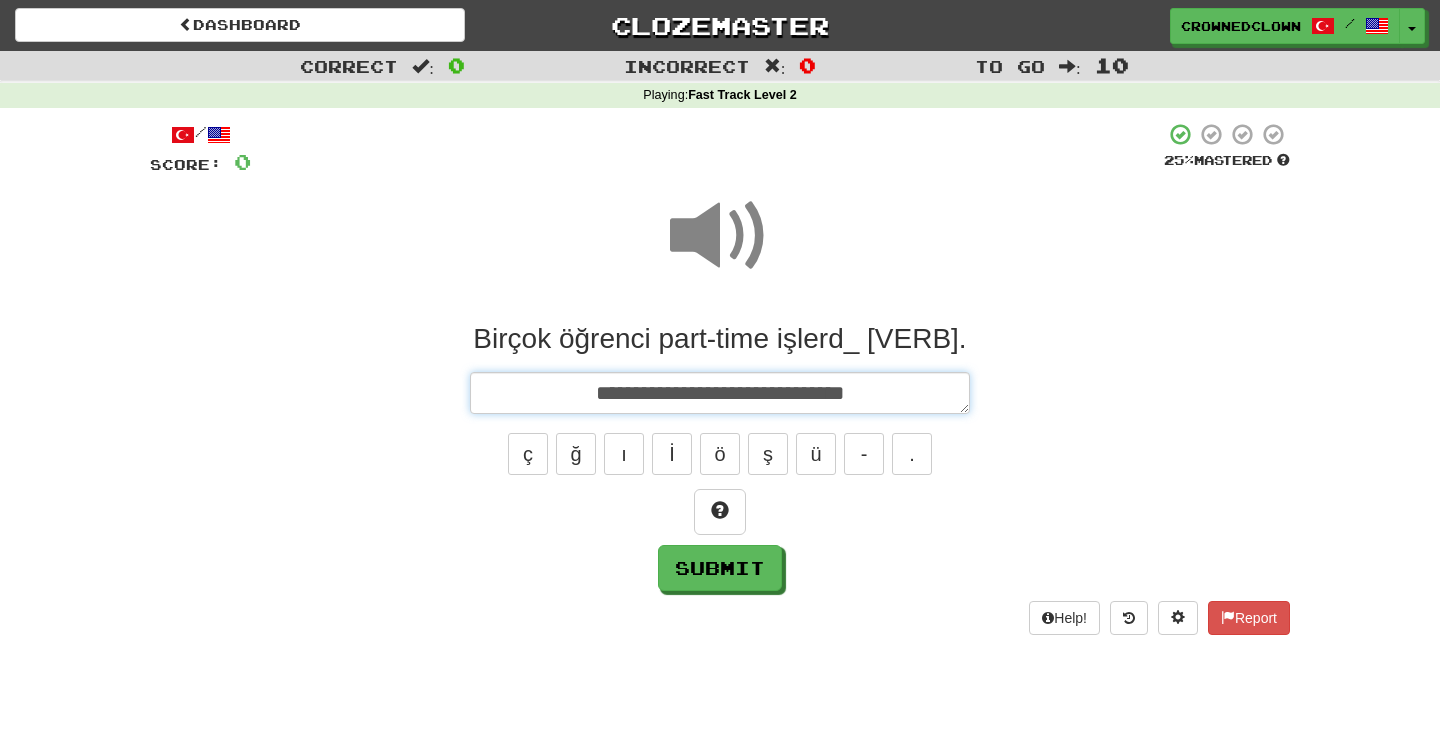 type on "*" 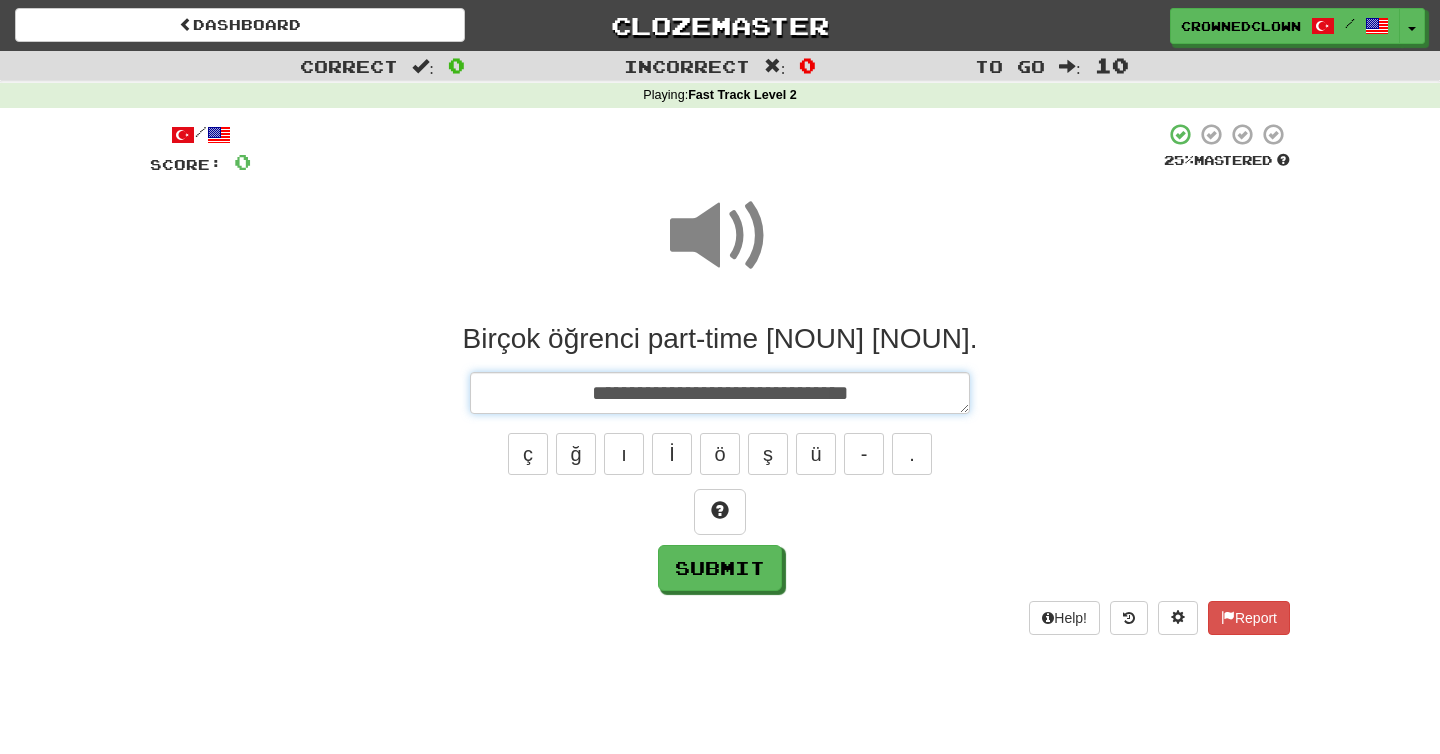 type on "*" 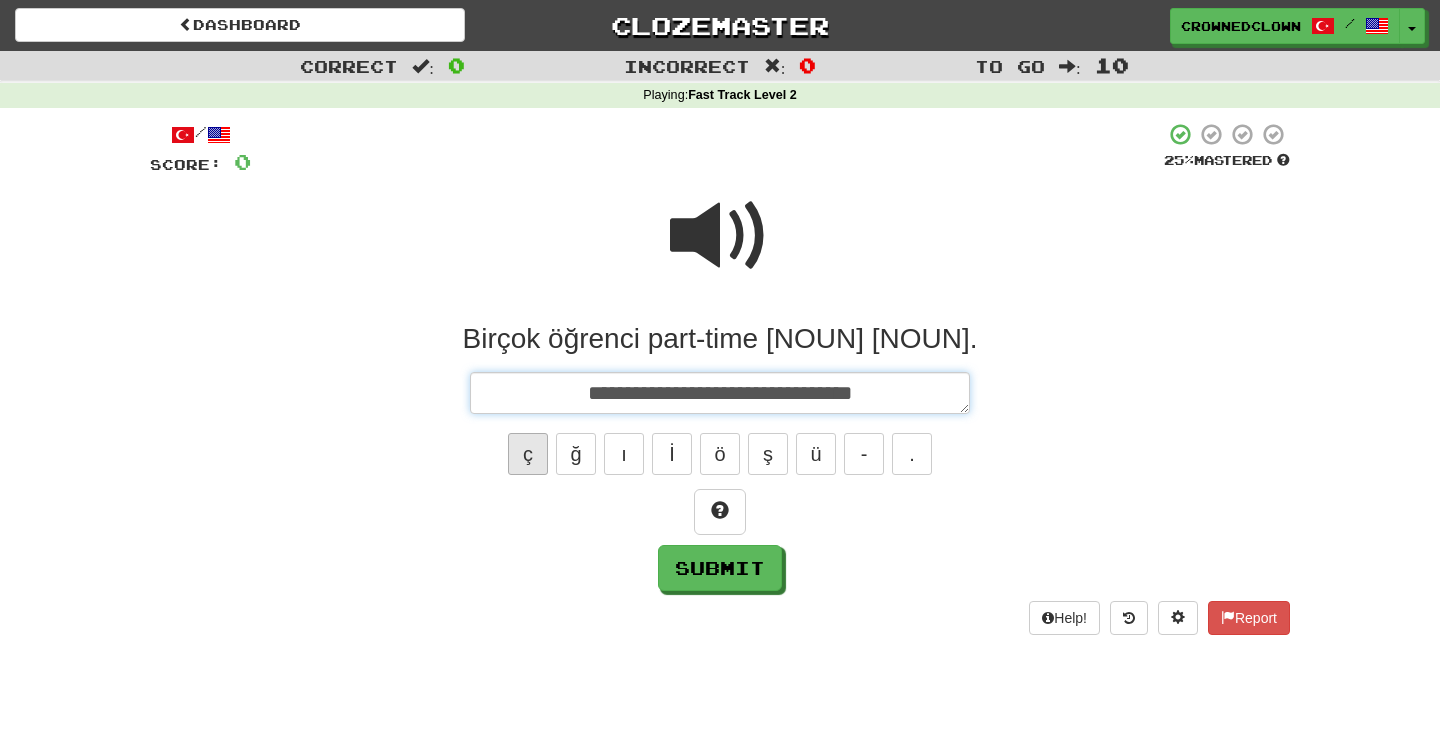 type on "**********" 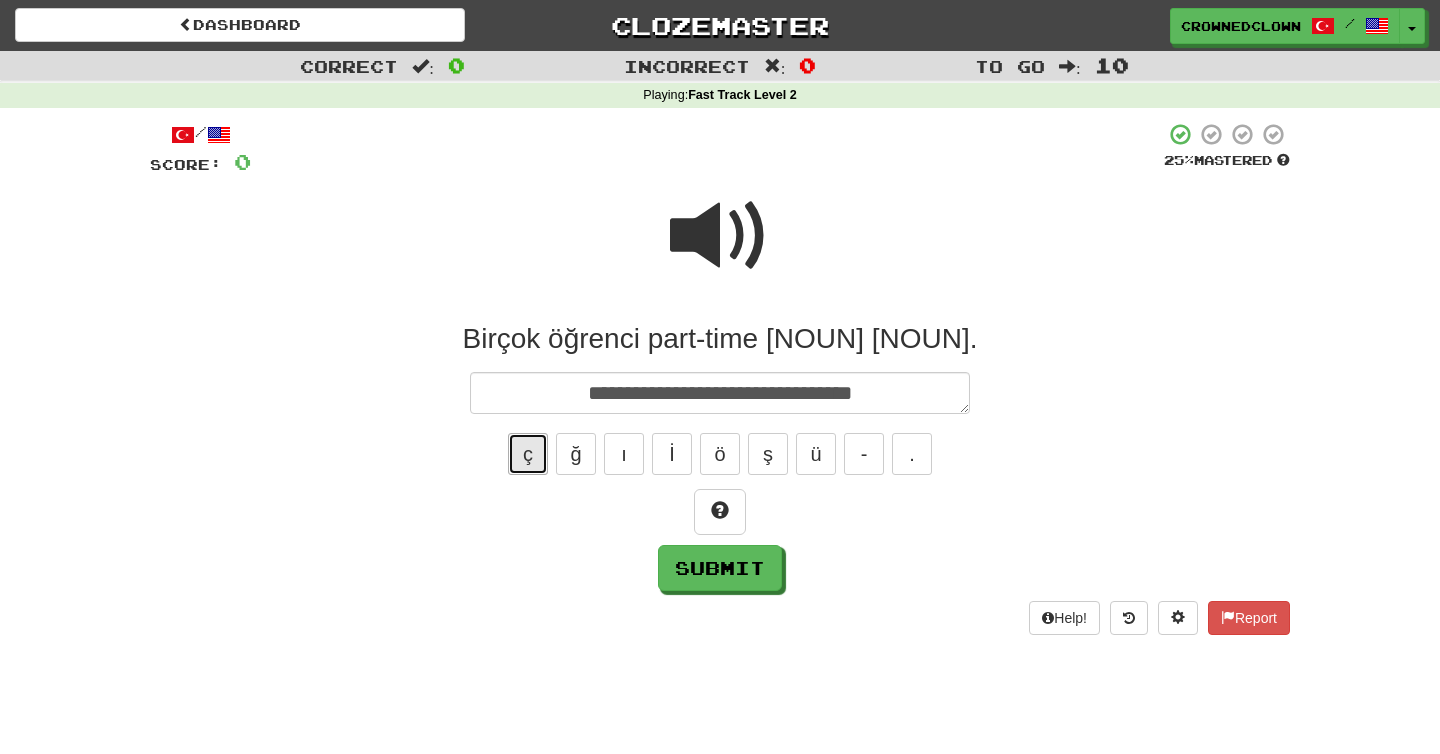 click on "ç" at bounding box center [528, 454] 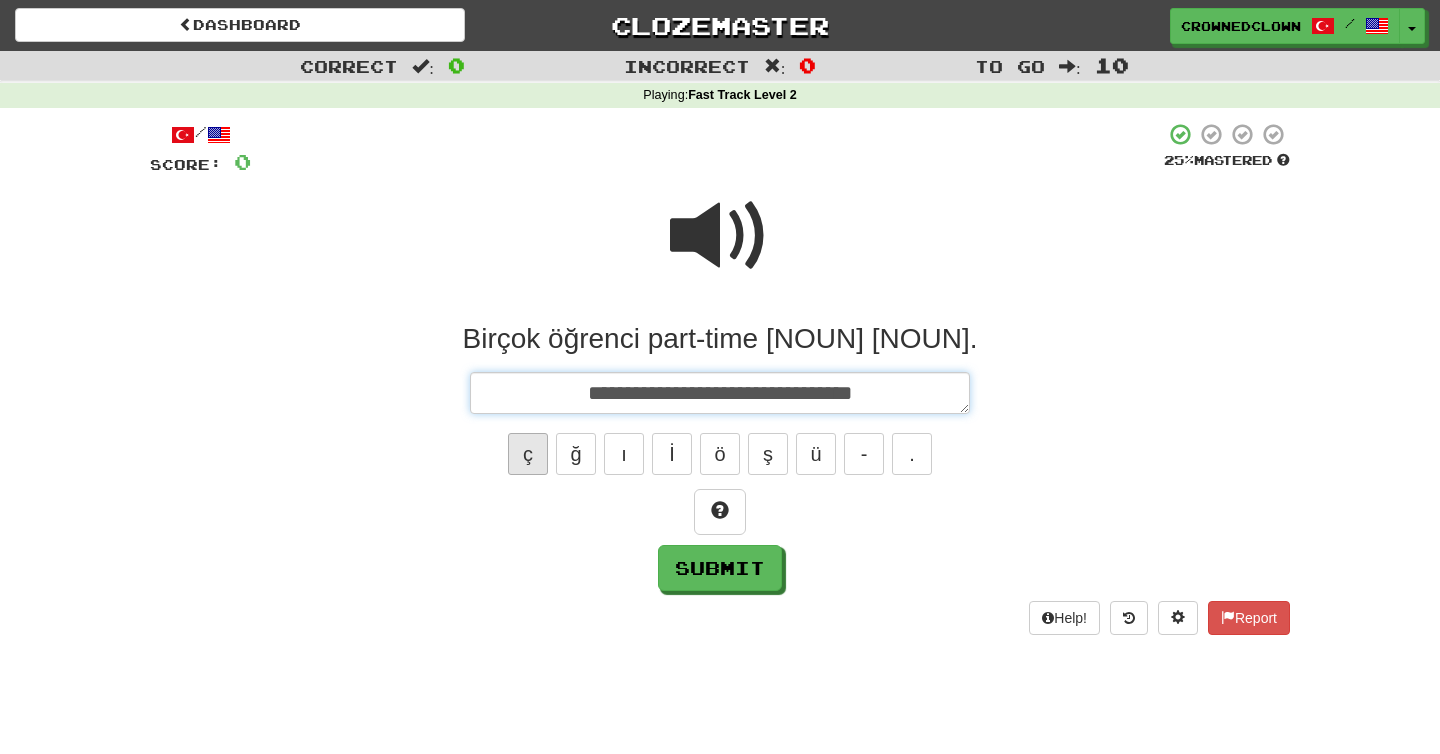 type on "*" 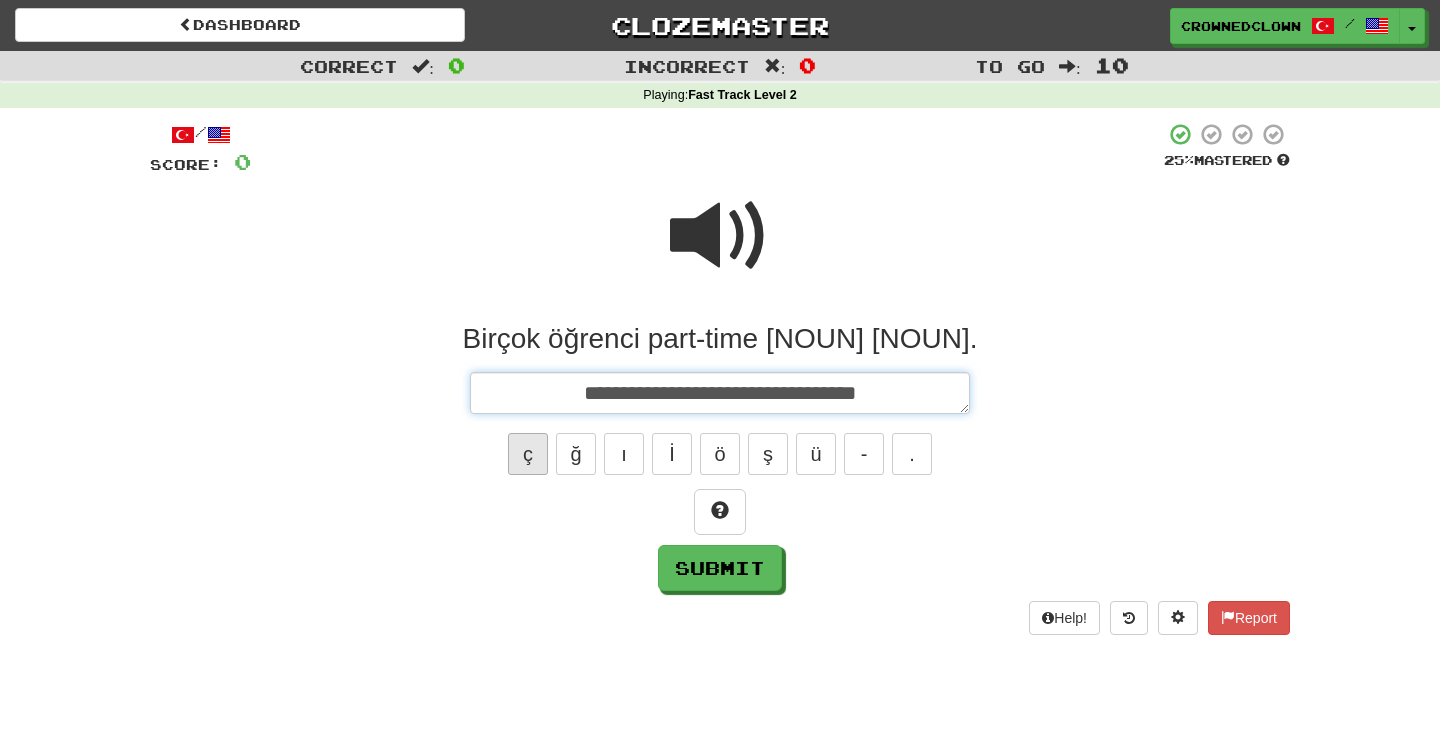 type on "*" 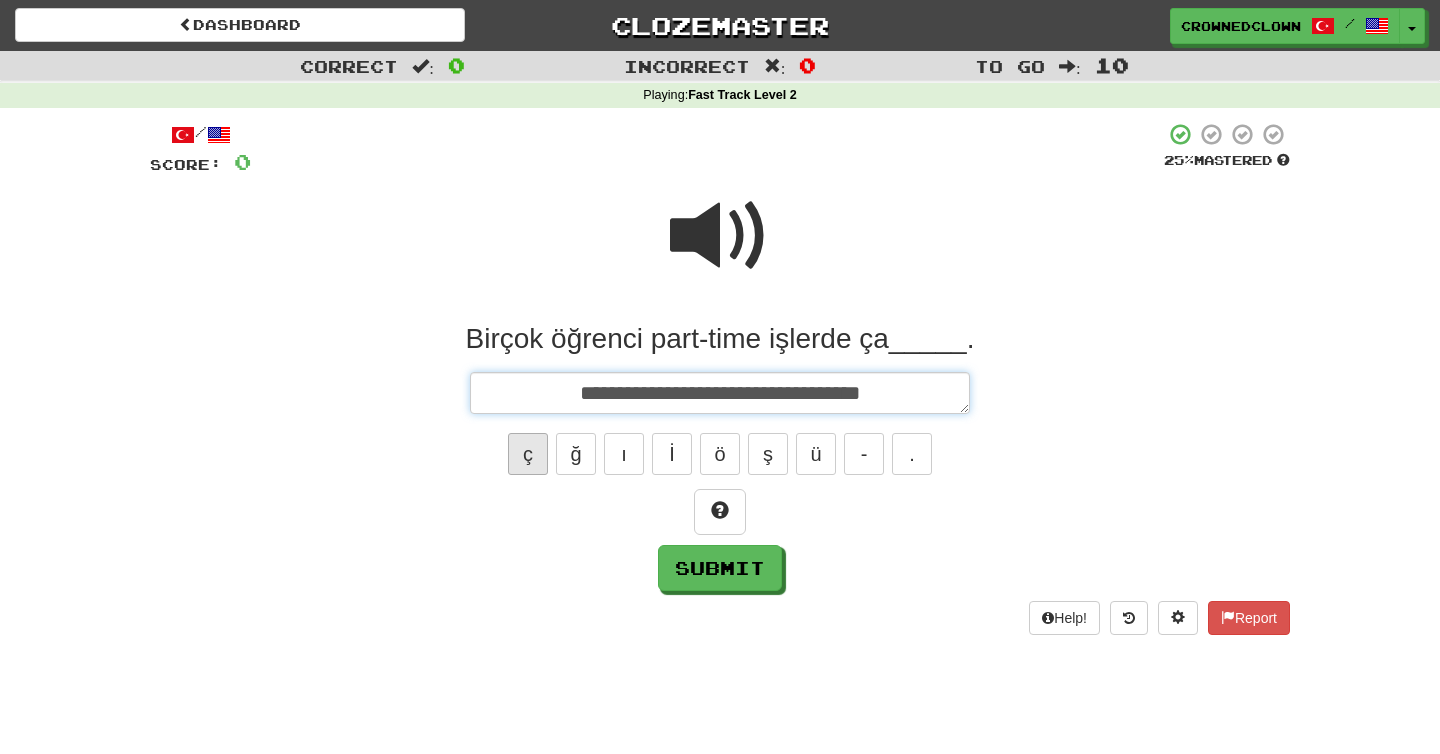 type on "*" 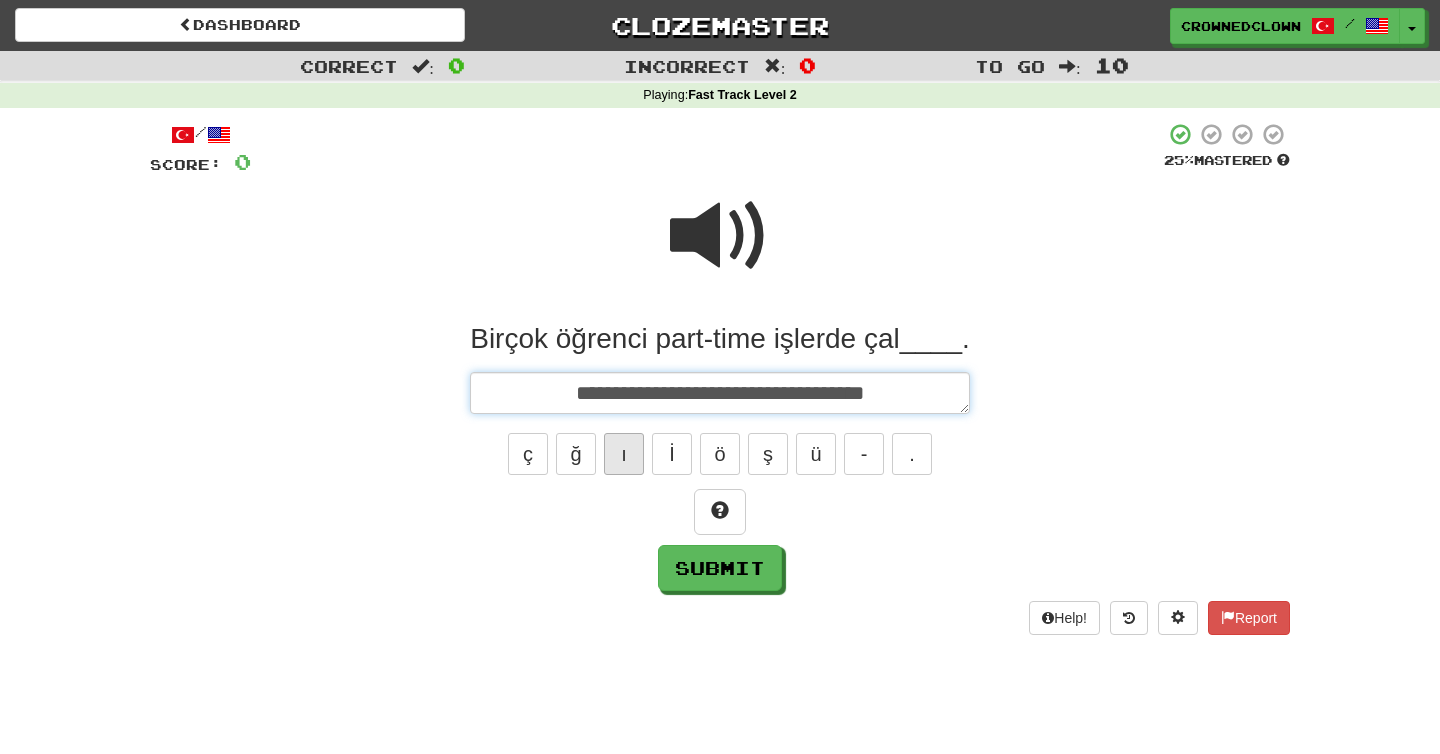 type on "**********" 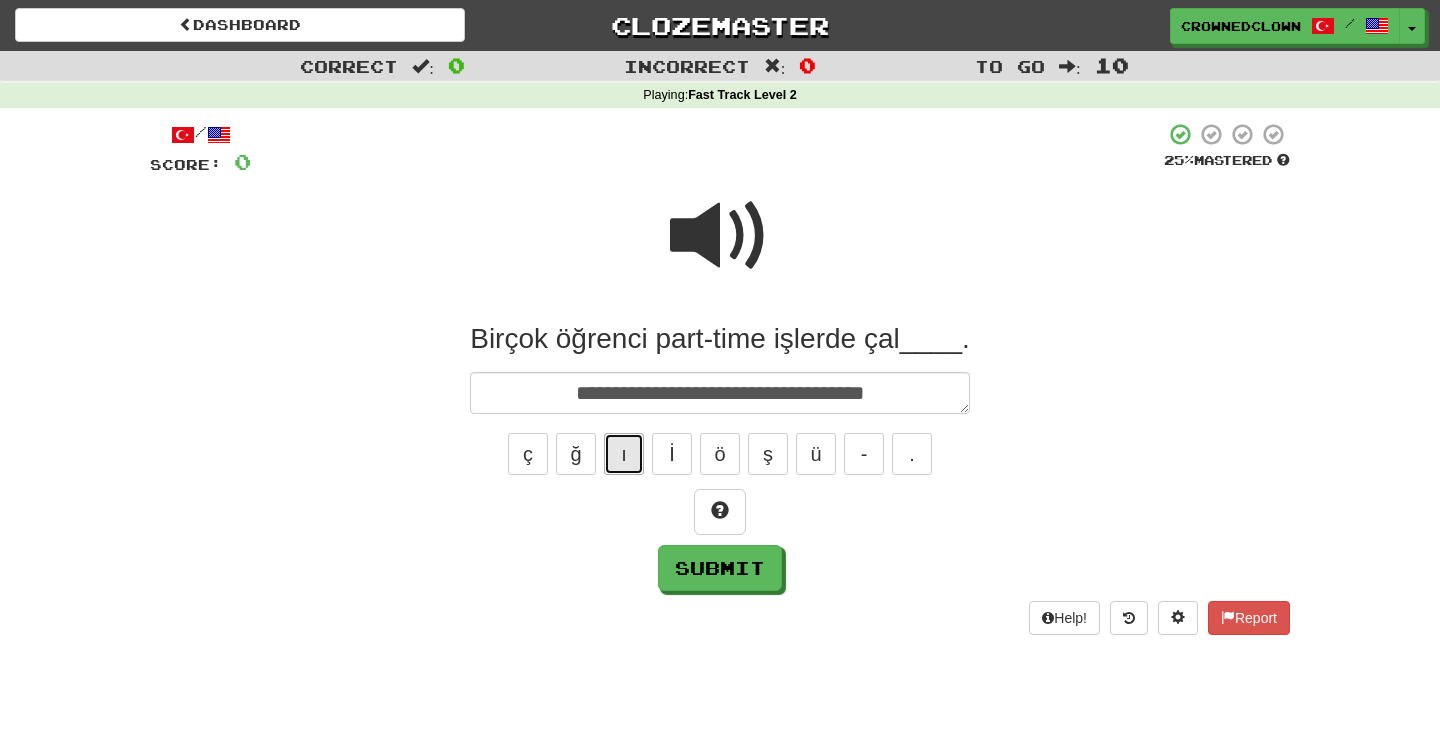click on "ı" at bounding box center (624, 454) 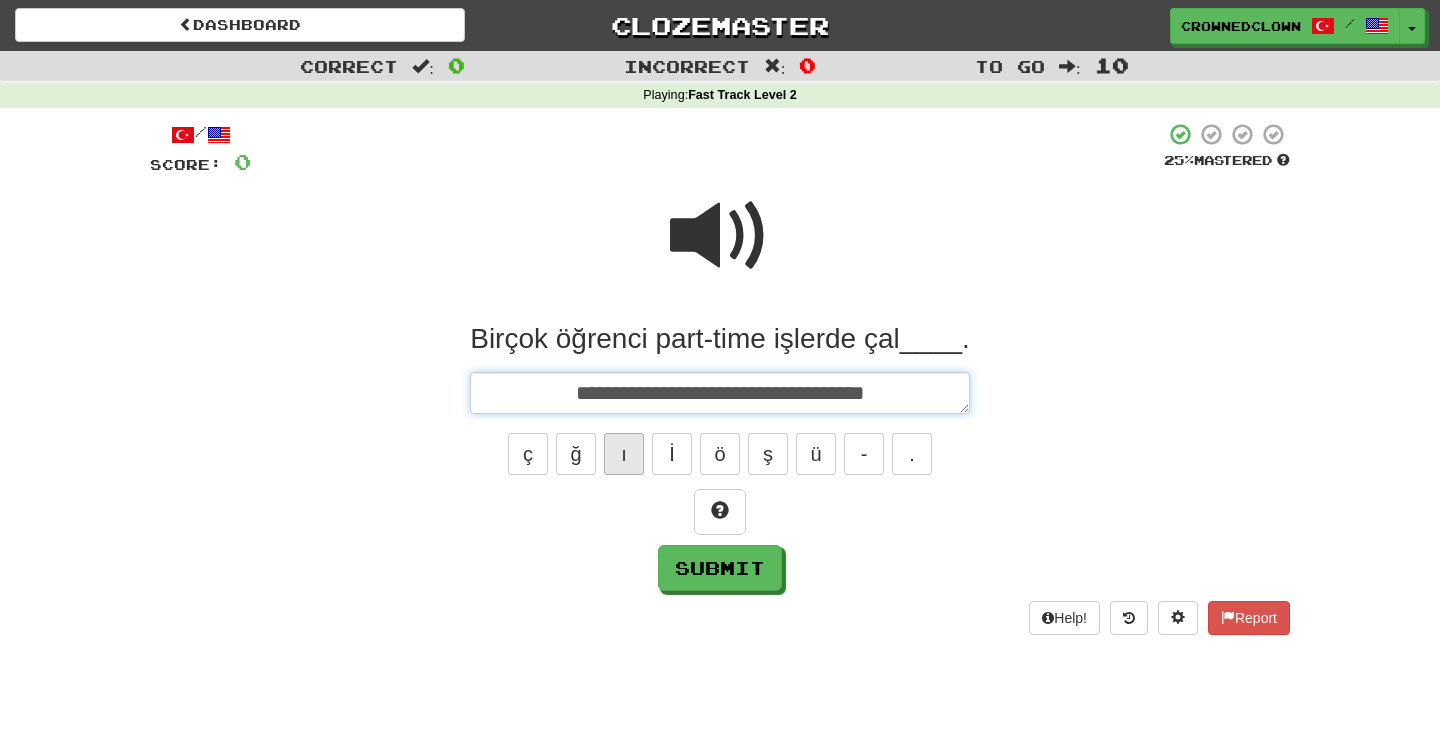 type on "*" 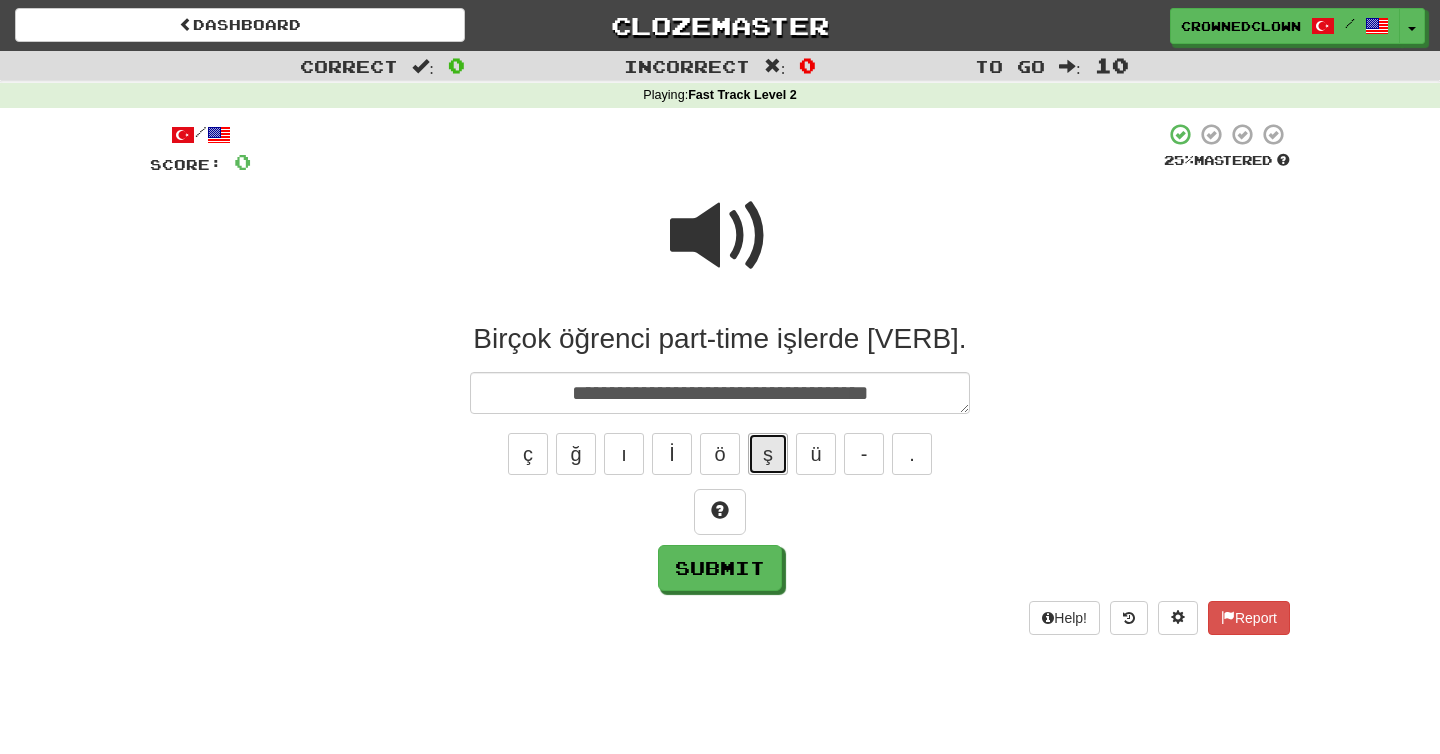 click on "ş" at bounding box center (768, 454) 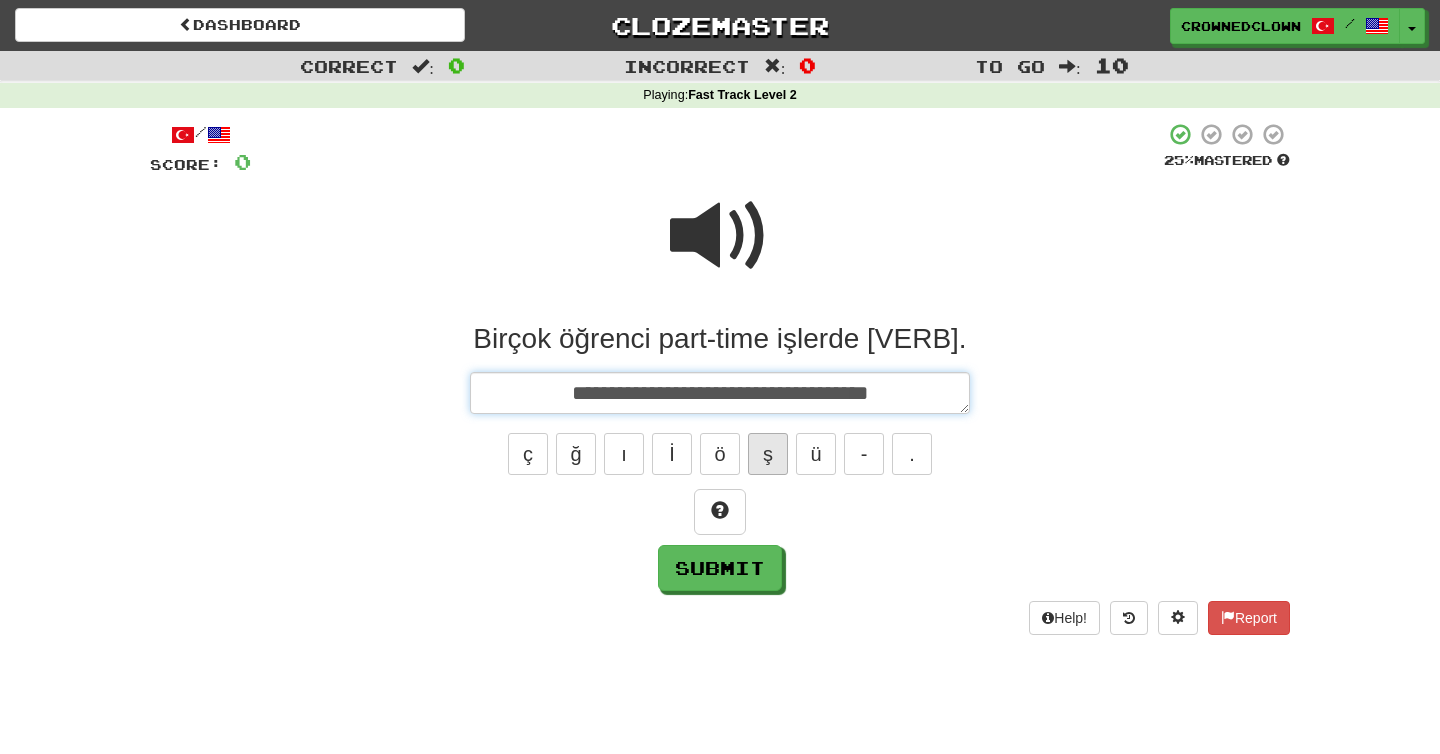 type on "*" 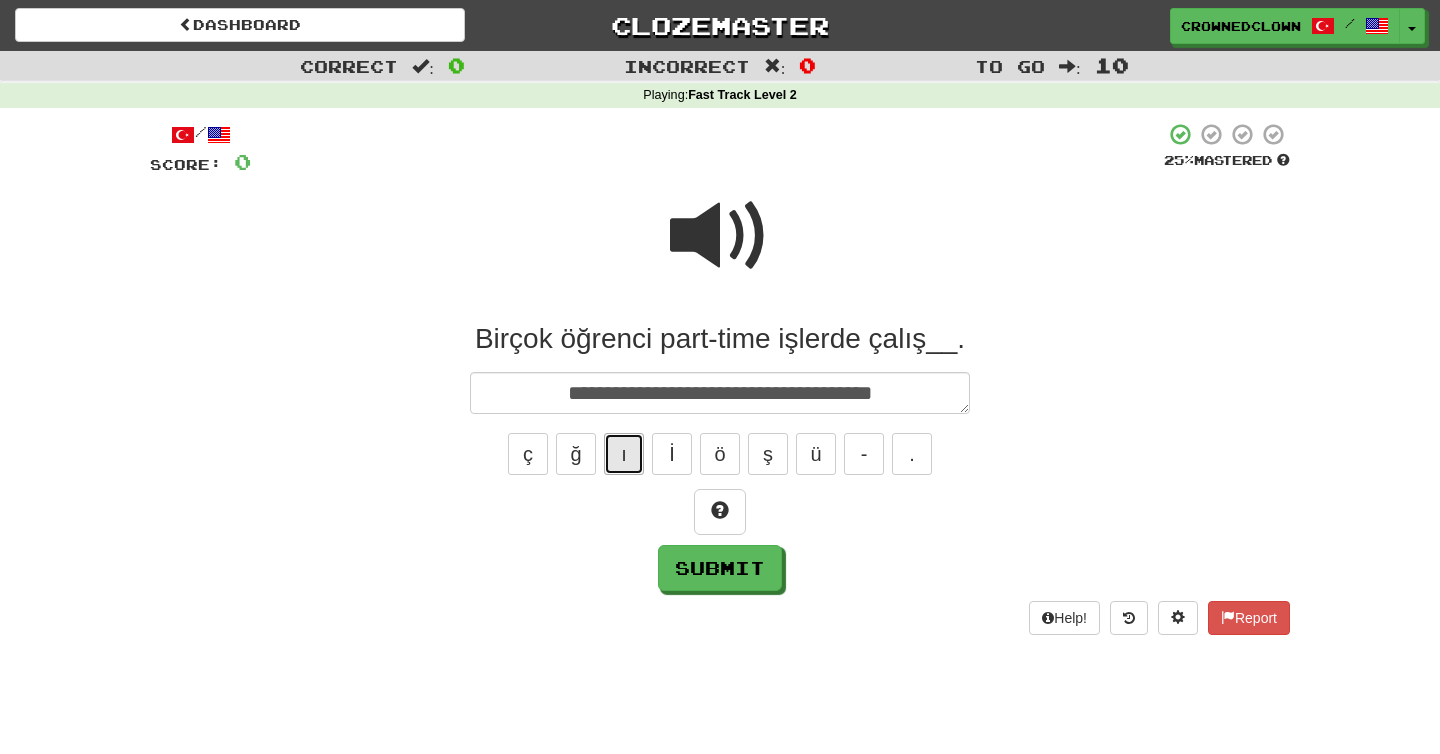 click on "ı" at bounding box center (624, 454) 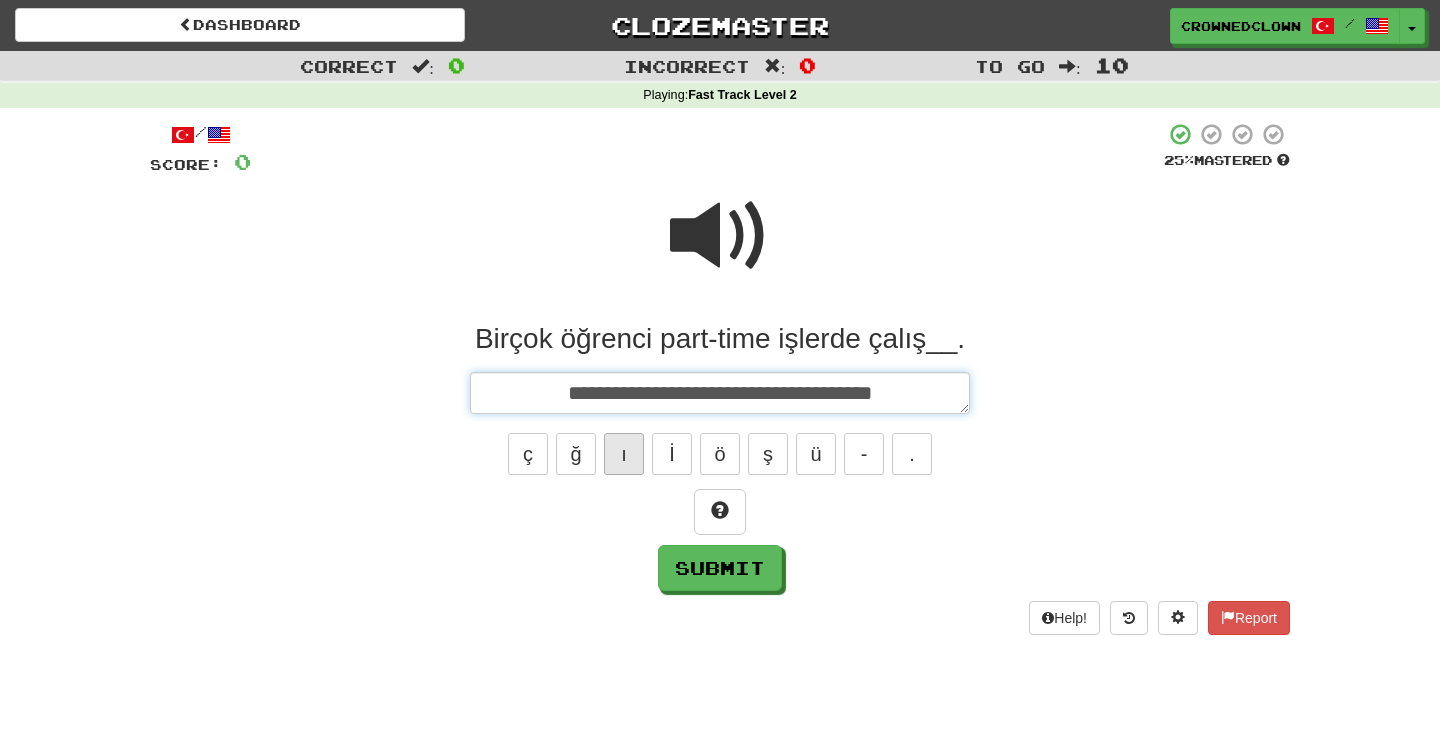 type on "*" 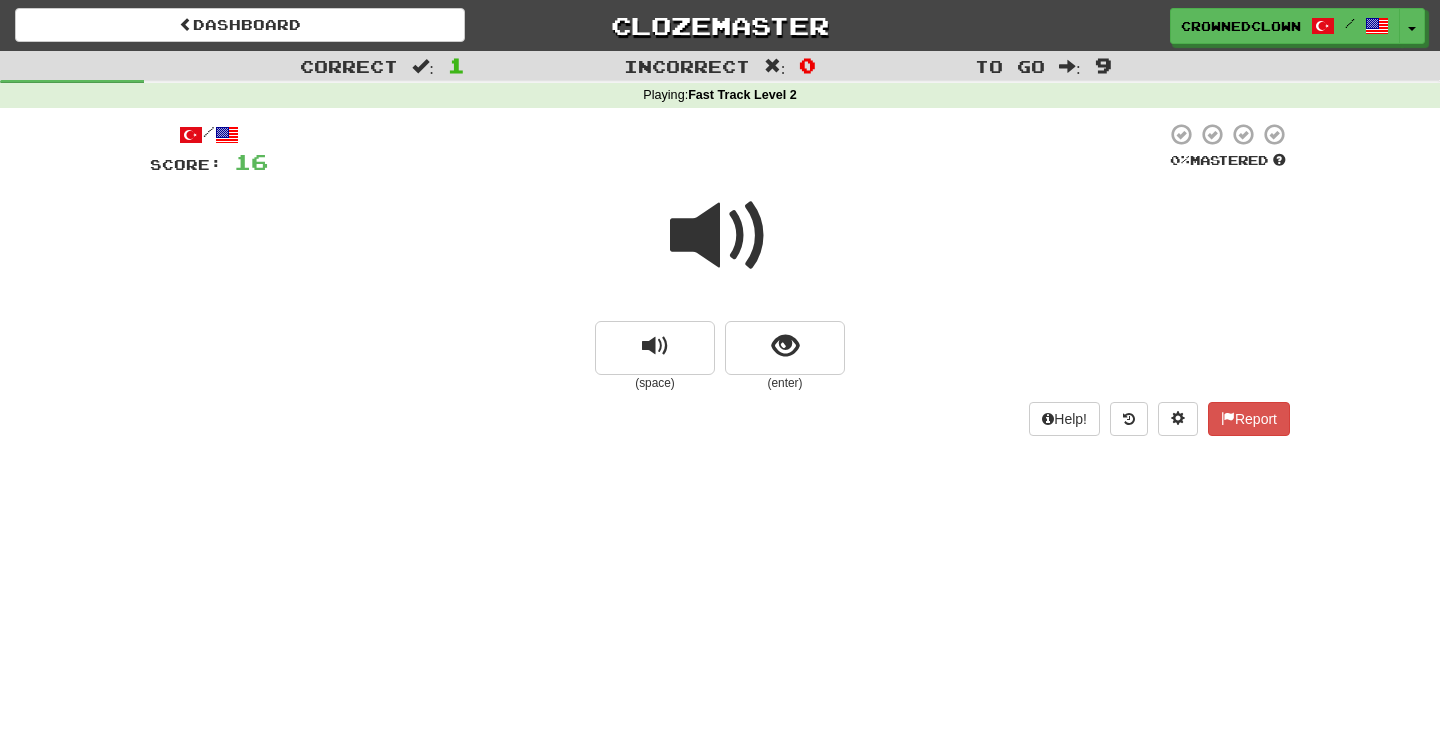 click at bounding box center [720, 236] 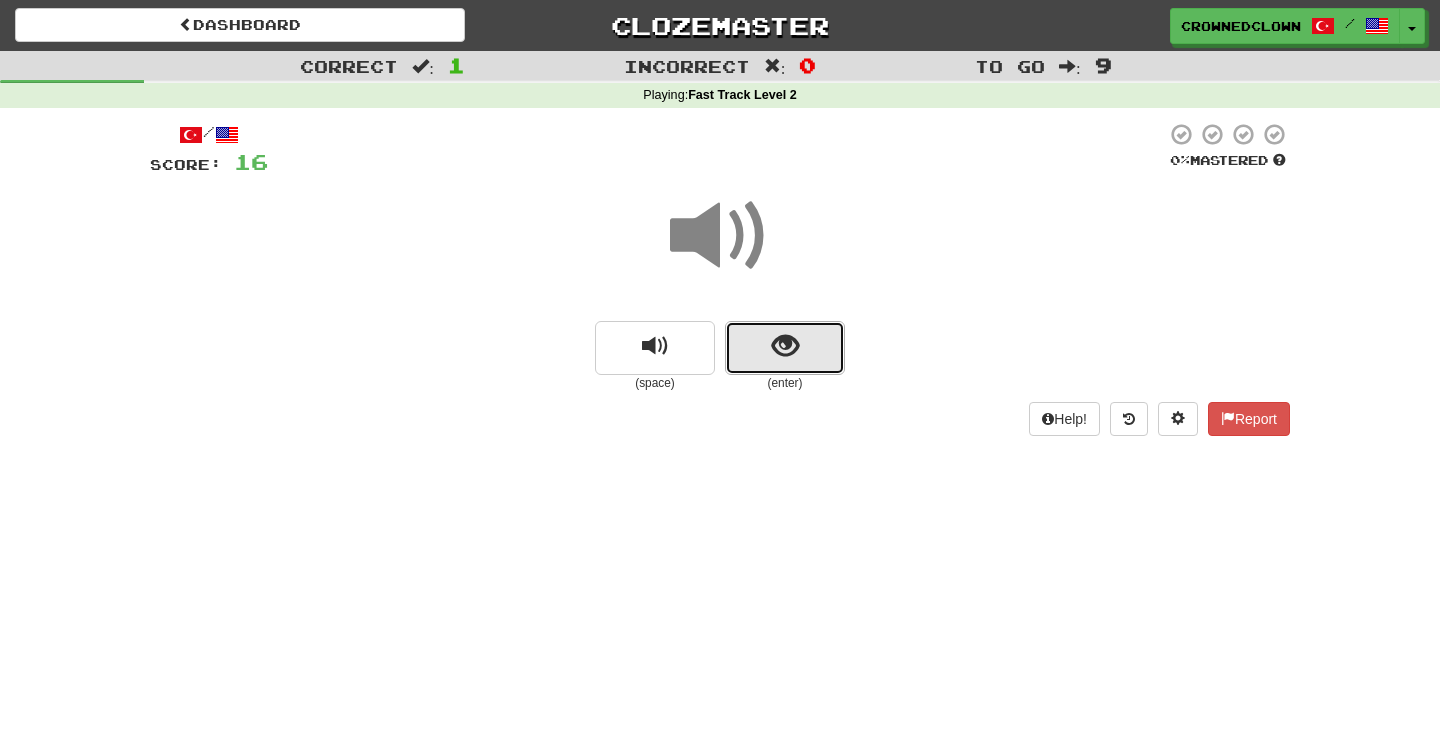click at bounding box center (785, 346) 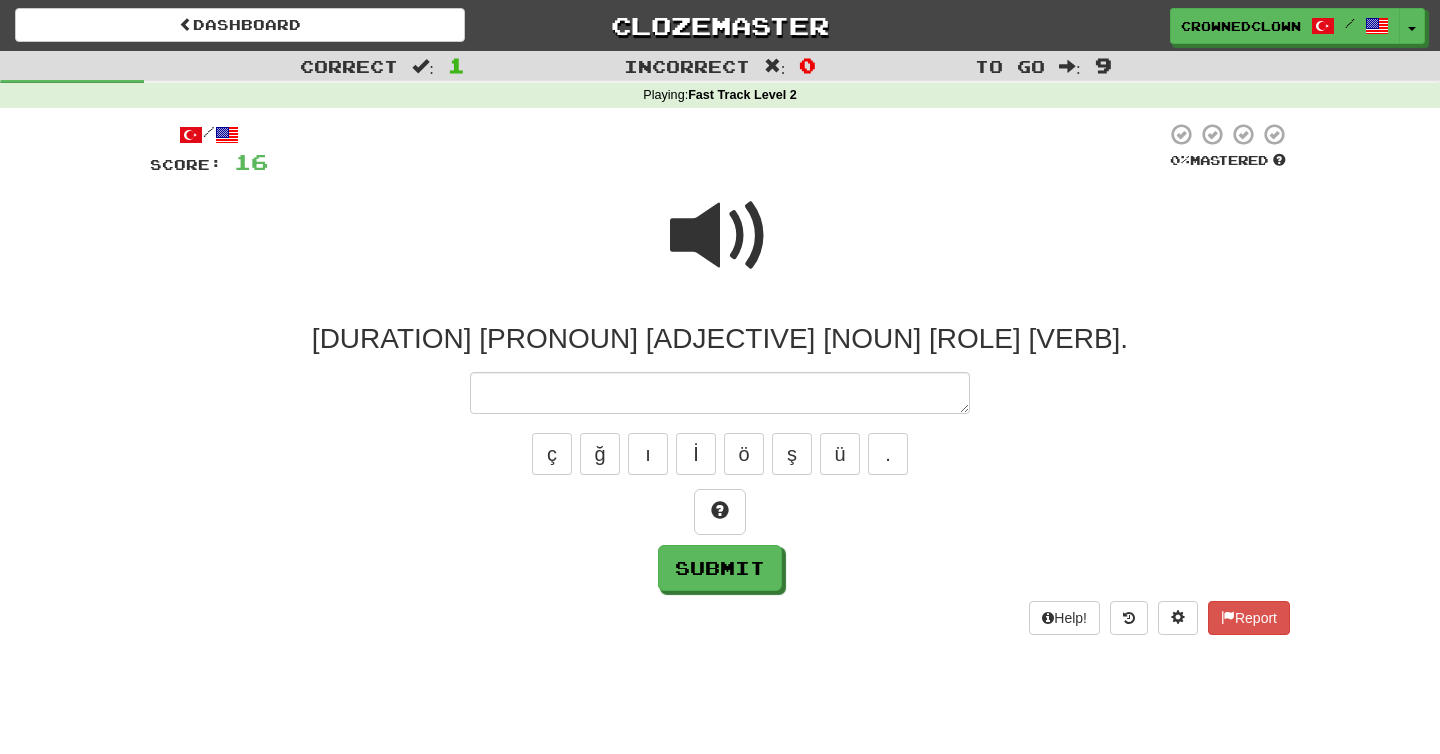 click at bounding box center [720, 393] 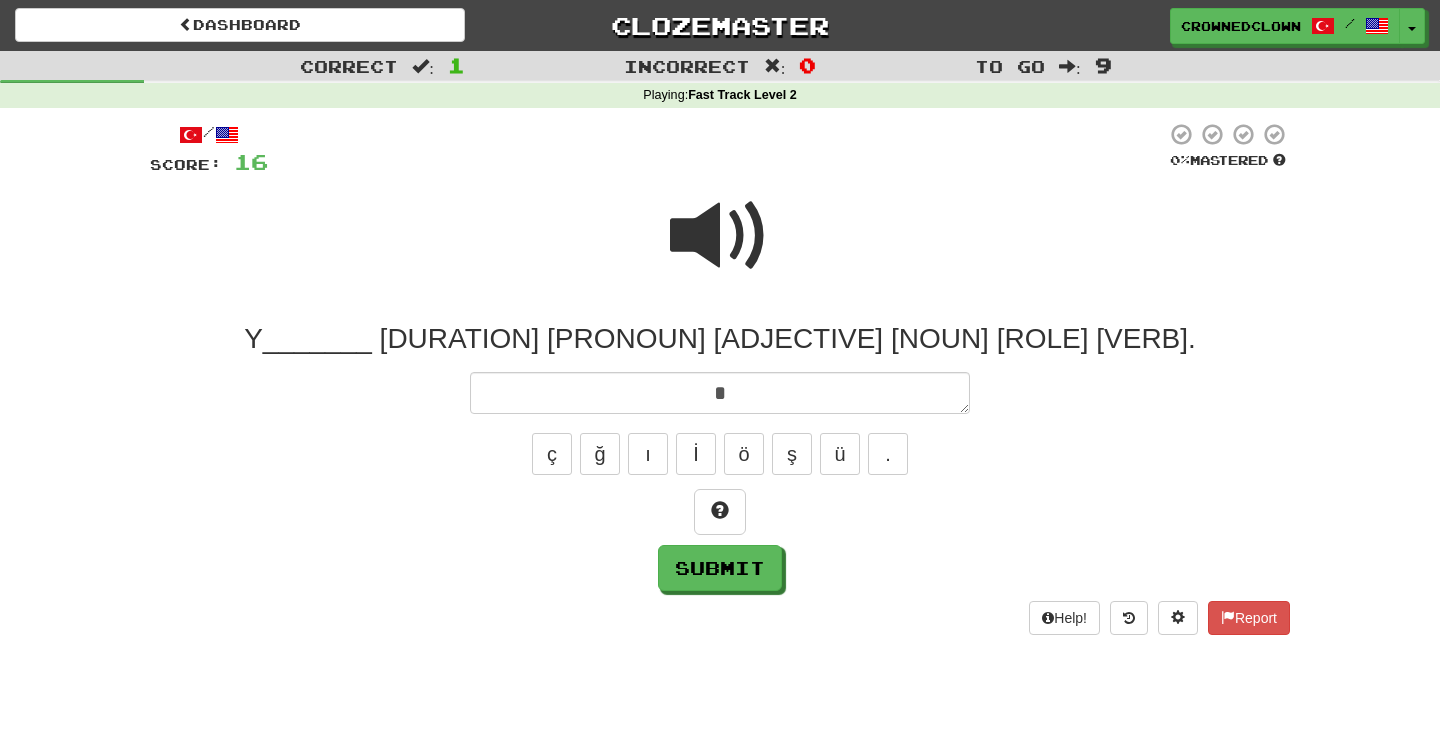 type on "*" 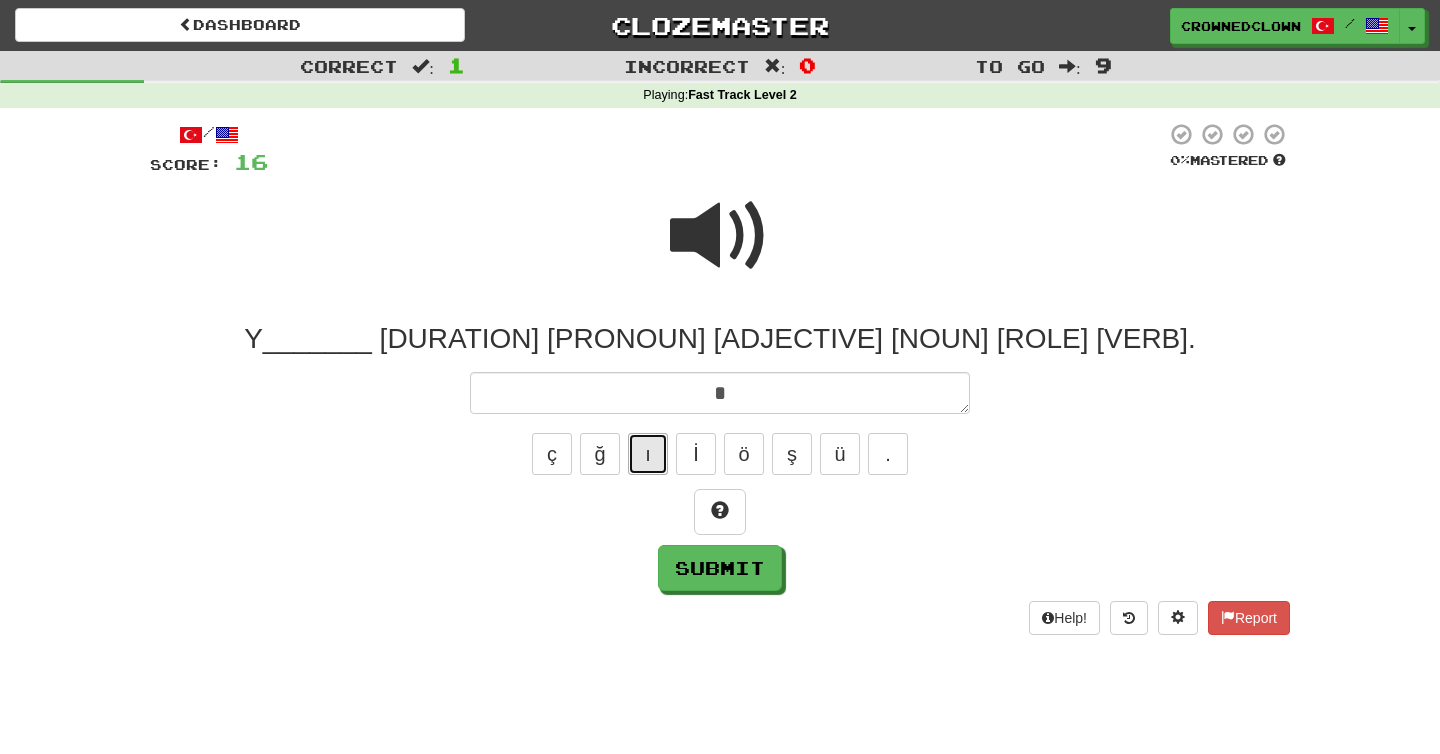 click on "ı" at bounding box center [648, 454] 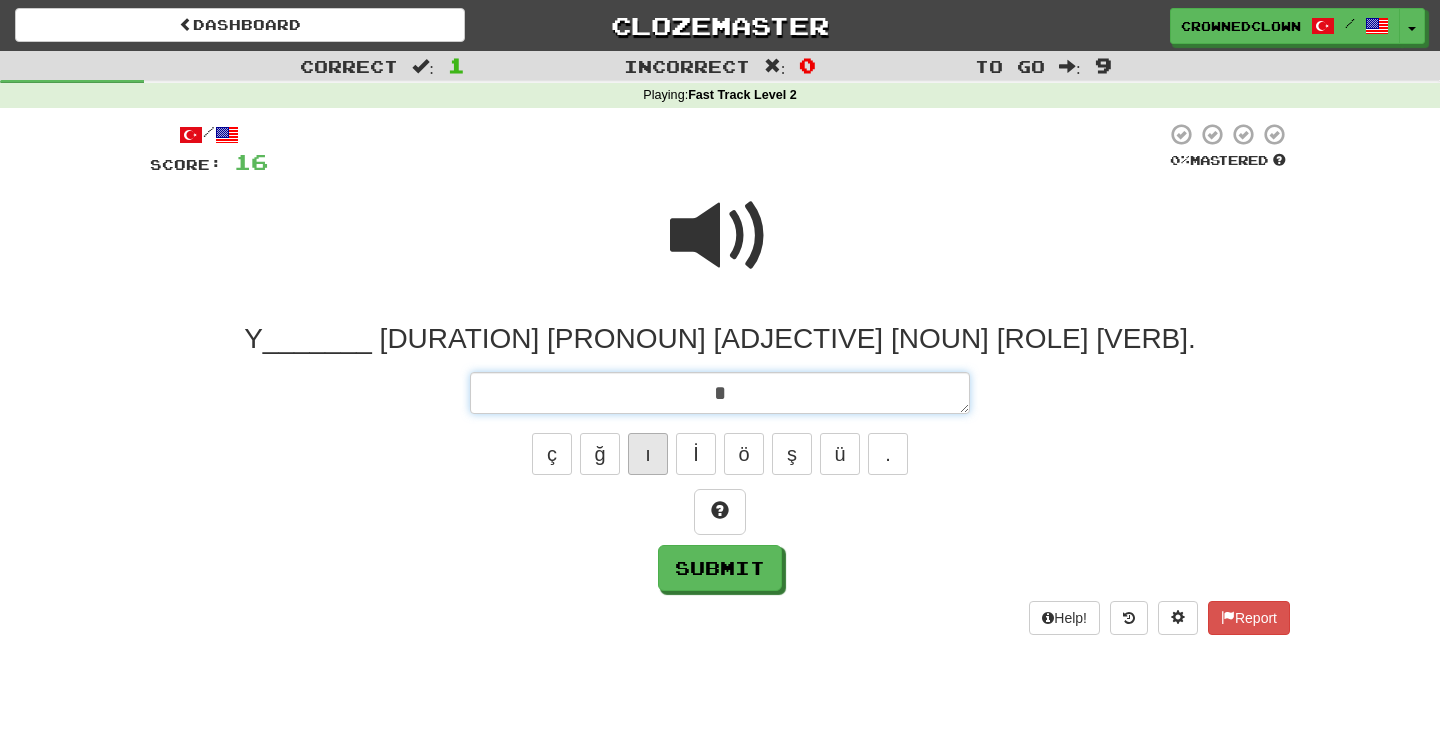type on "*" 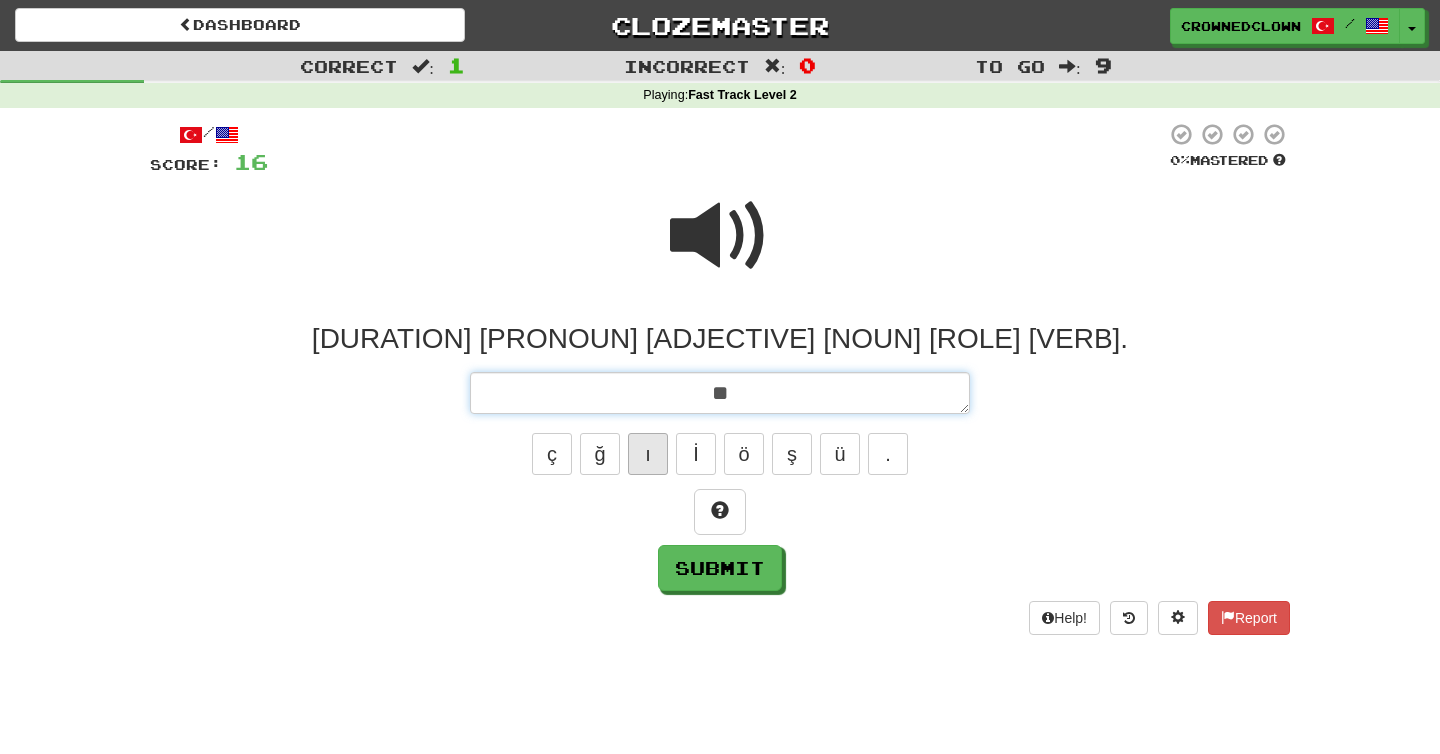 type on "*" 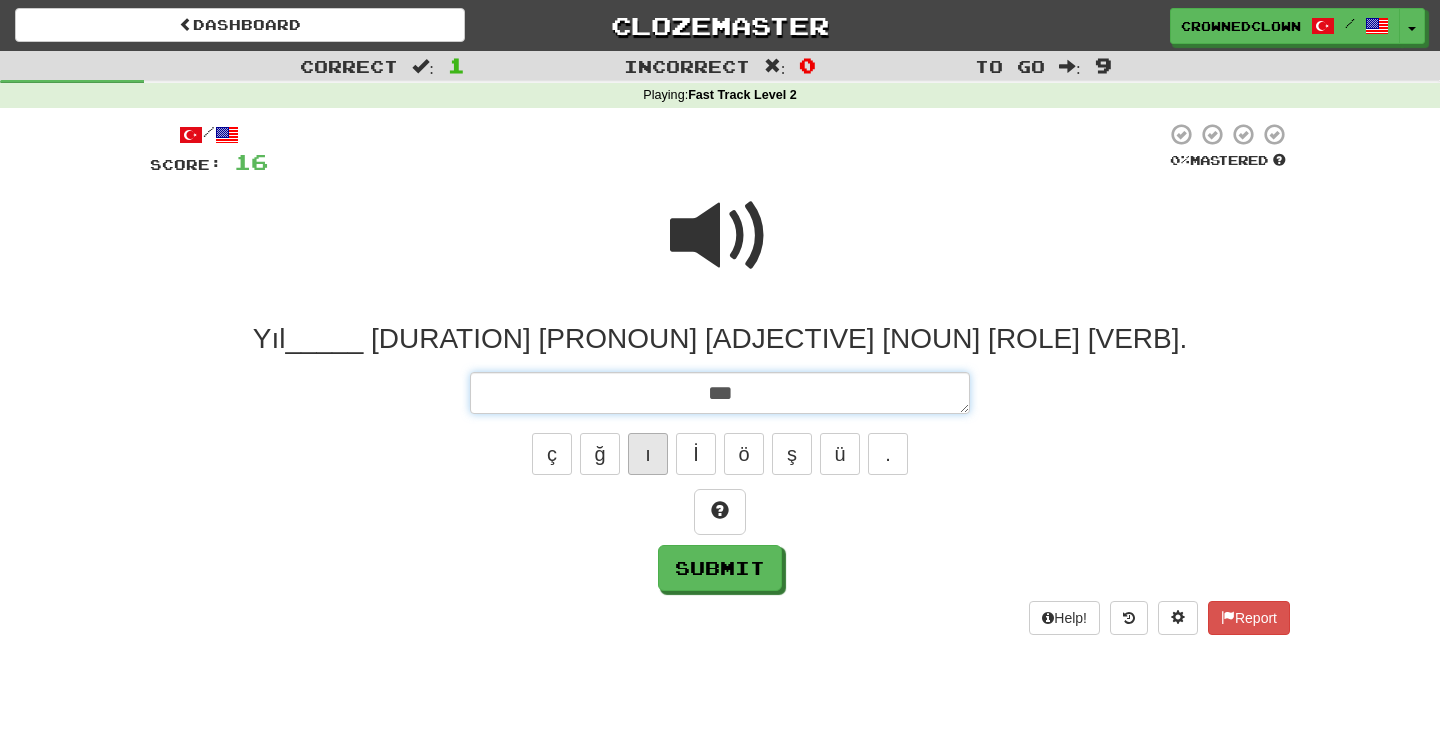 type on "*" 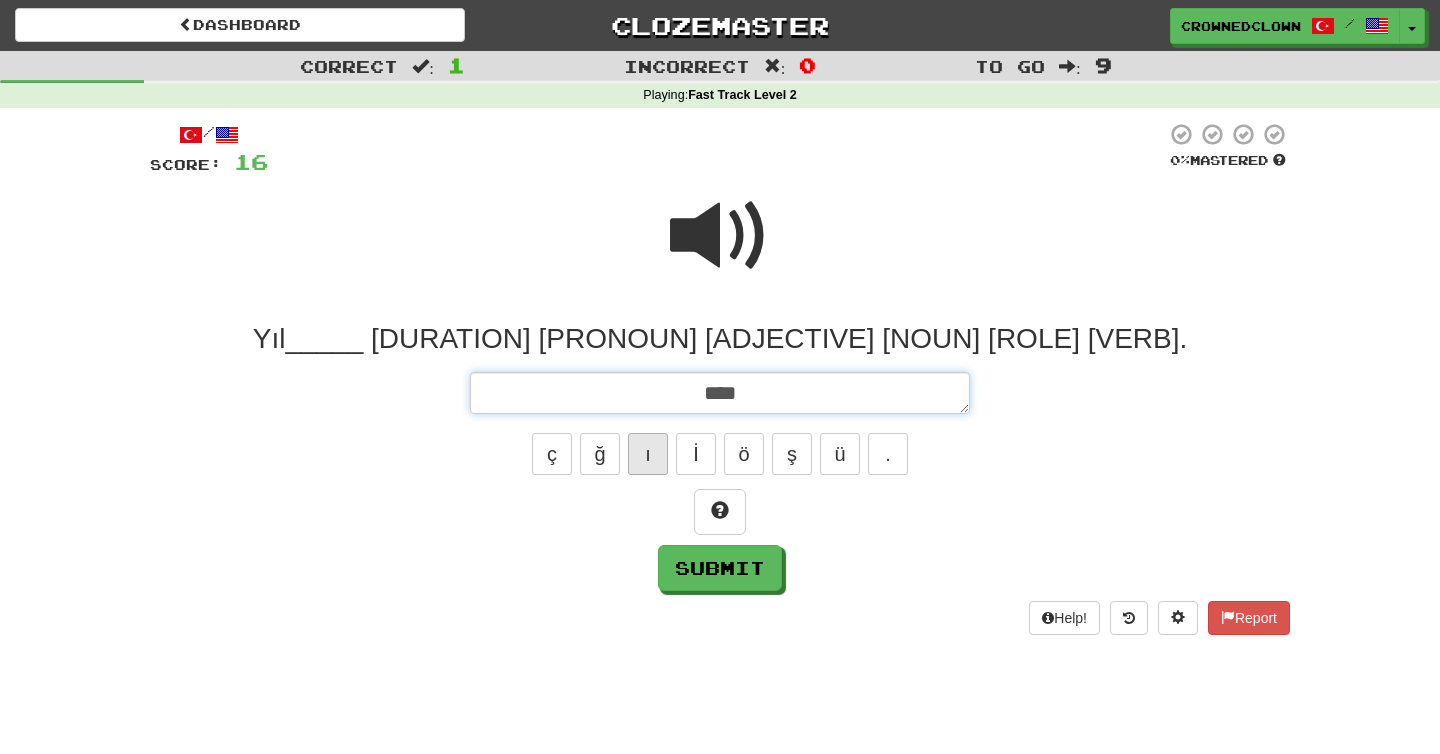 type on "*" 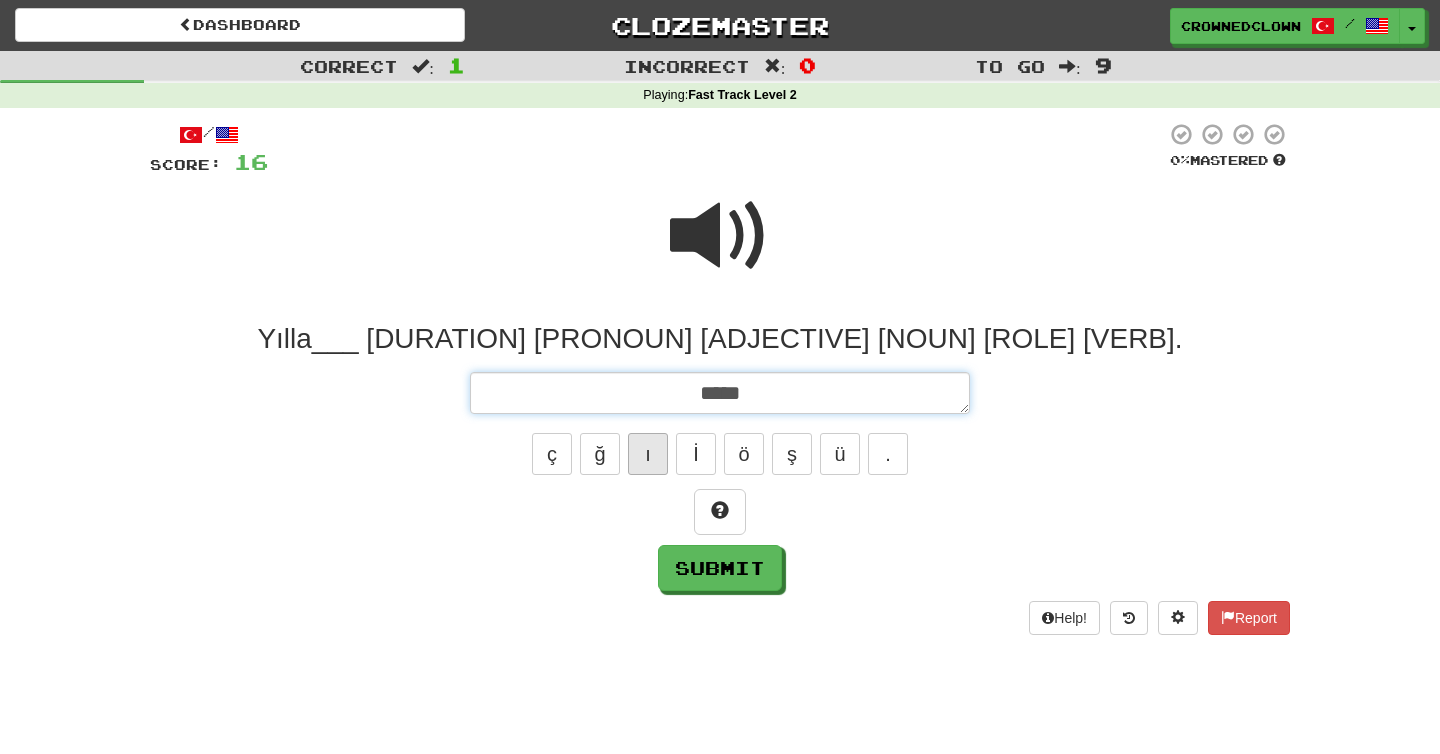 type on "*" 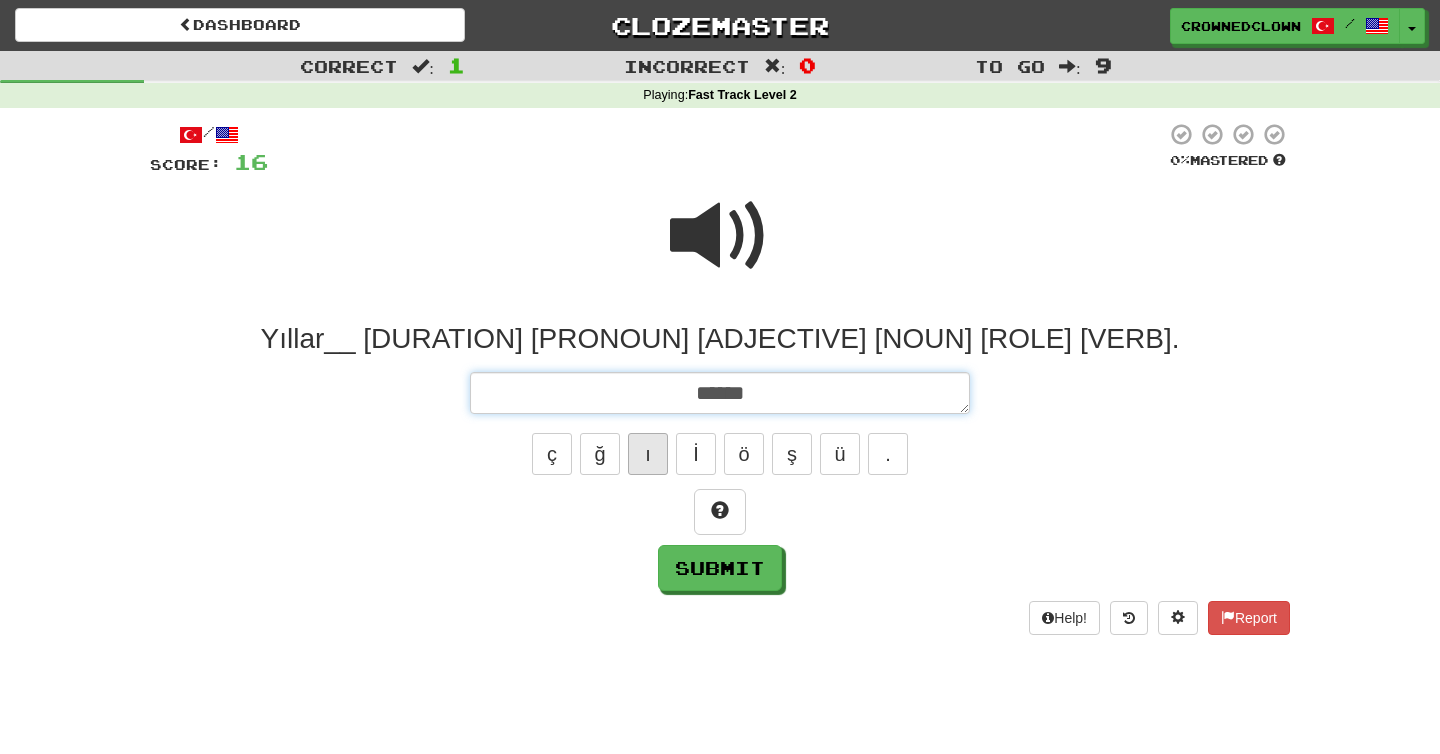 type on "*" 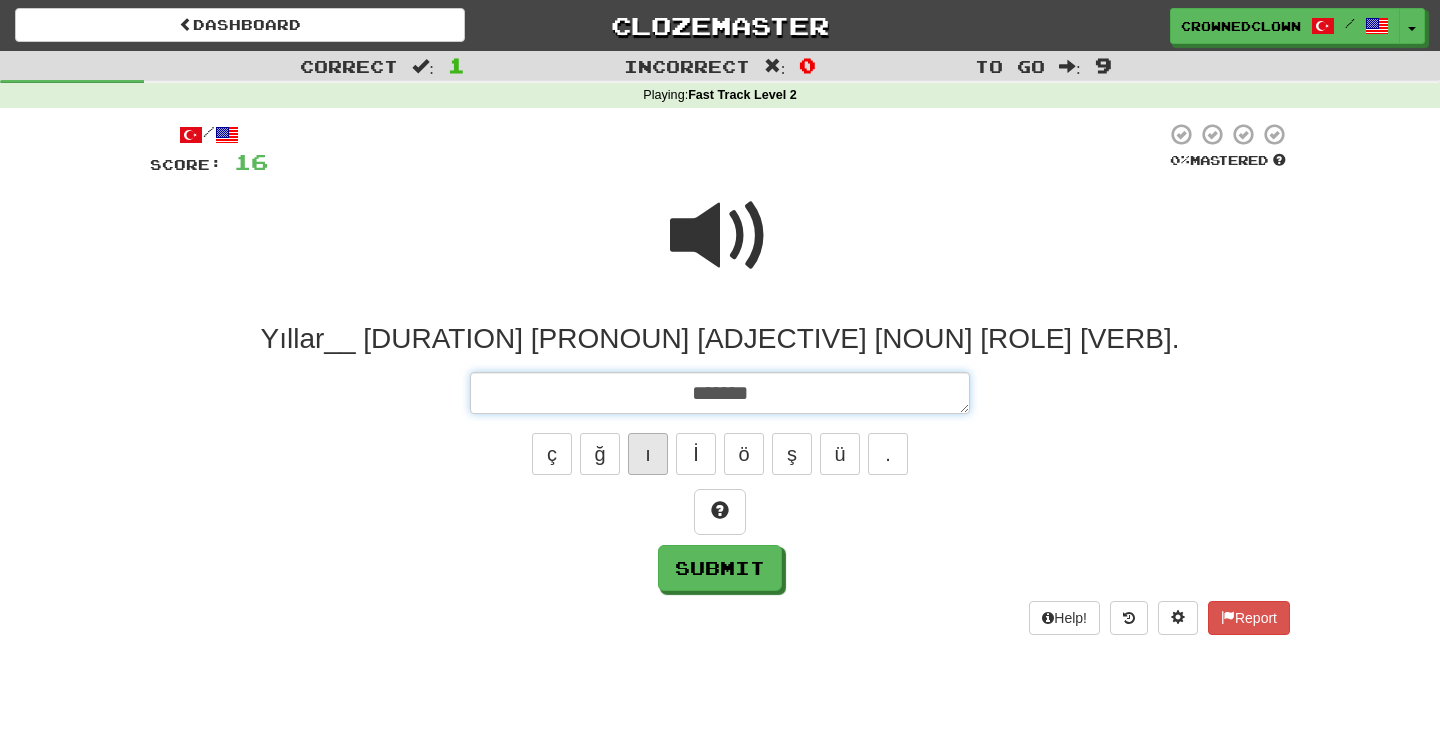 type on "*" 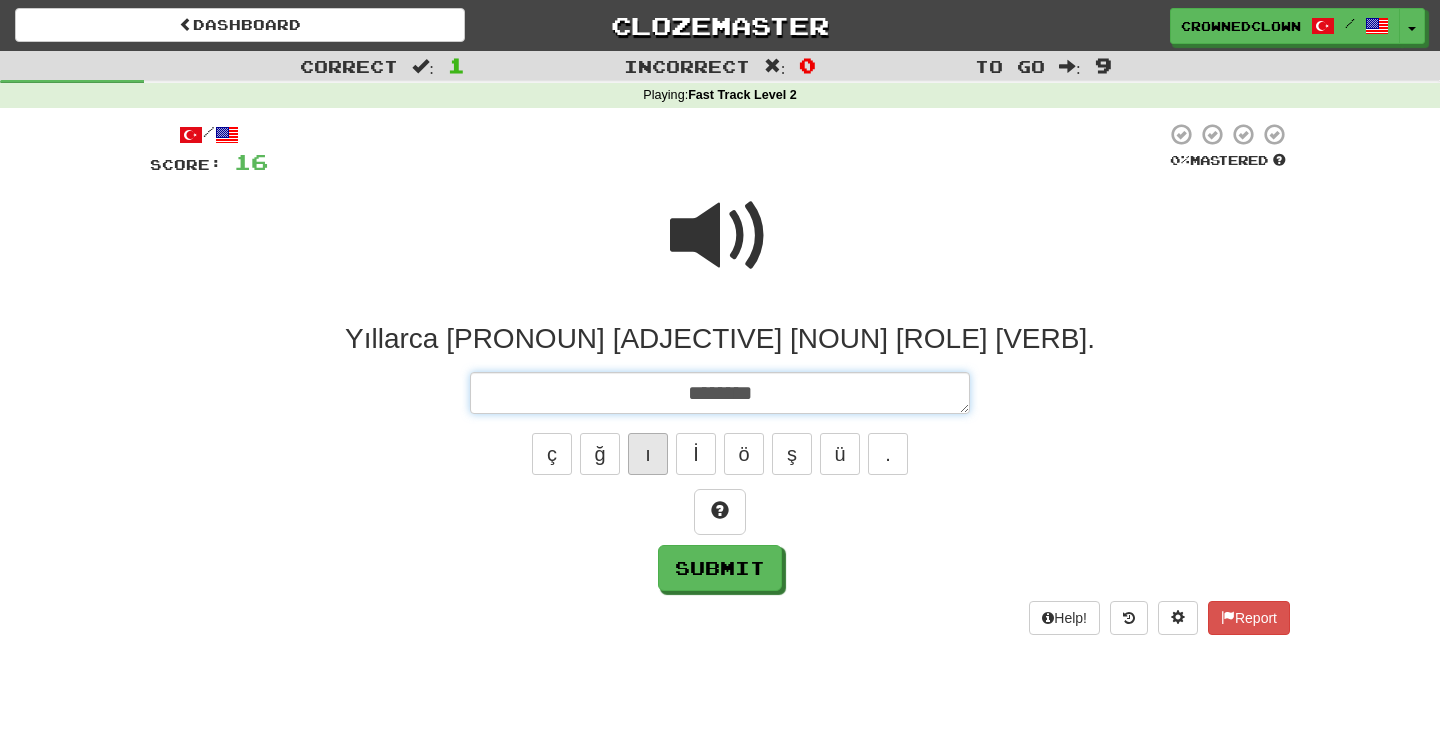type on "*" 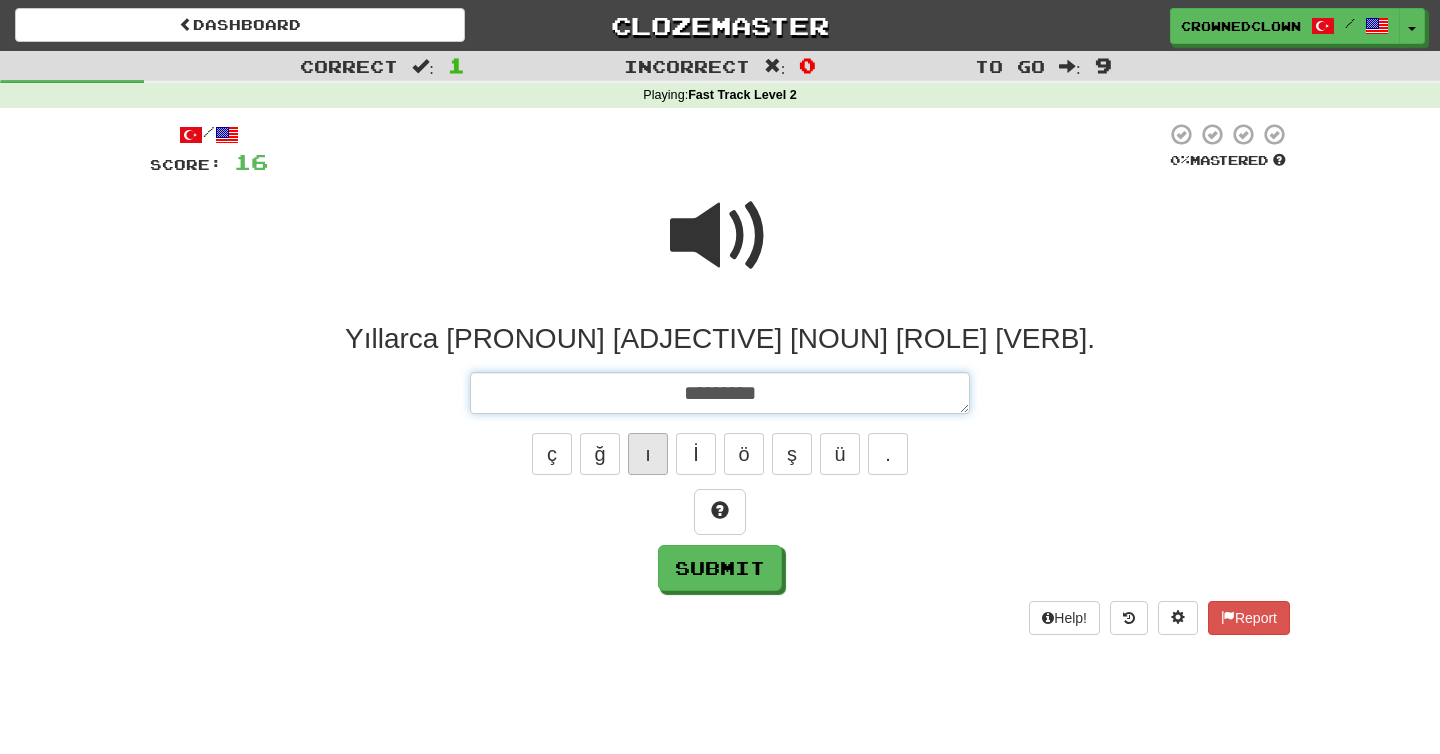type on "*" 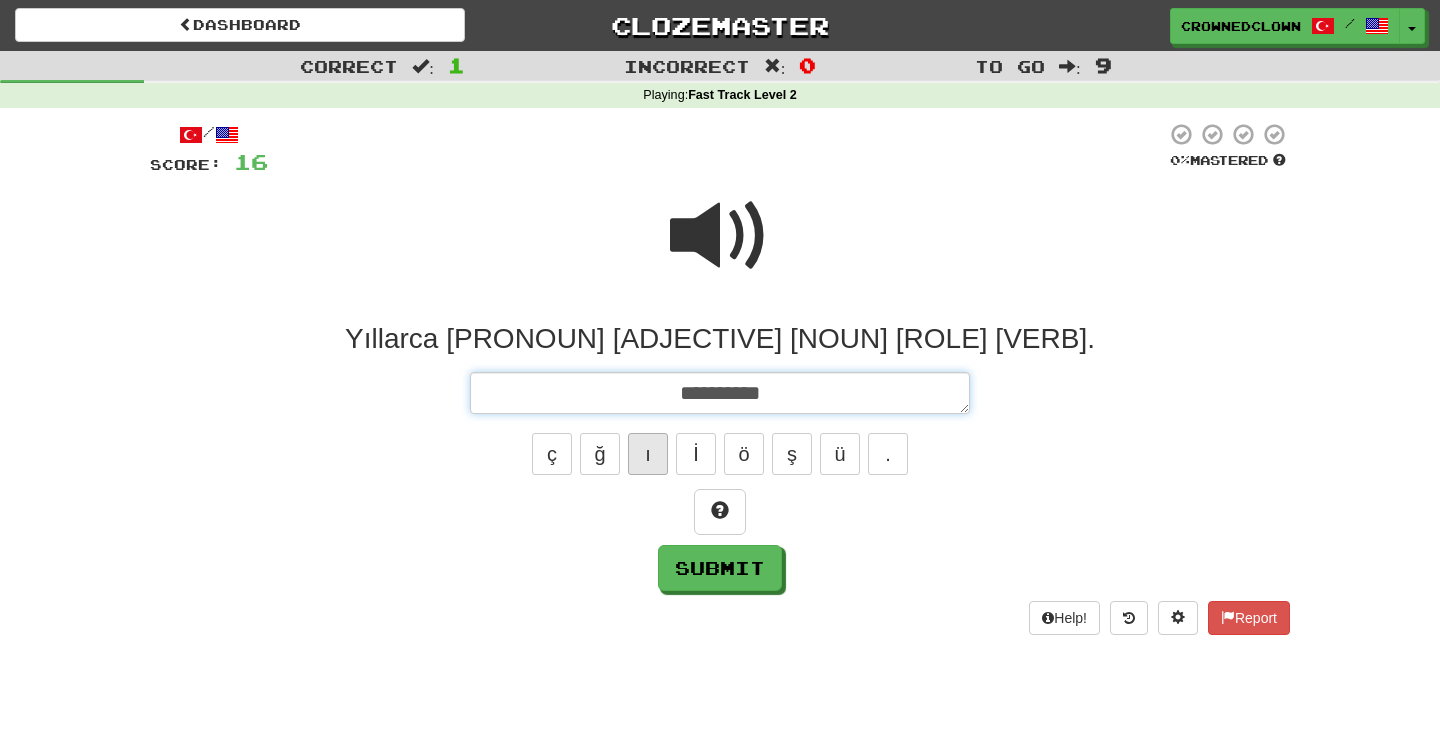 type on "*" 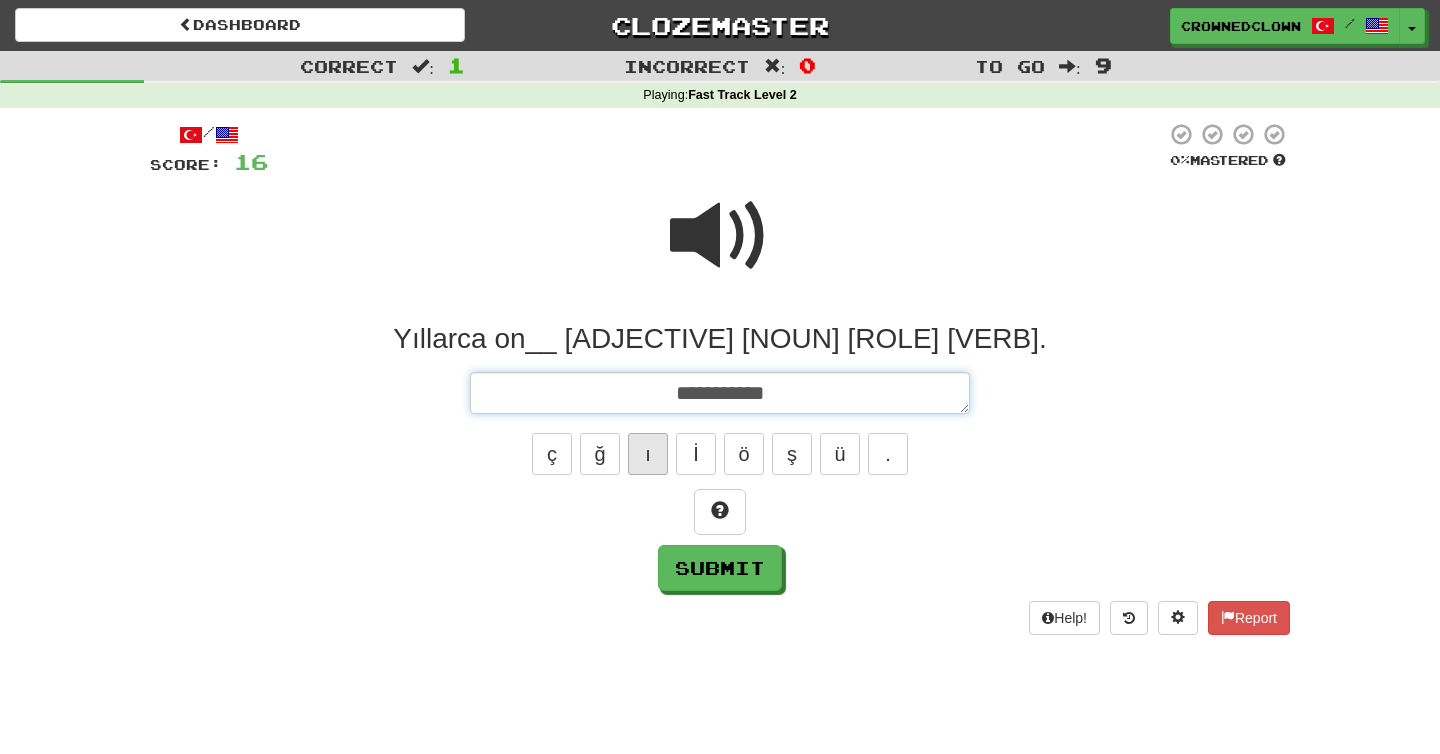 type on "*" 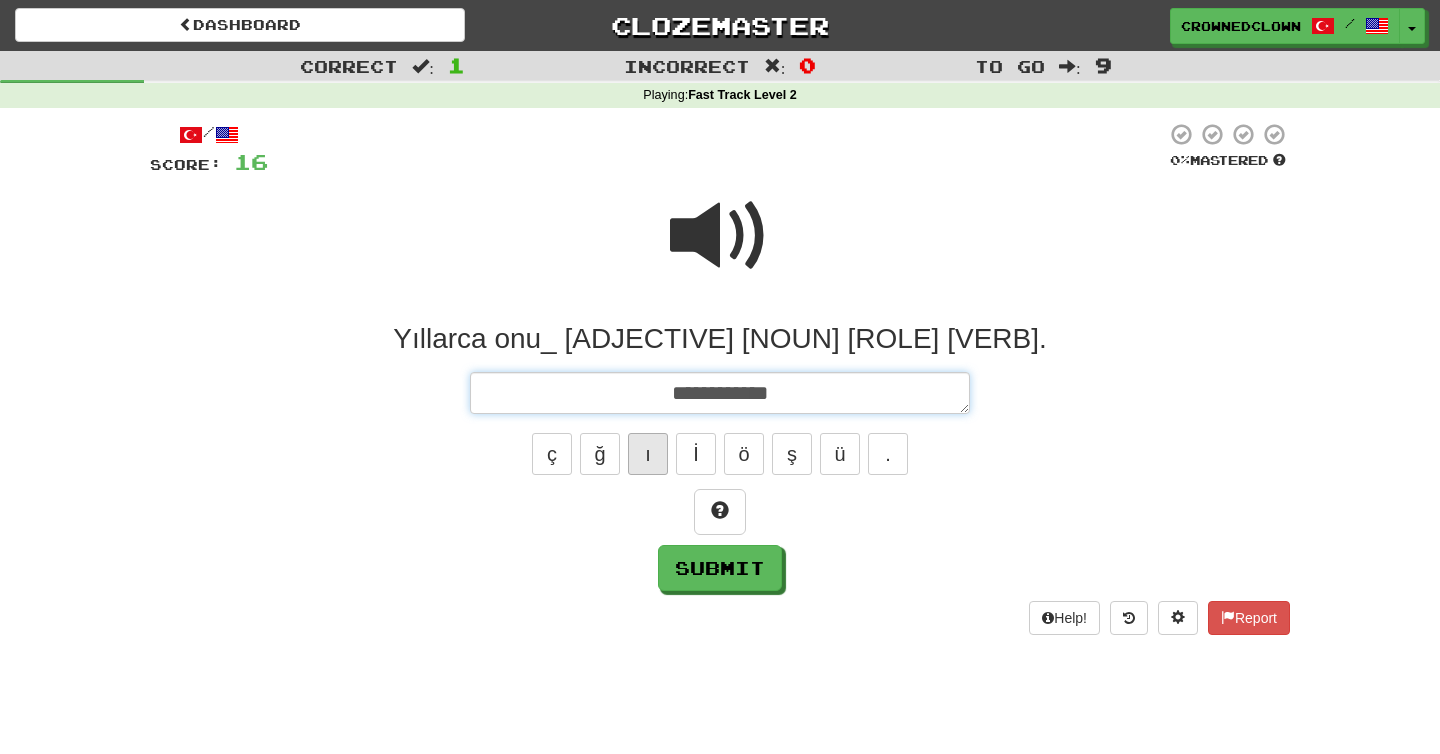 type on "*" 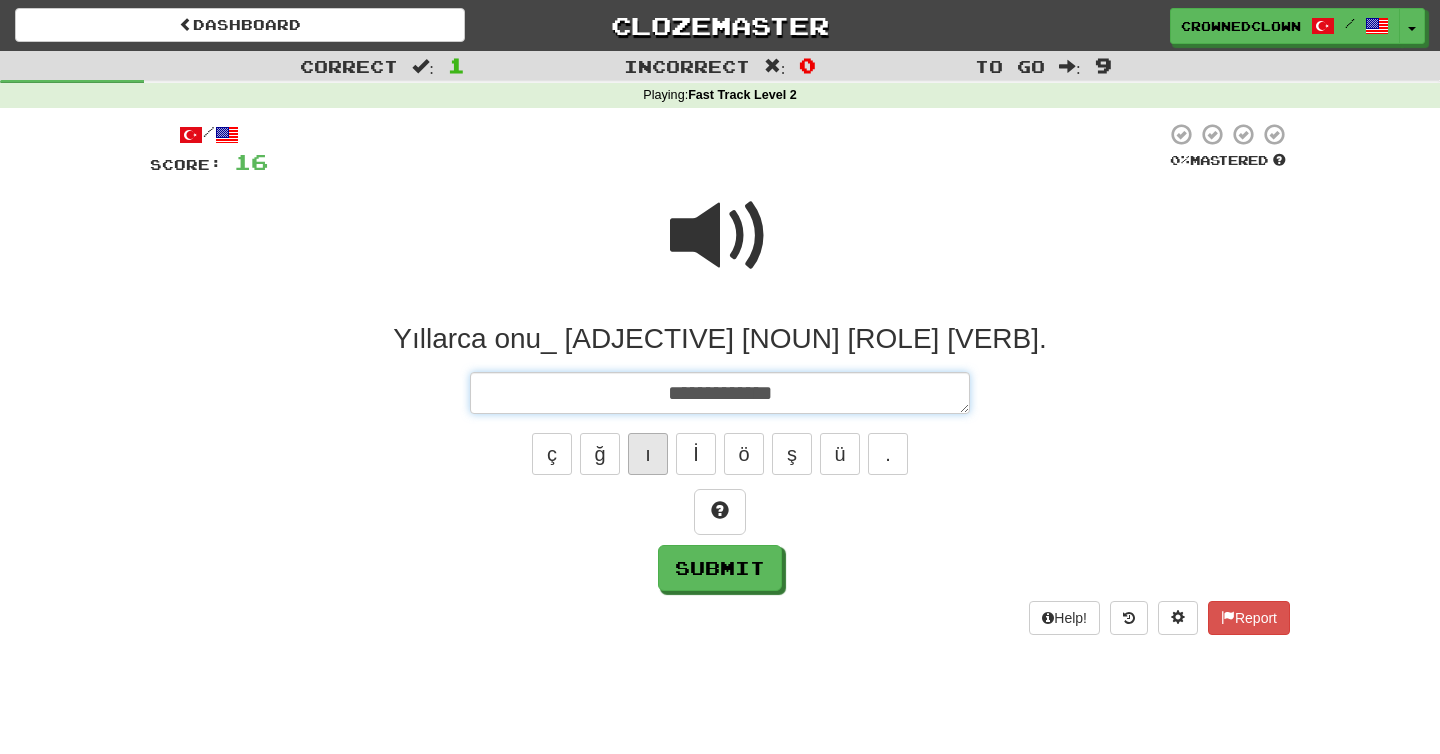 type on "*" 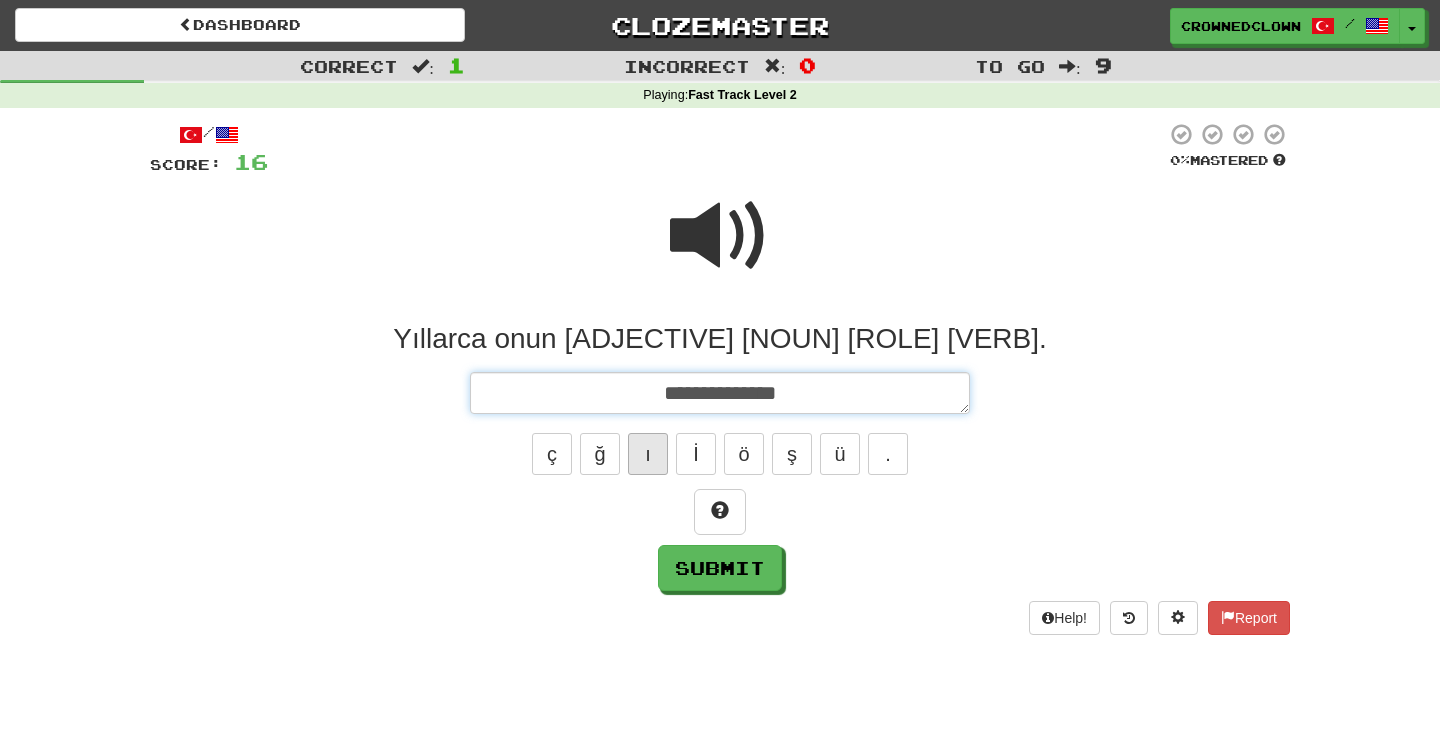type on "*" 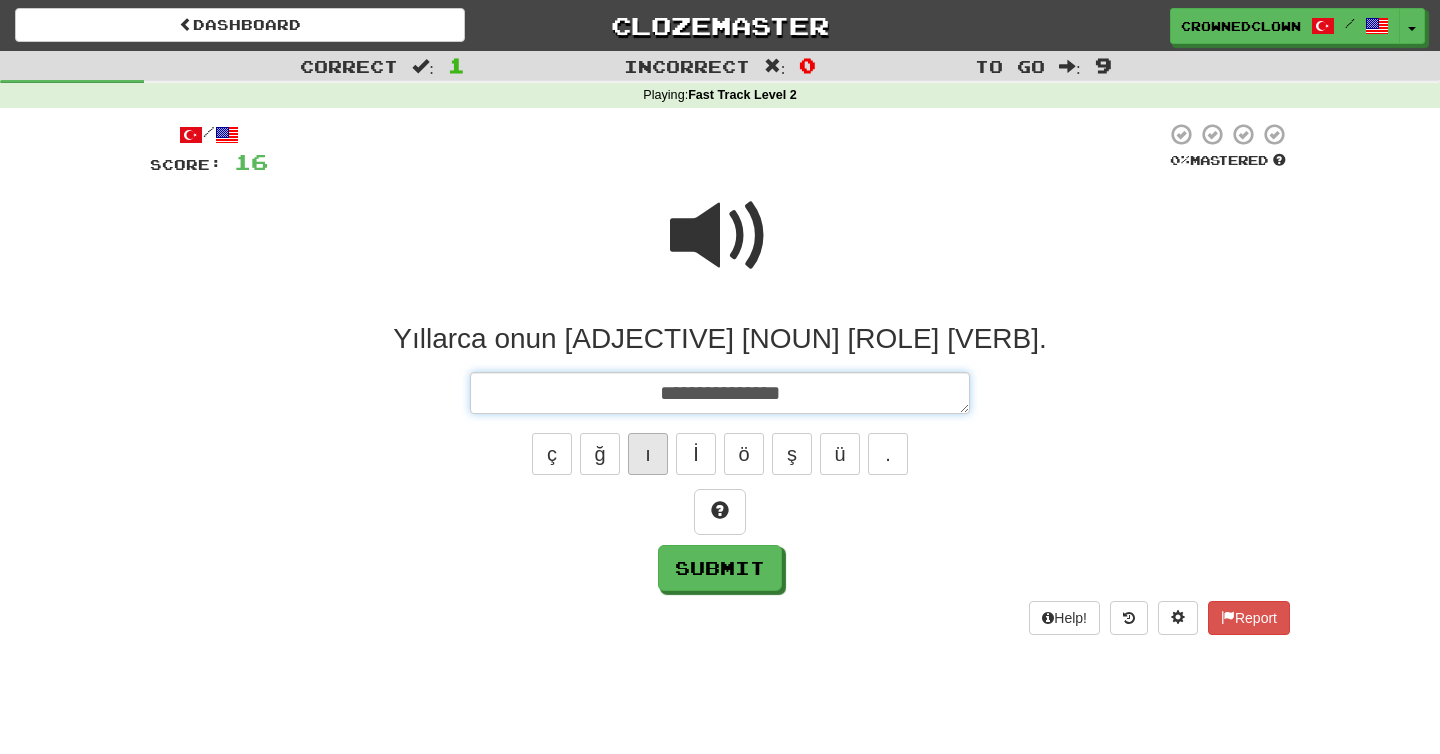 type on "*" 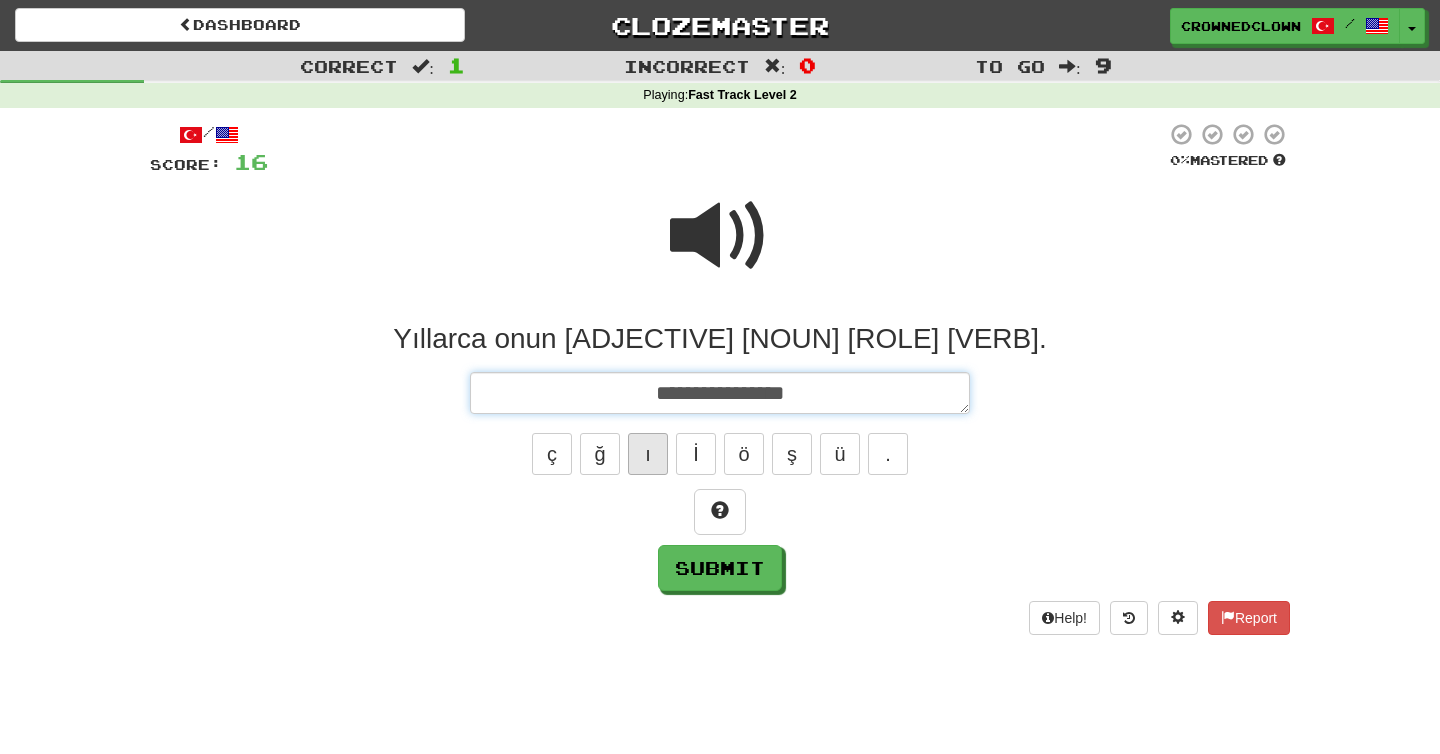 type on "*" 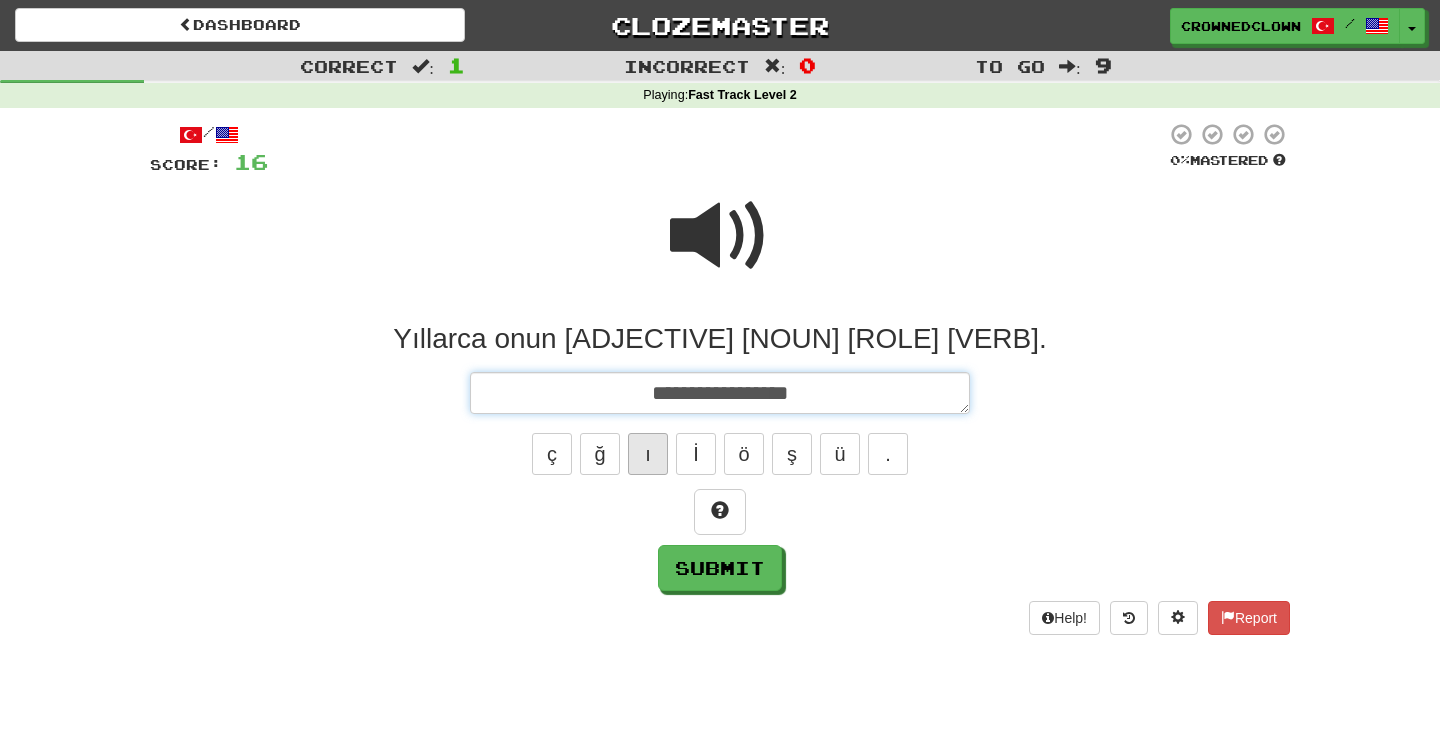 type on "*" 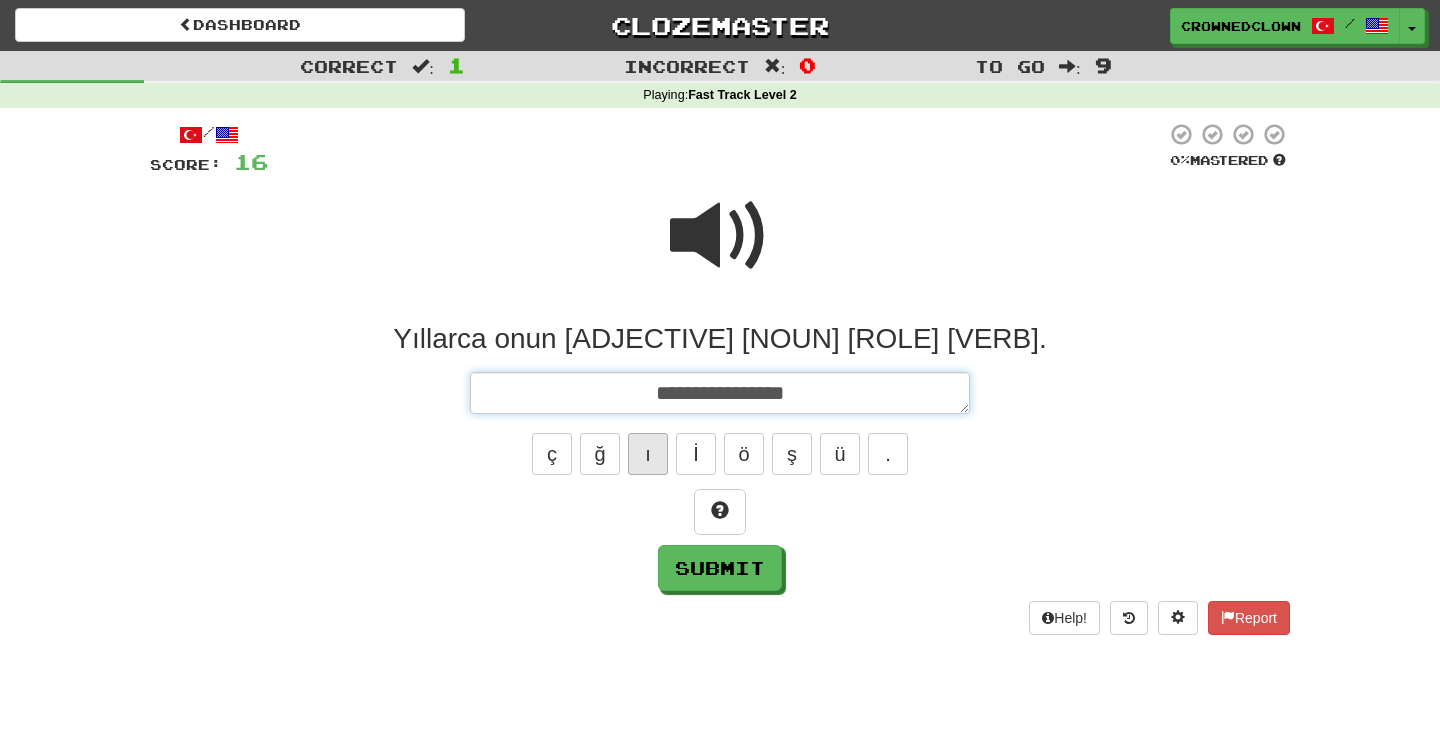 type on "*" 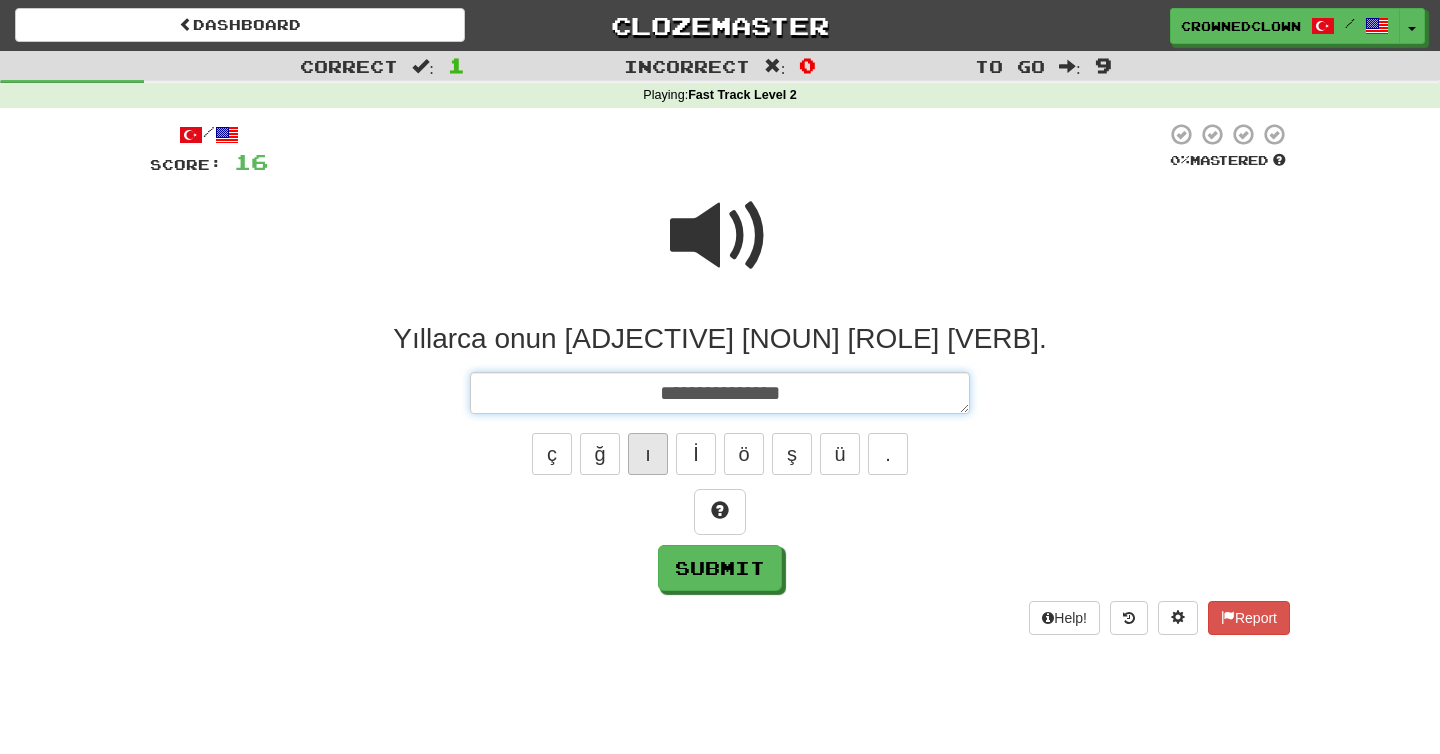 type on "*" 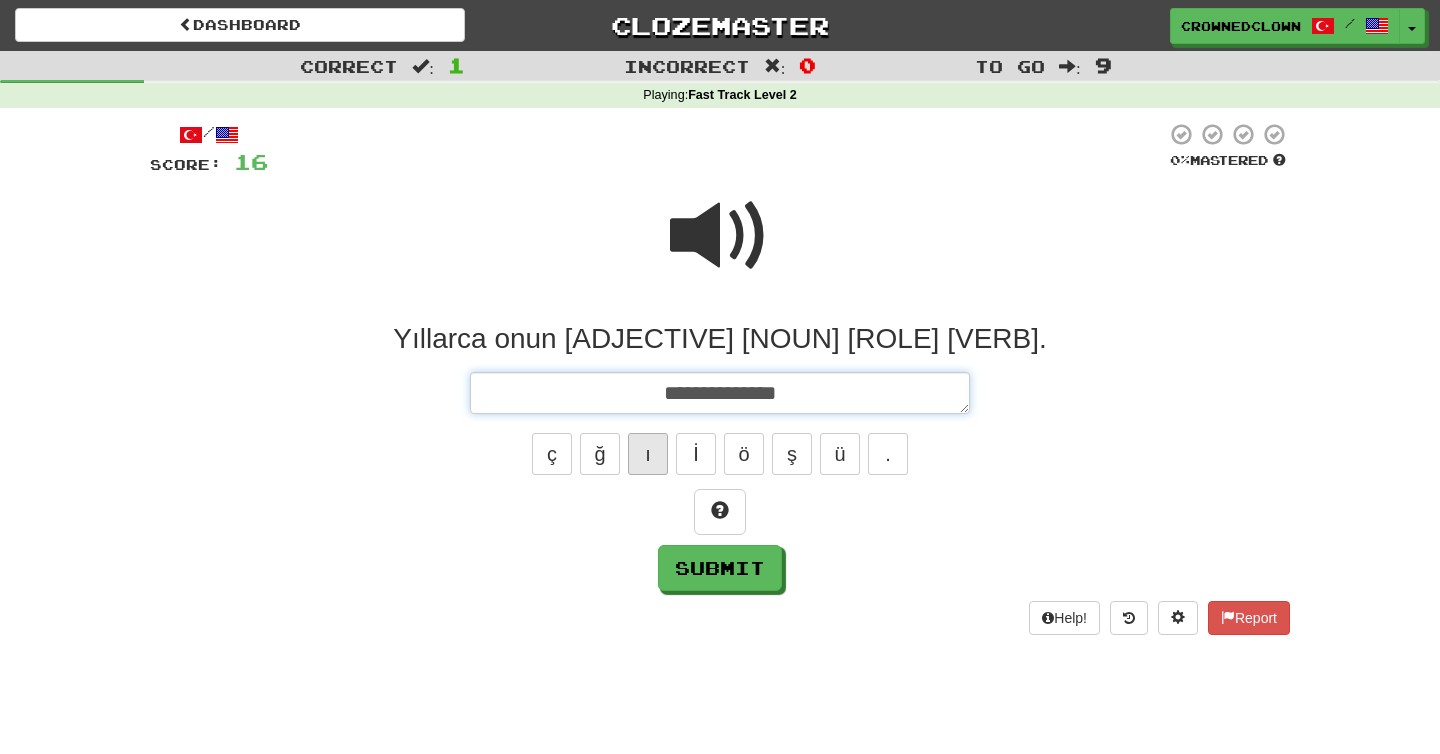 type on "*" 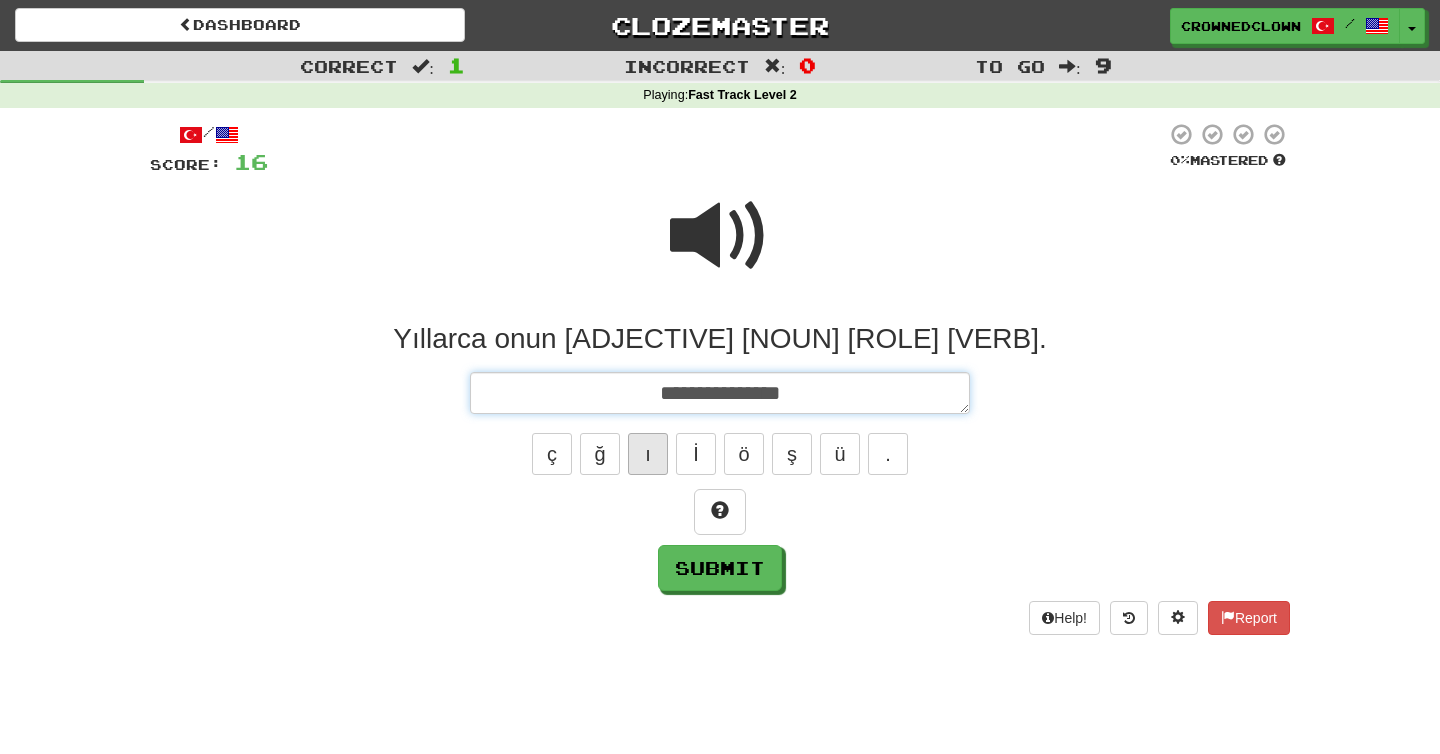 type on "*" 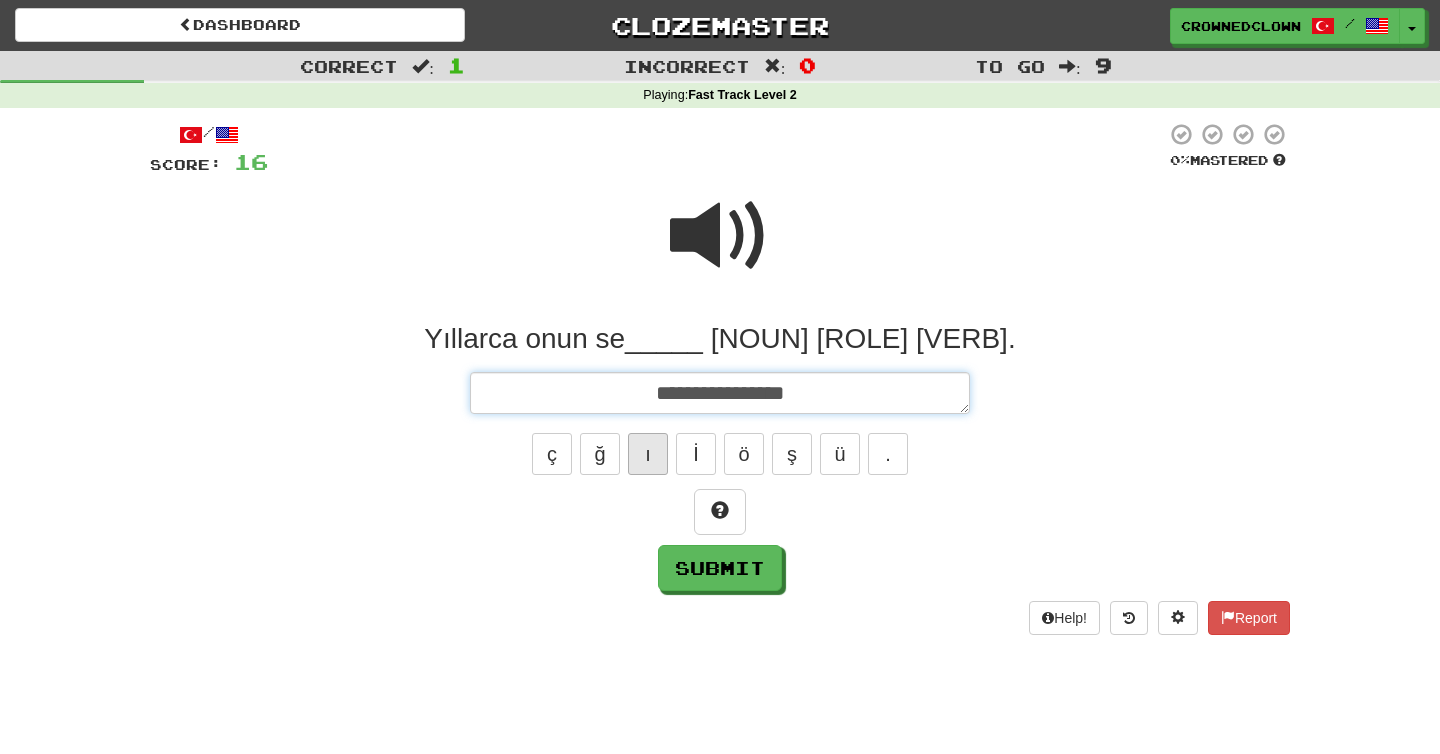 type on "*" 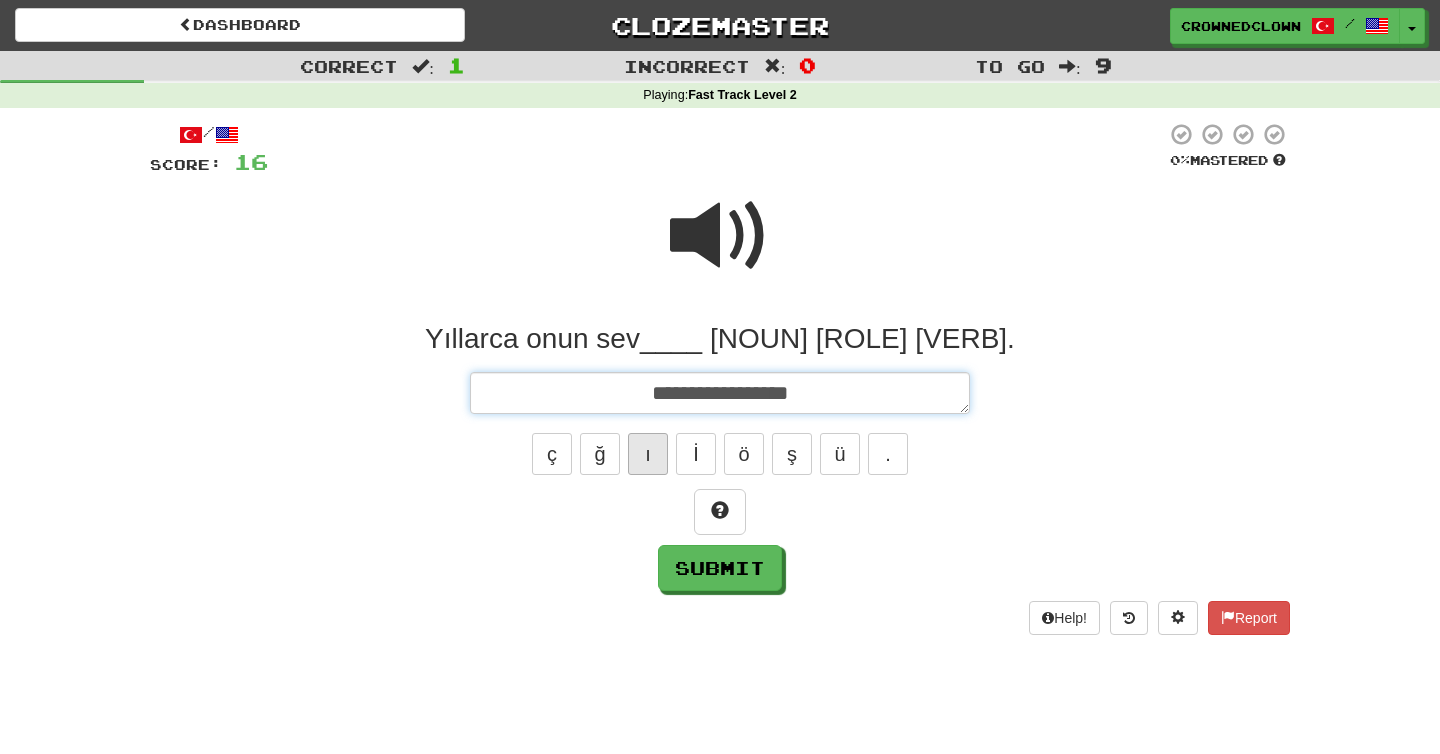 type on "*" 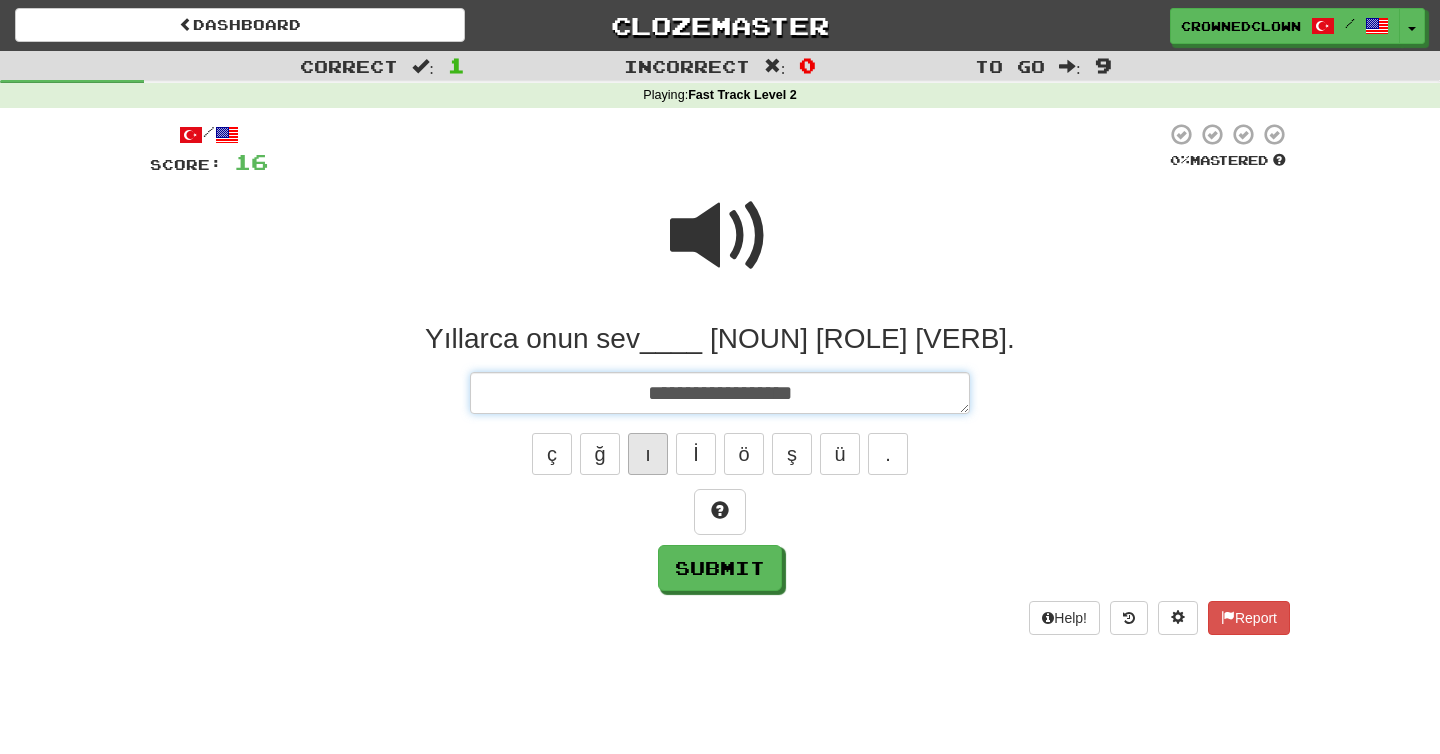 type on "*" 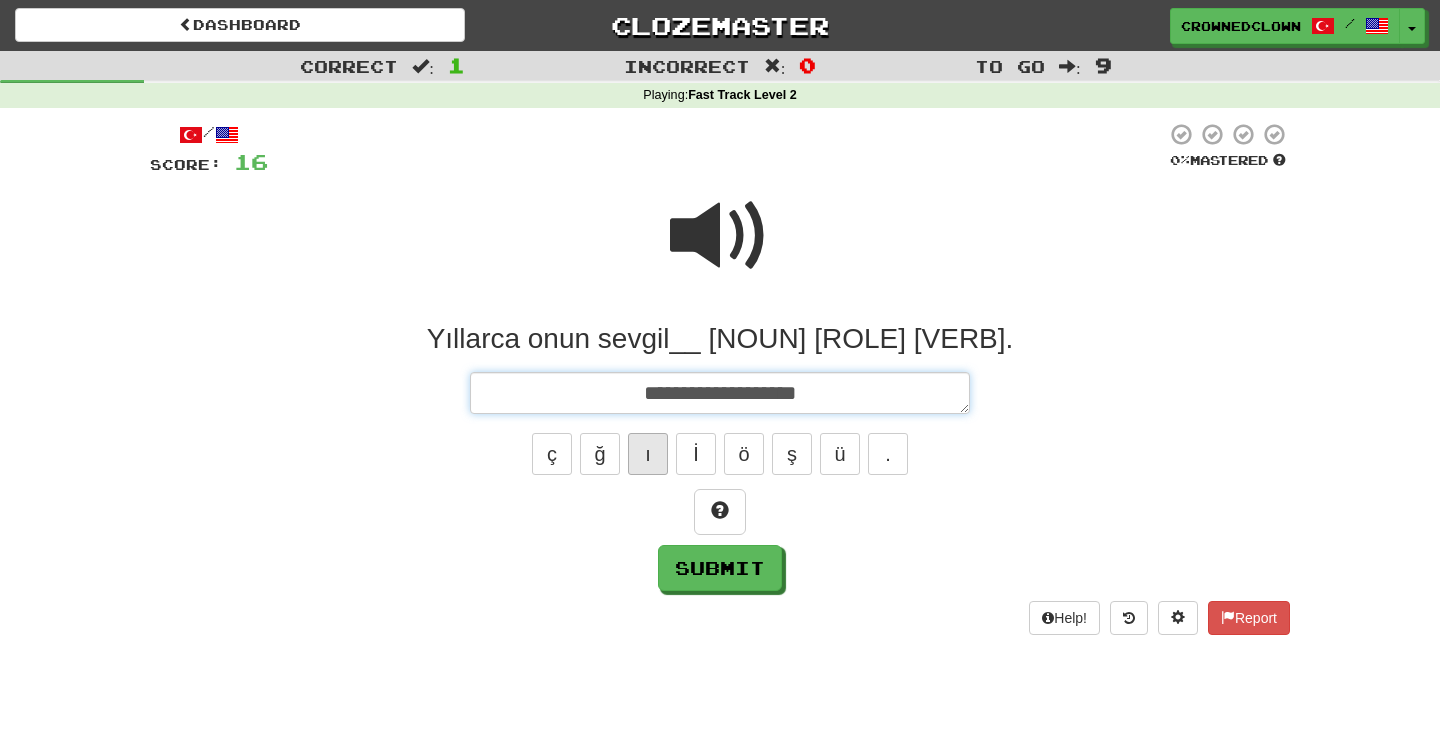 type on "*" 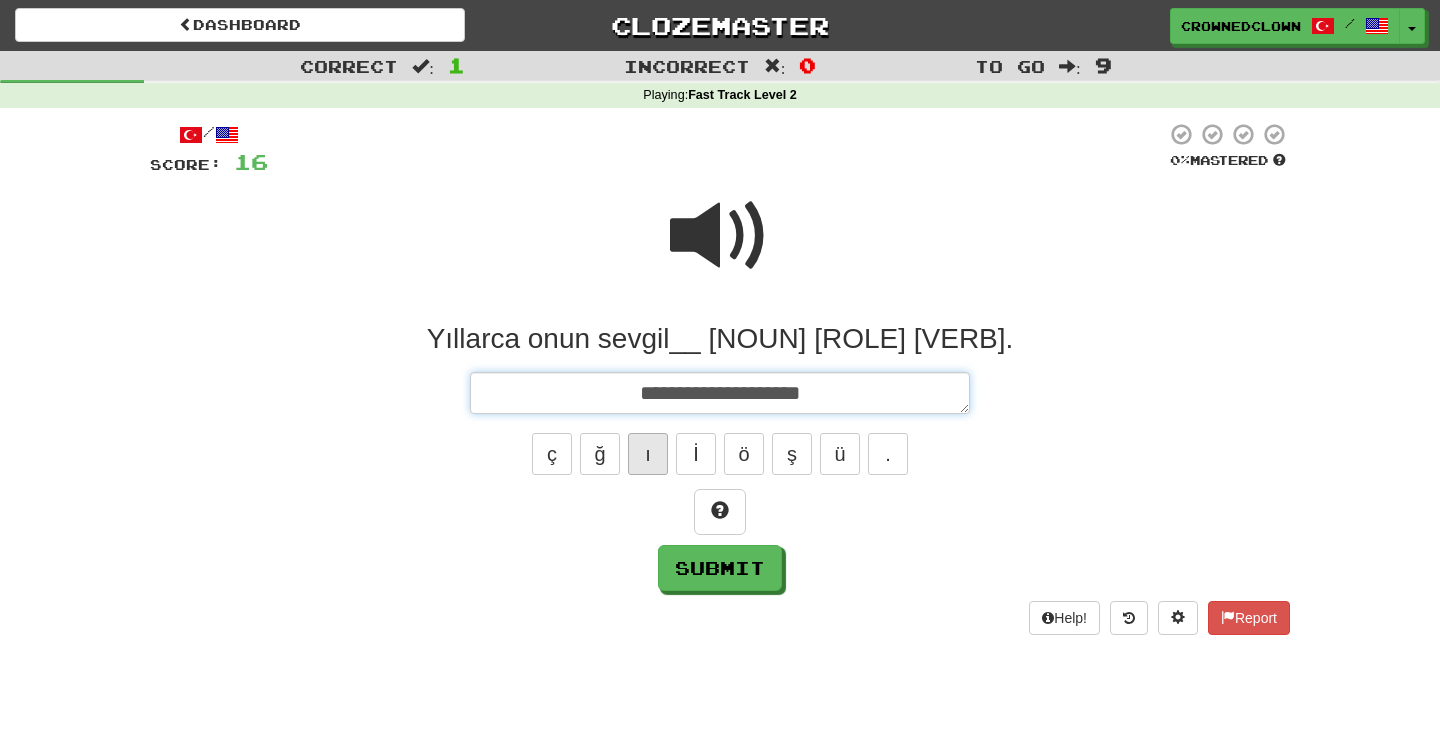 type on "**********" 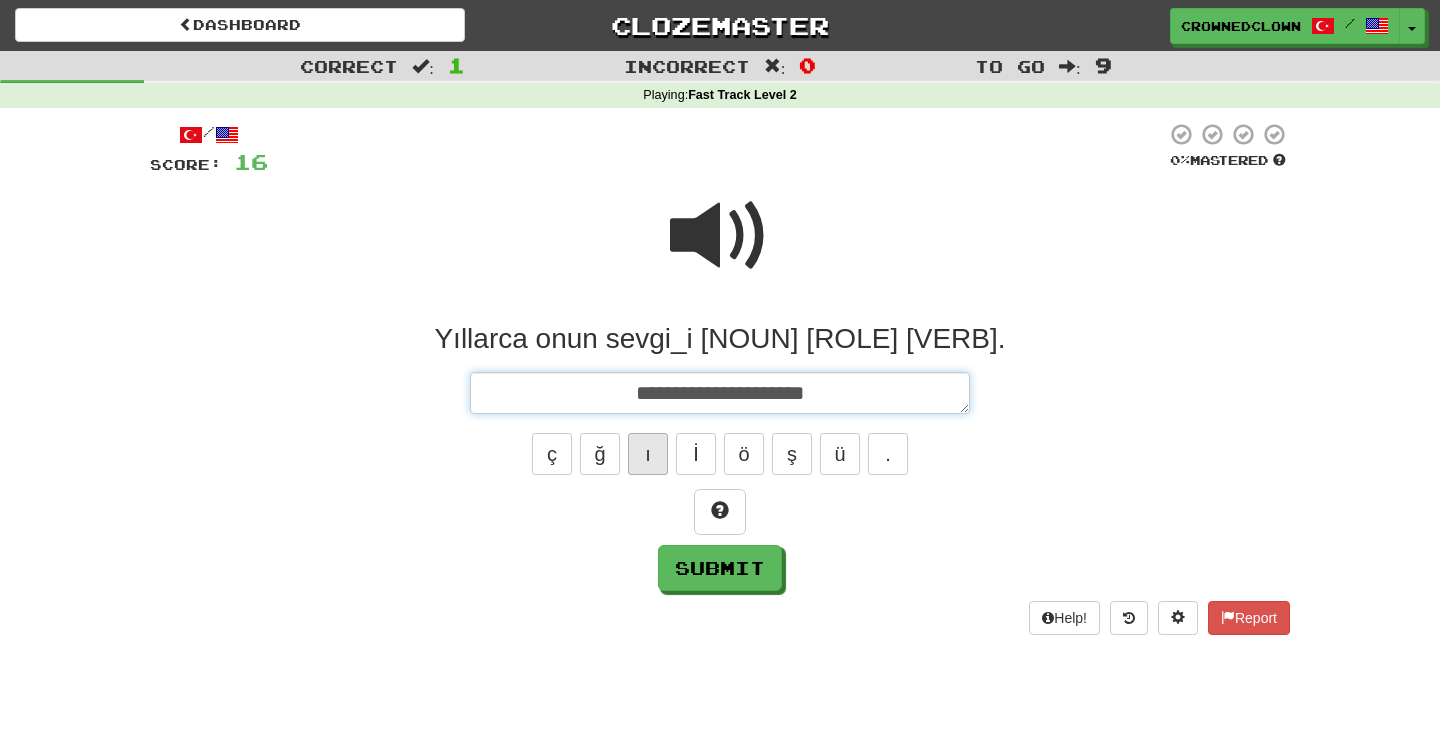 type on "*" 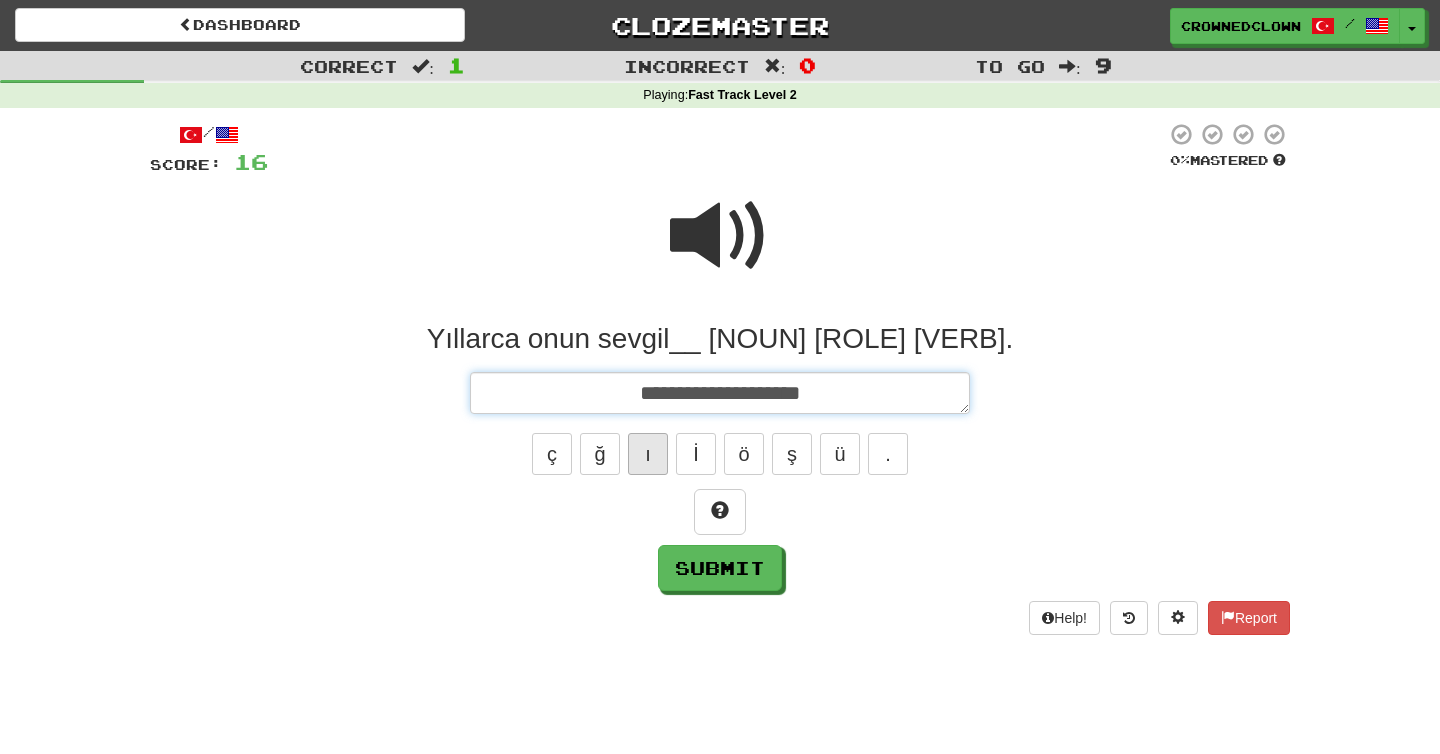 type on "*" 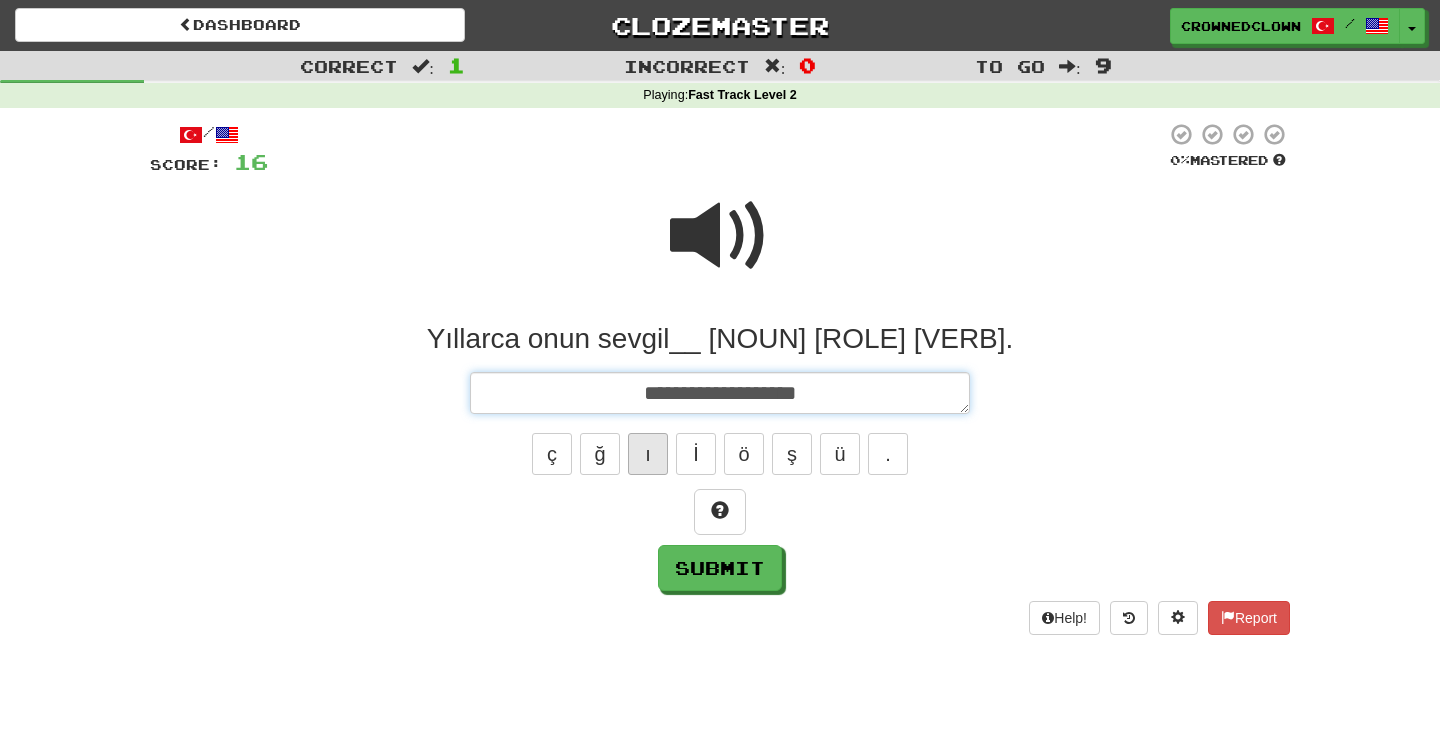 type on "*" 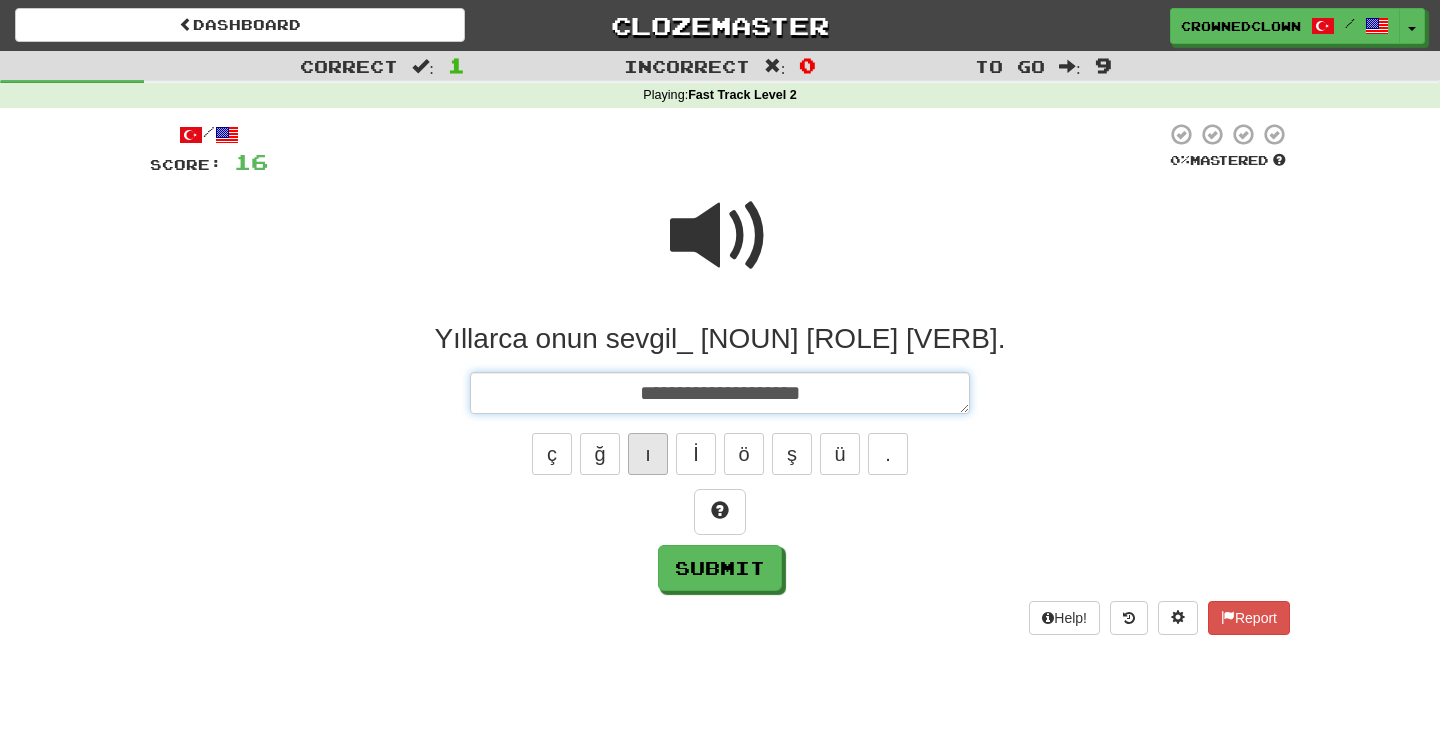 type on "*" 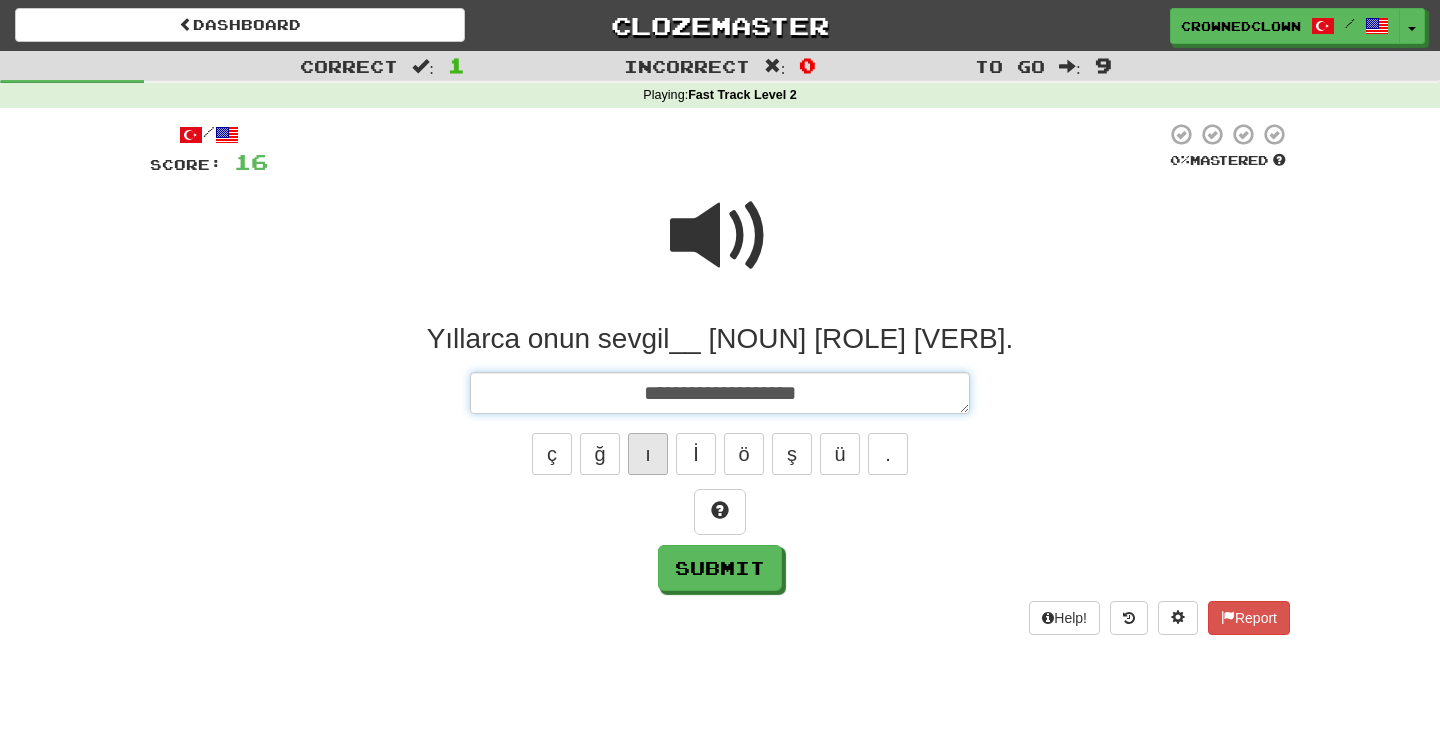 type on "*" 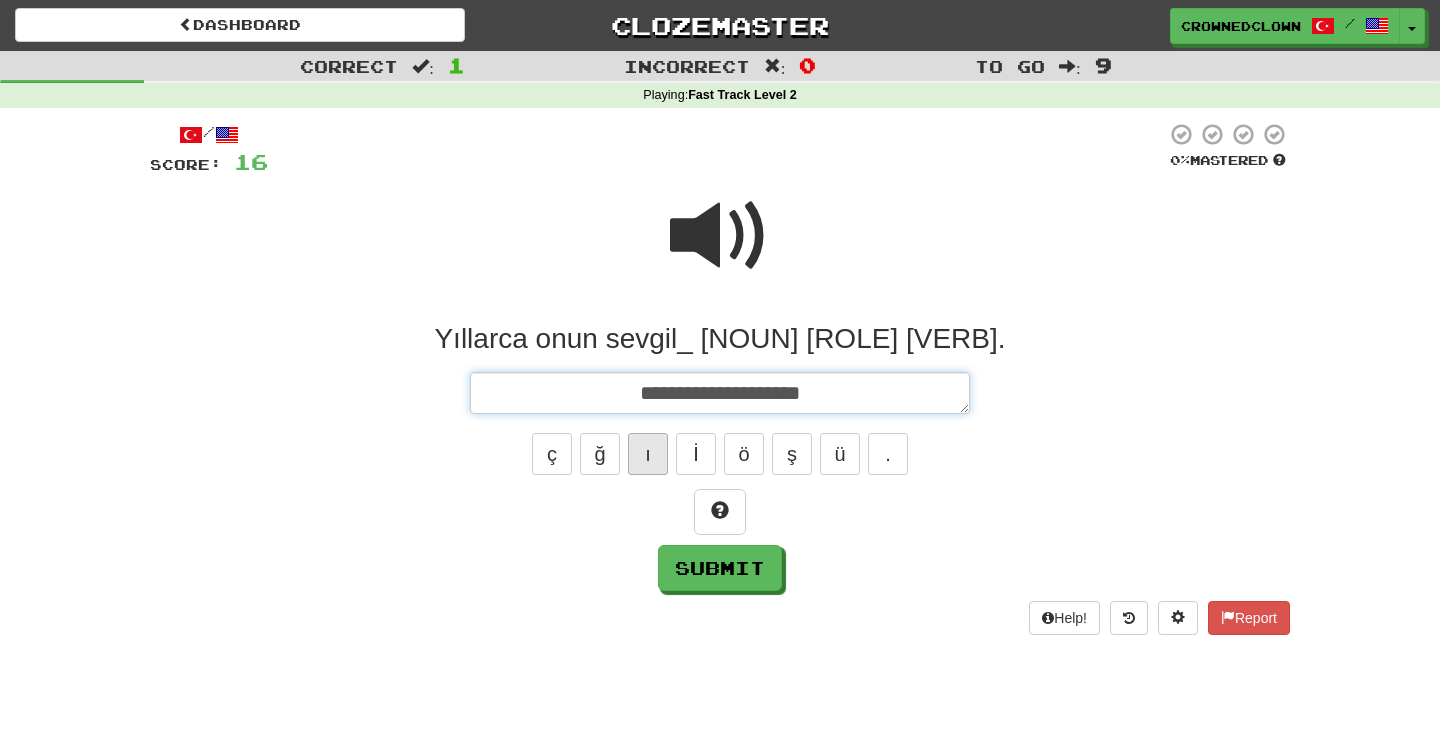type on "*" 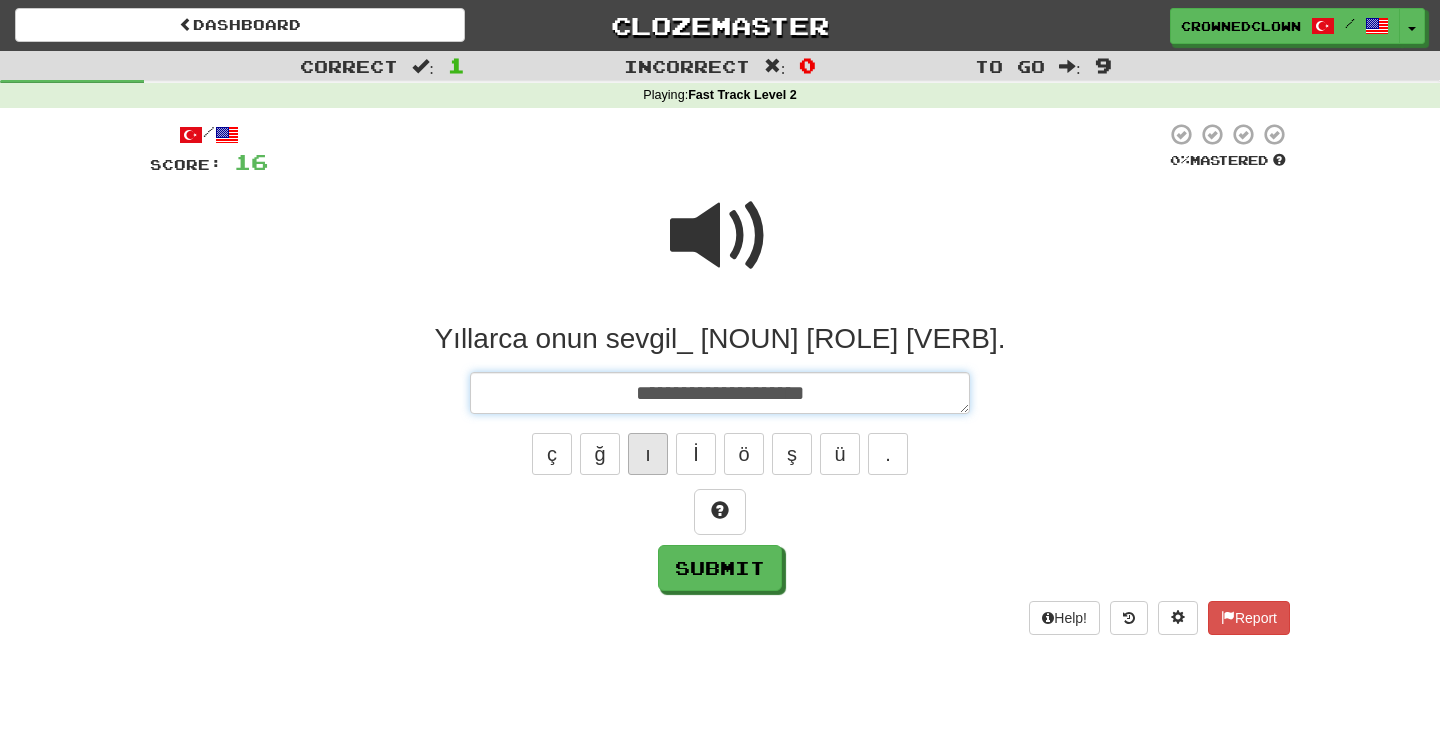 type on "*" 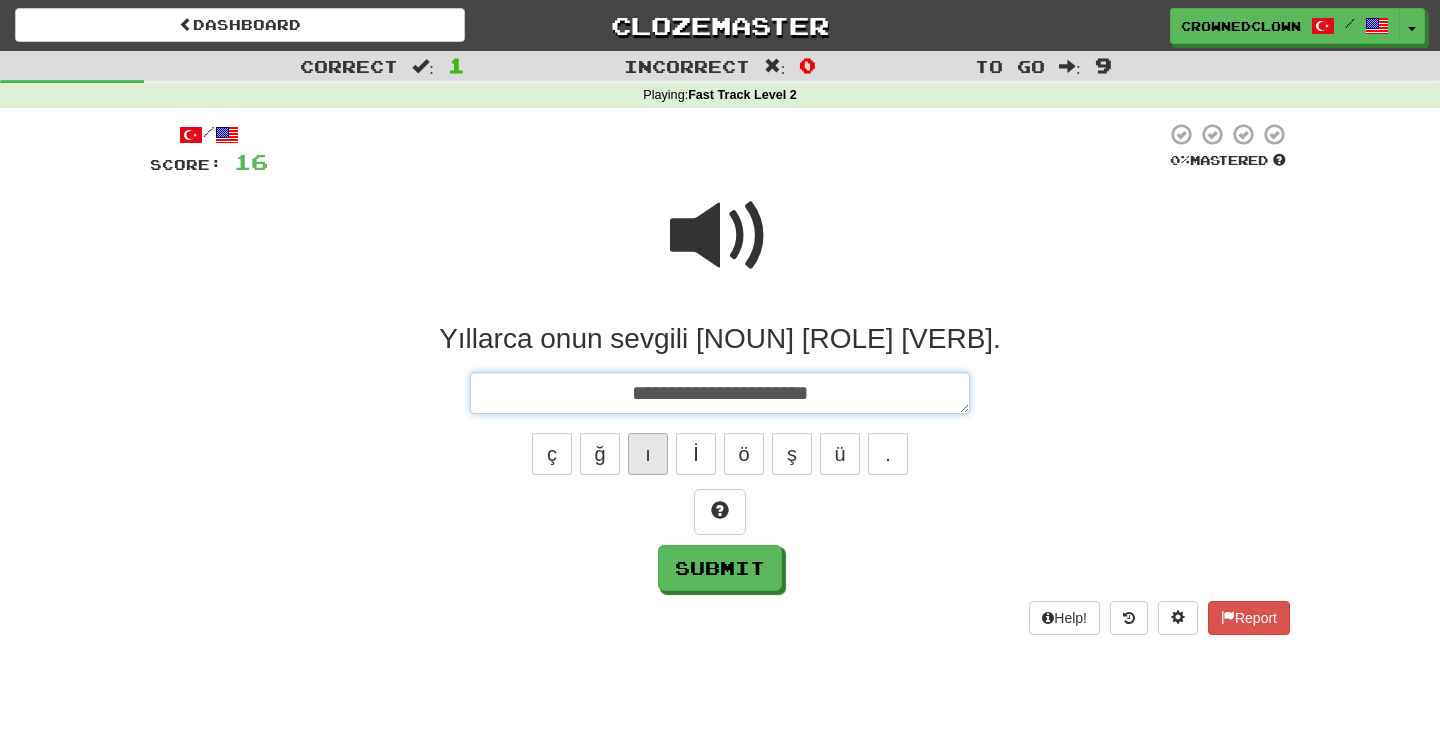 type on "*" 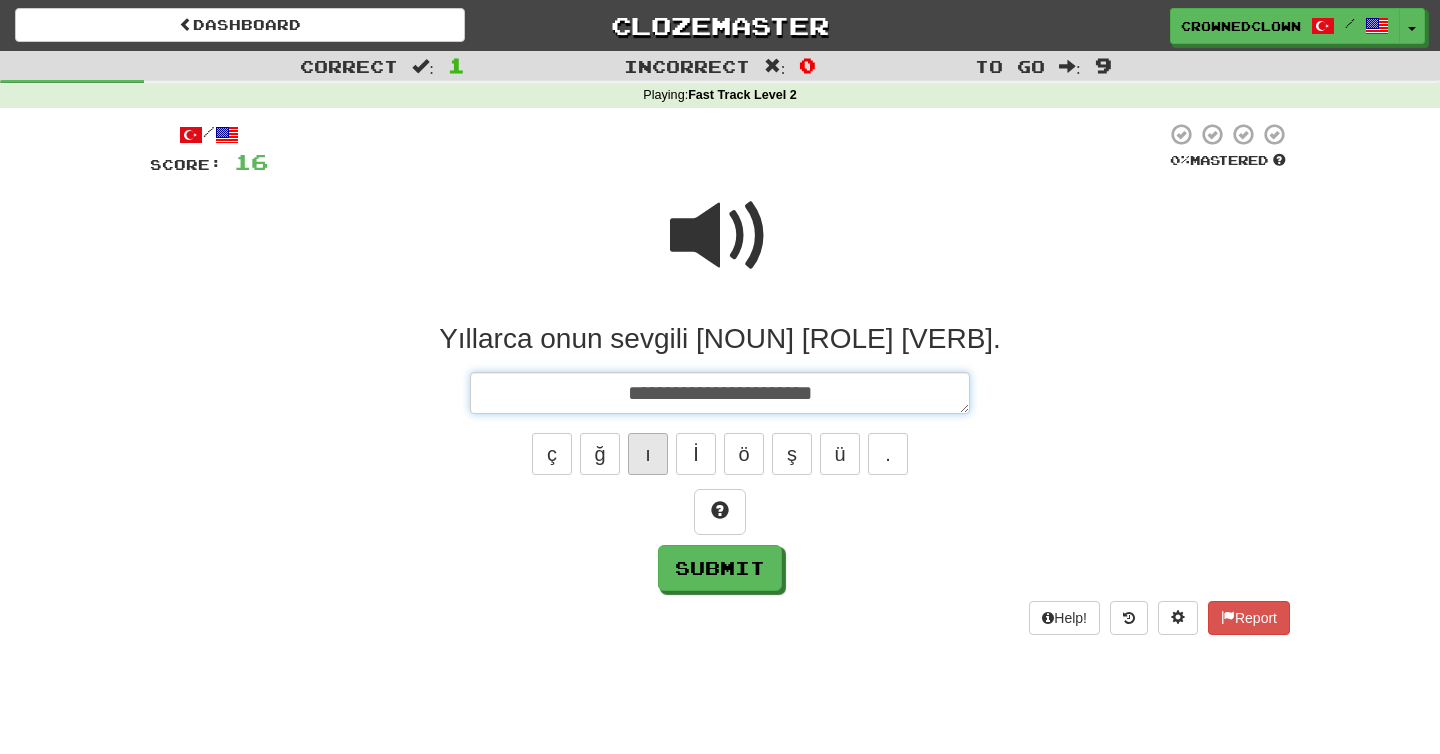 type on "**********" 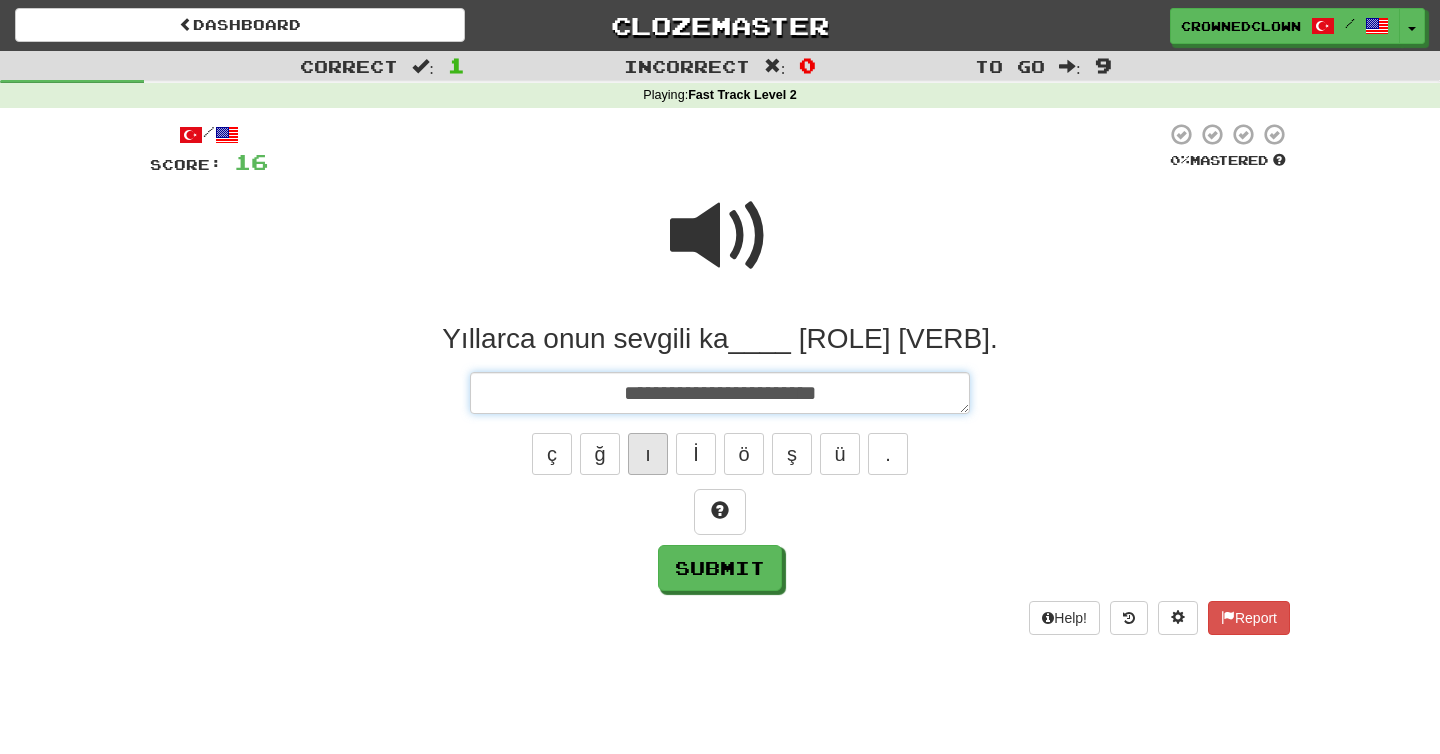 type on "*" 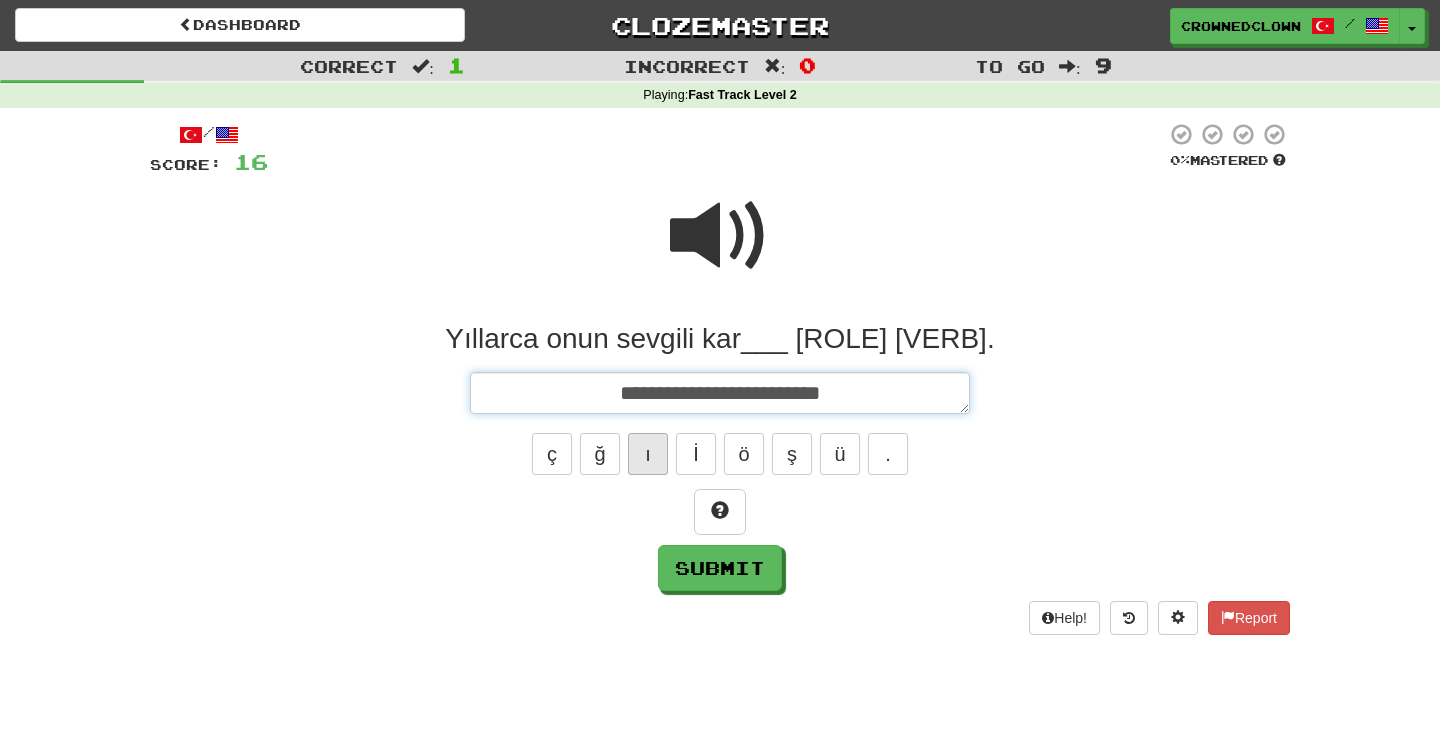 type on "**********" 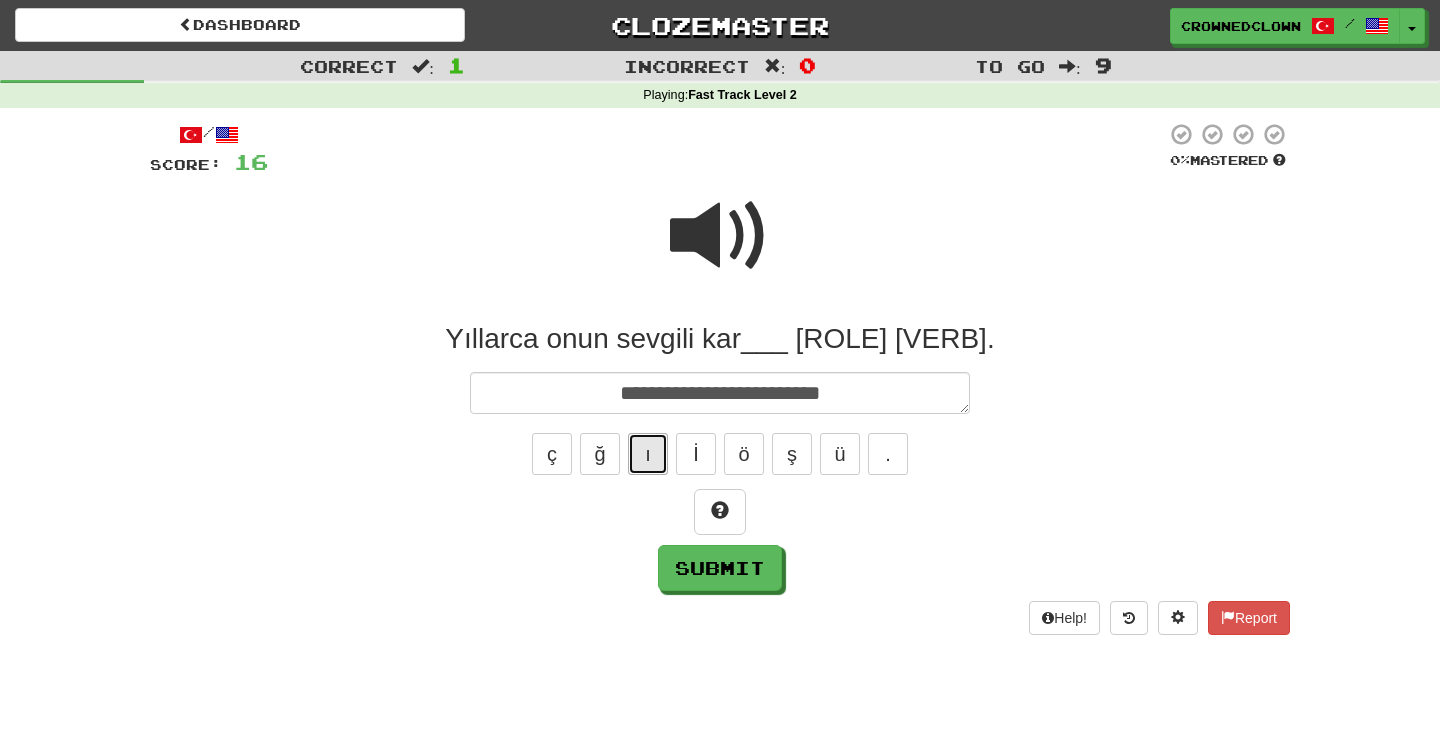 click on "ı" at bounding box center [648, 454] 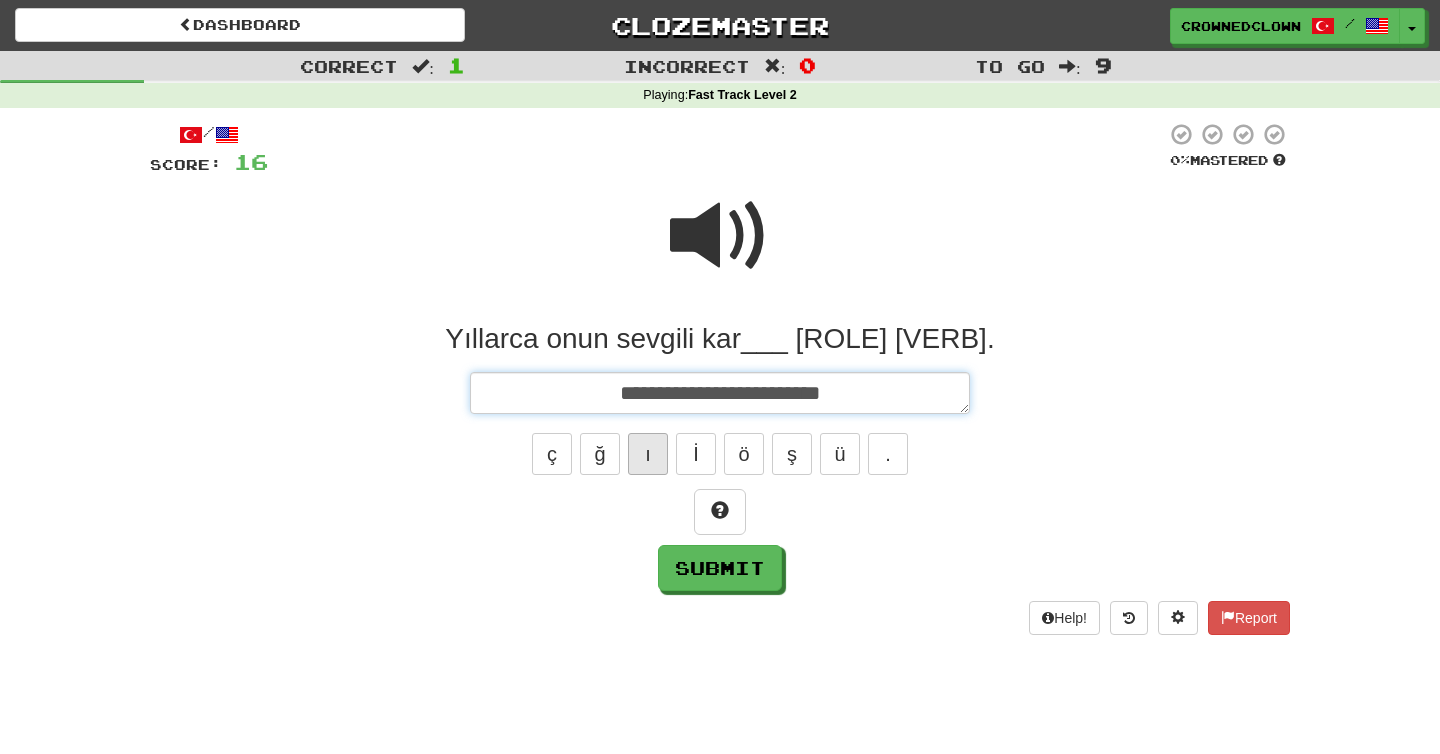 type on "*" 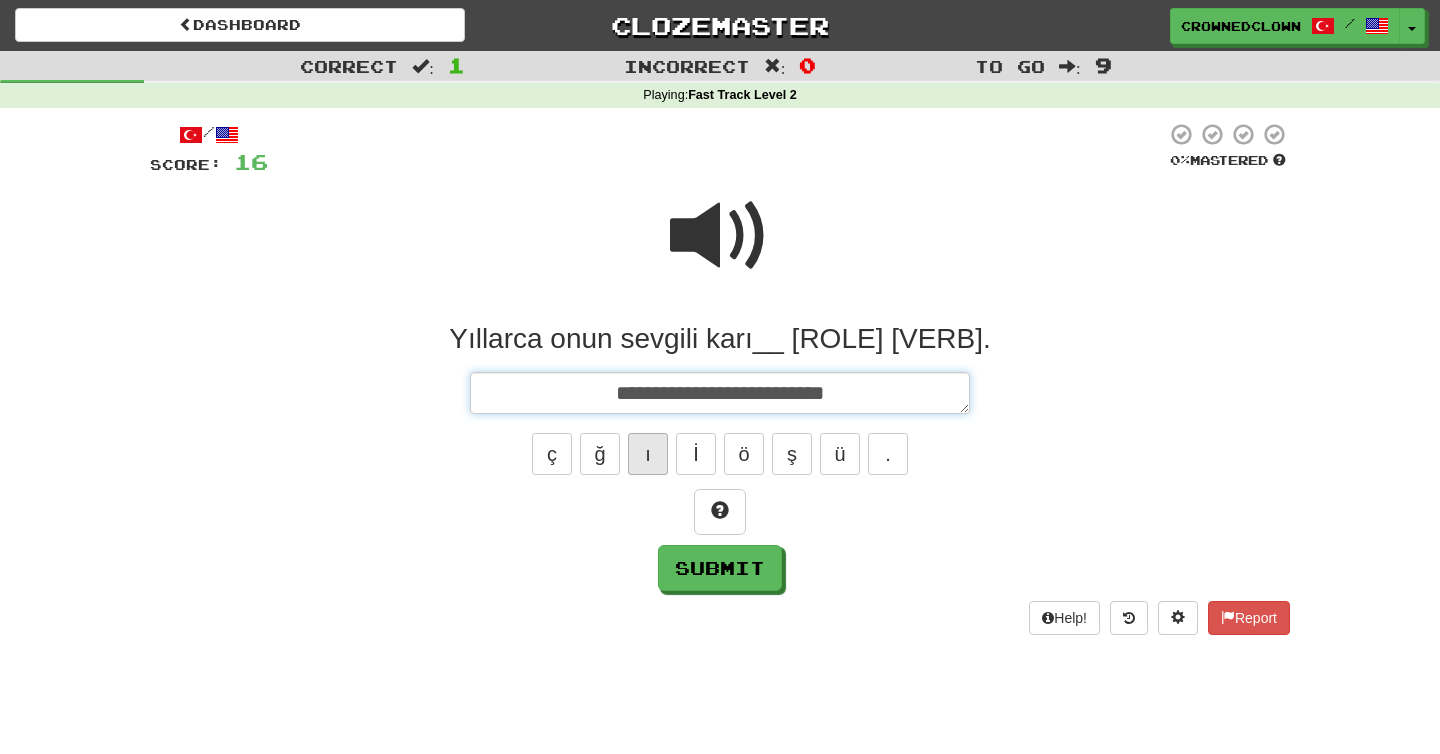 type on "*" 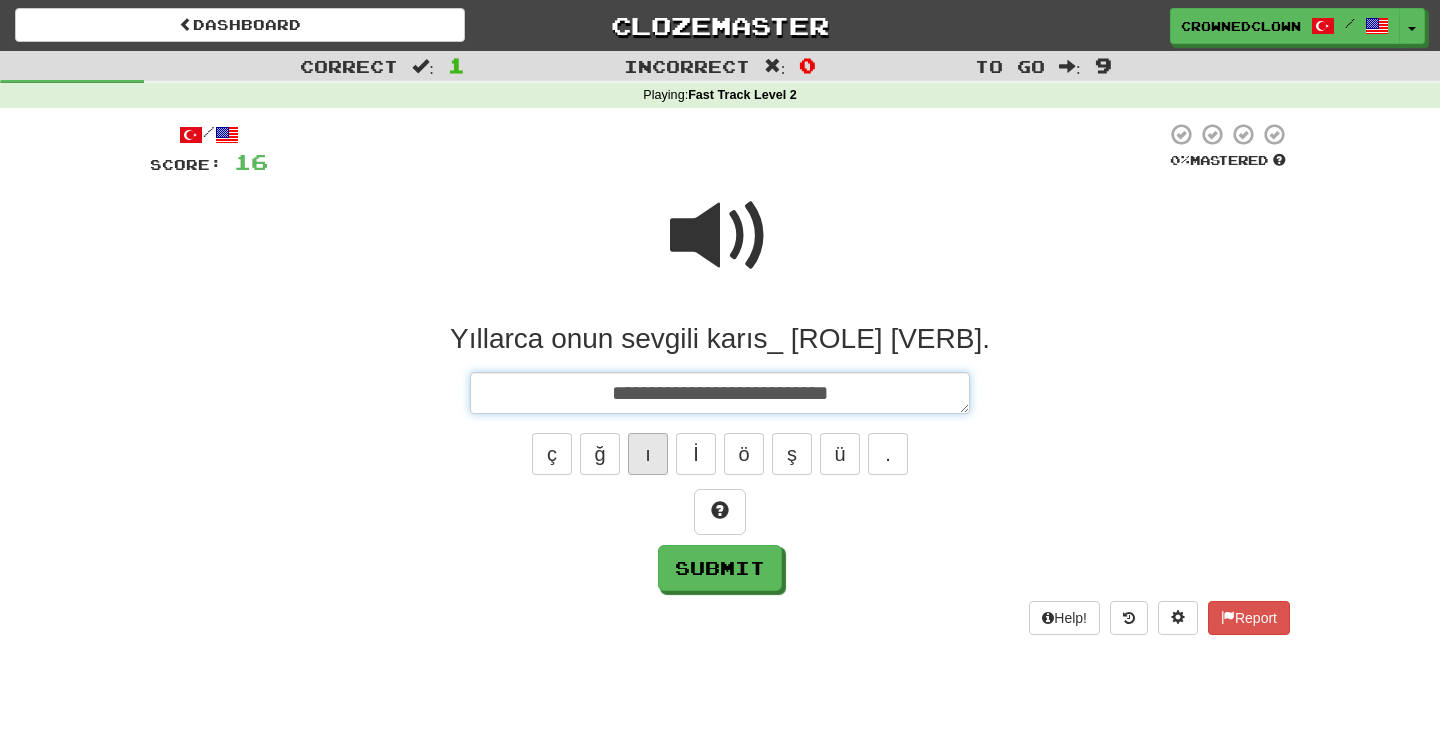 type on "**********" 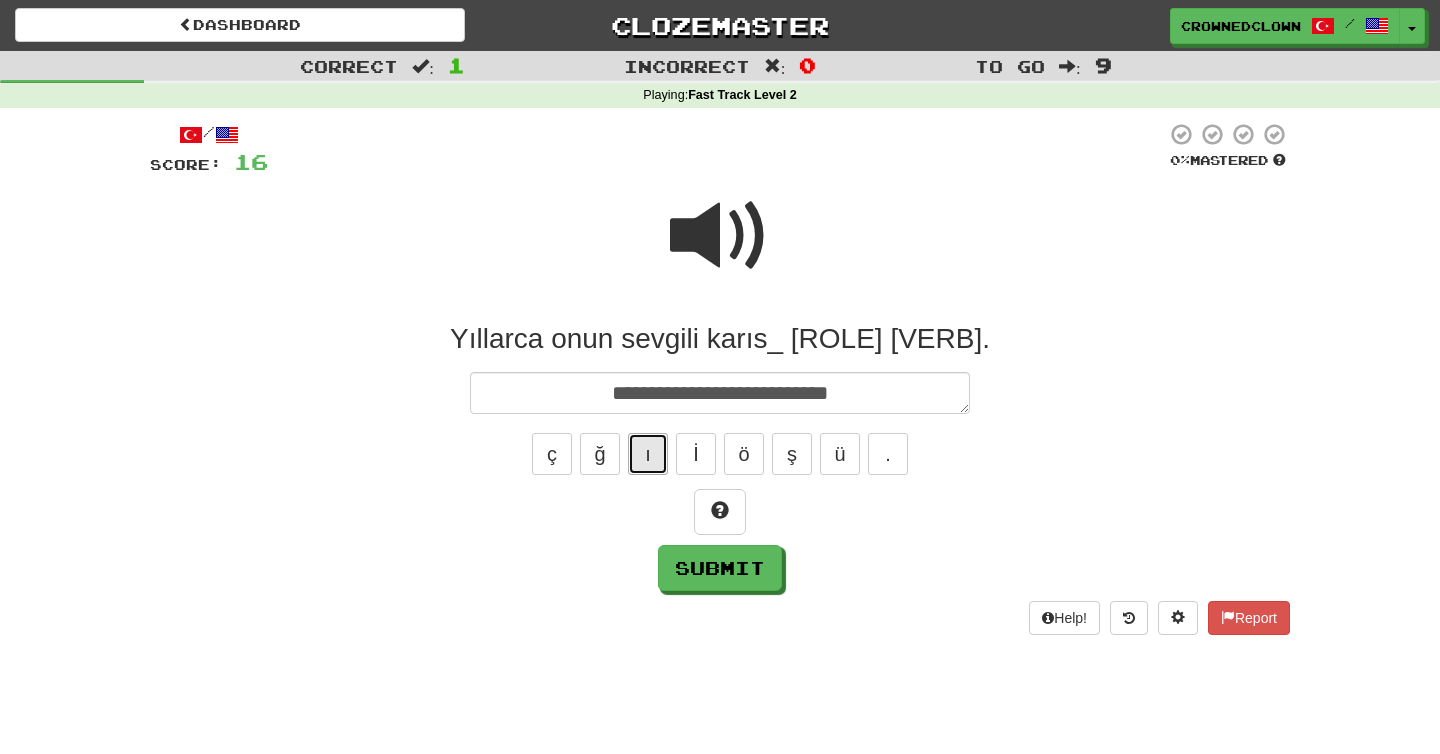 click on "ı" at bounding box center (648, 454) 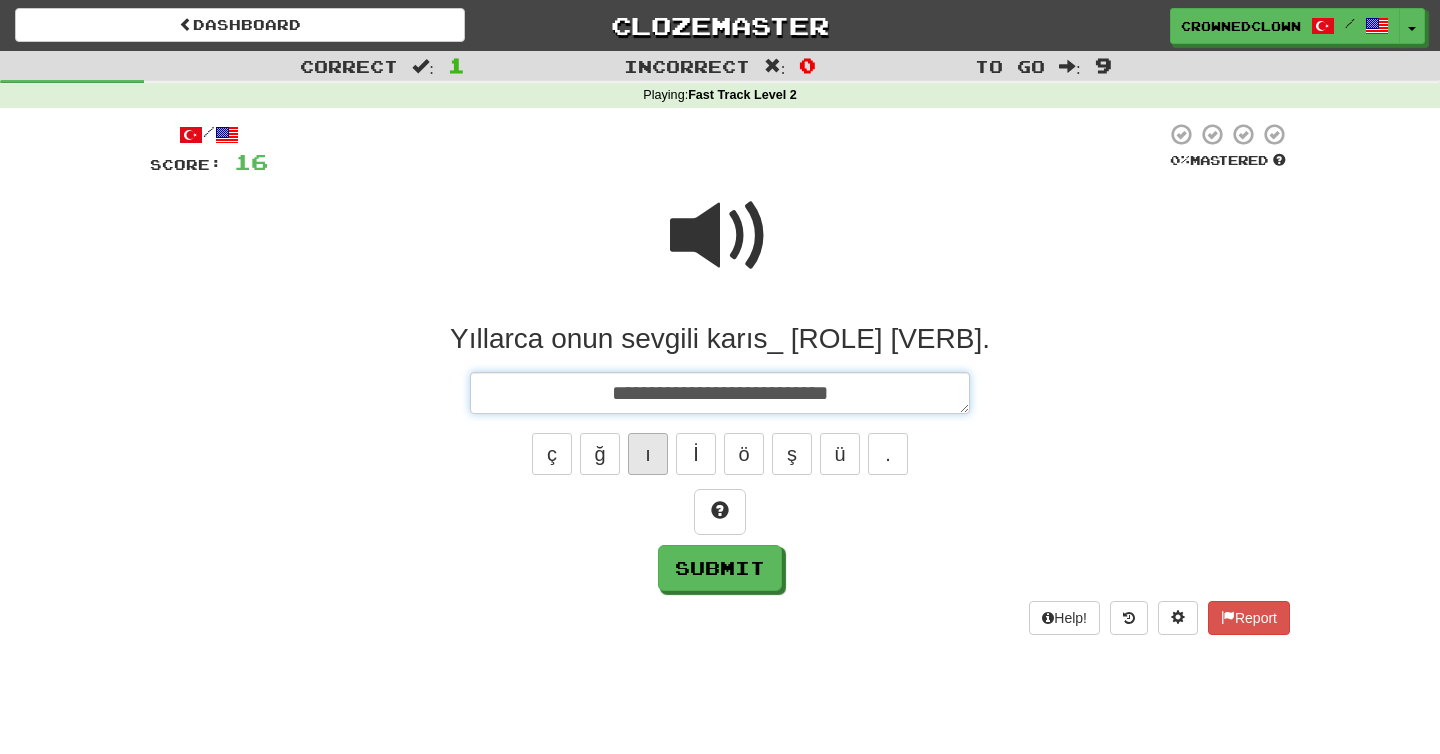 type on "*" 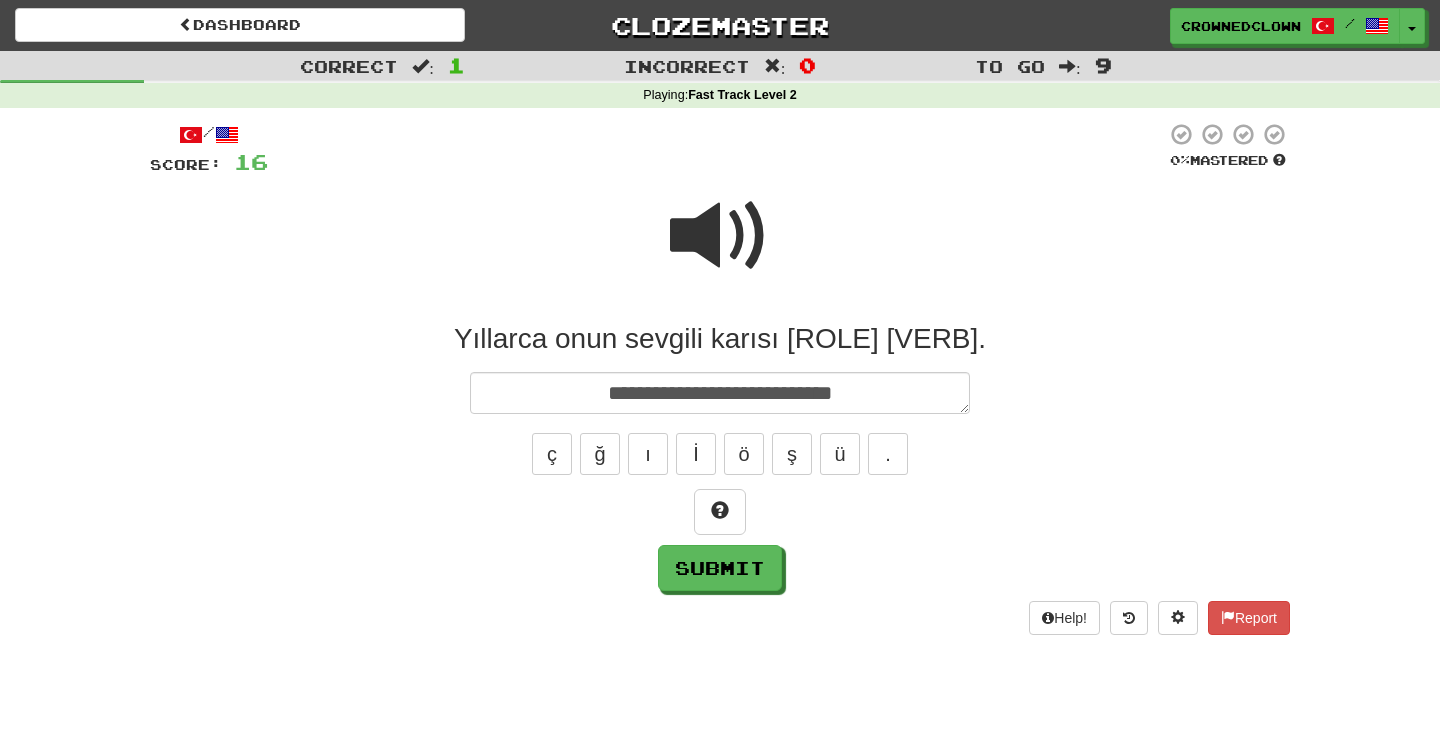 click at bounding box center [720, 249] 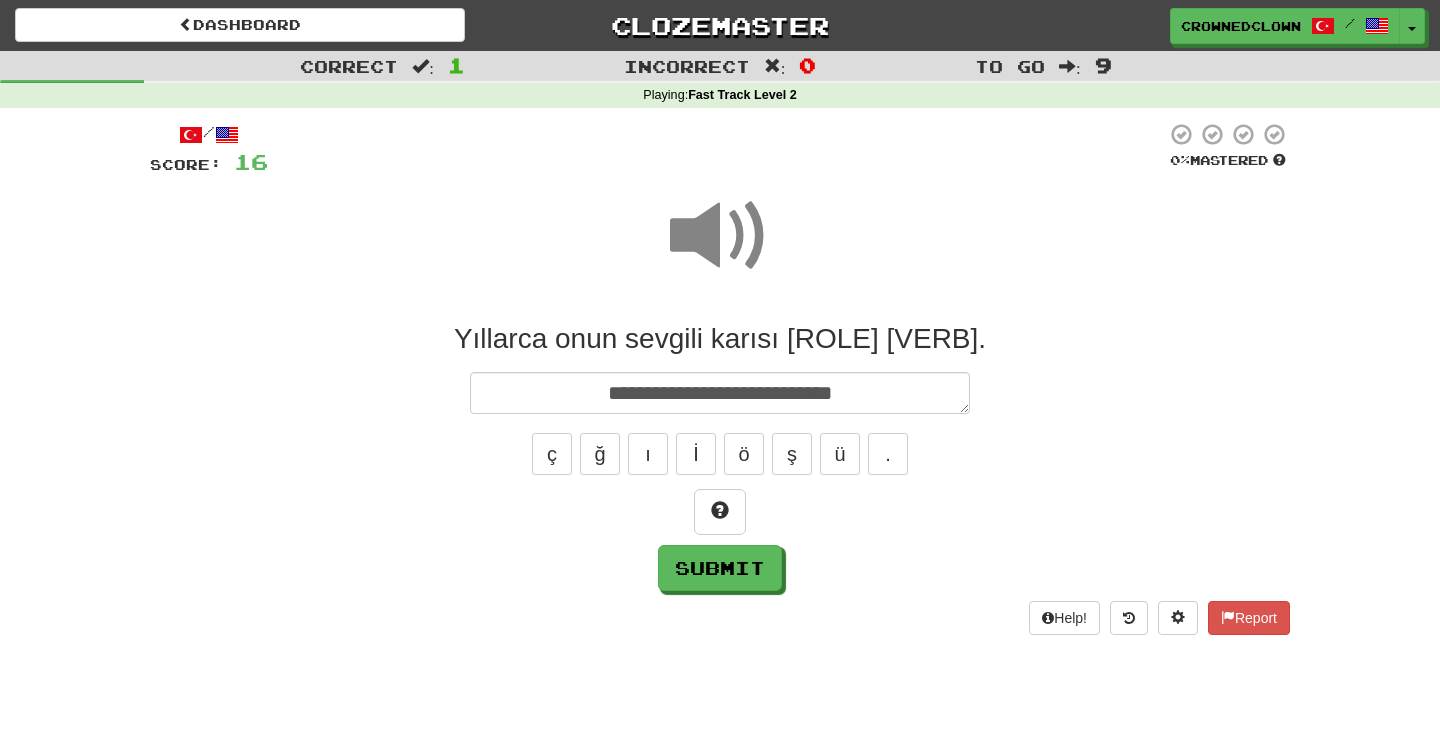 click on "**********" at bounding box center (720, 456) 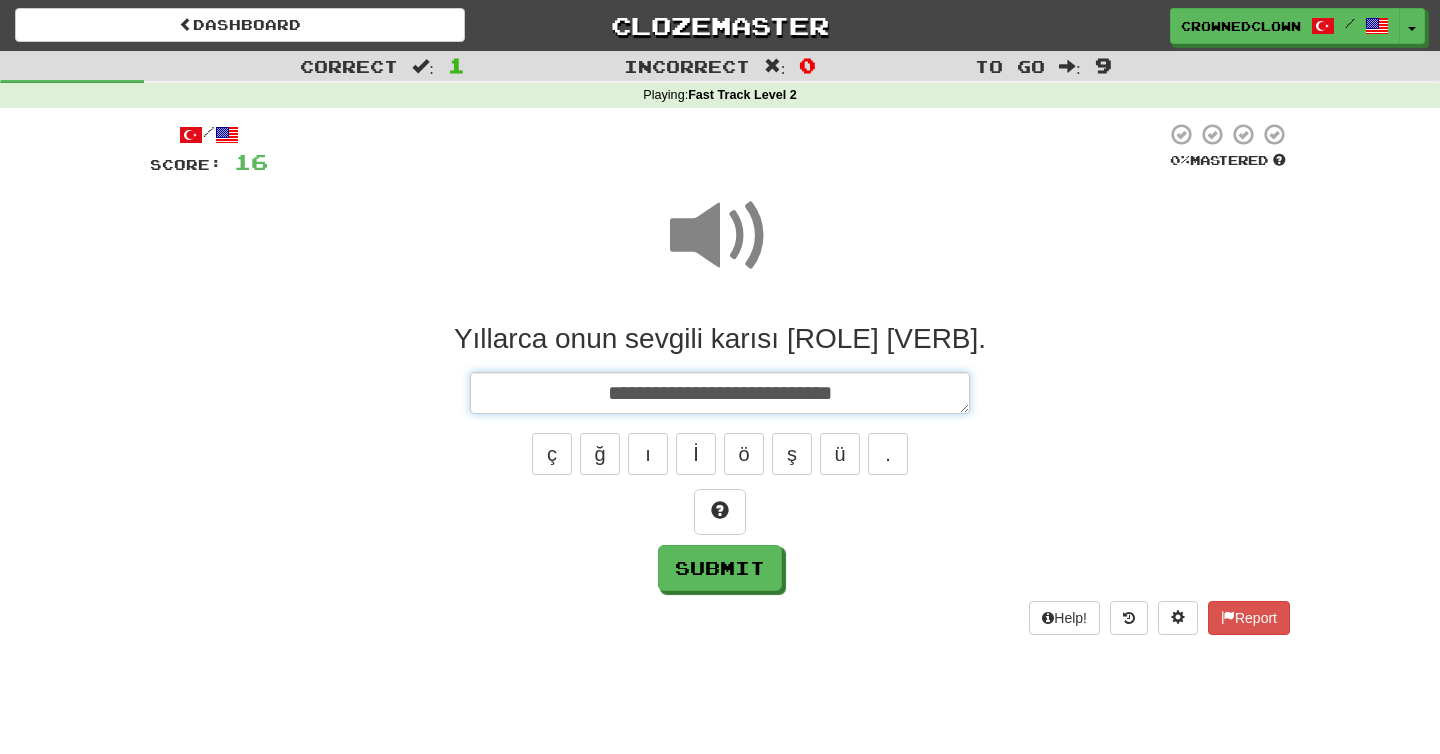click on "**********" at bounding box center [720, 393] 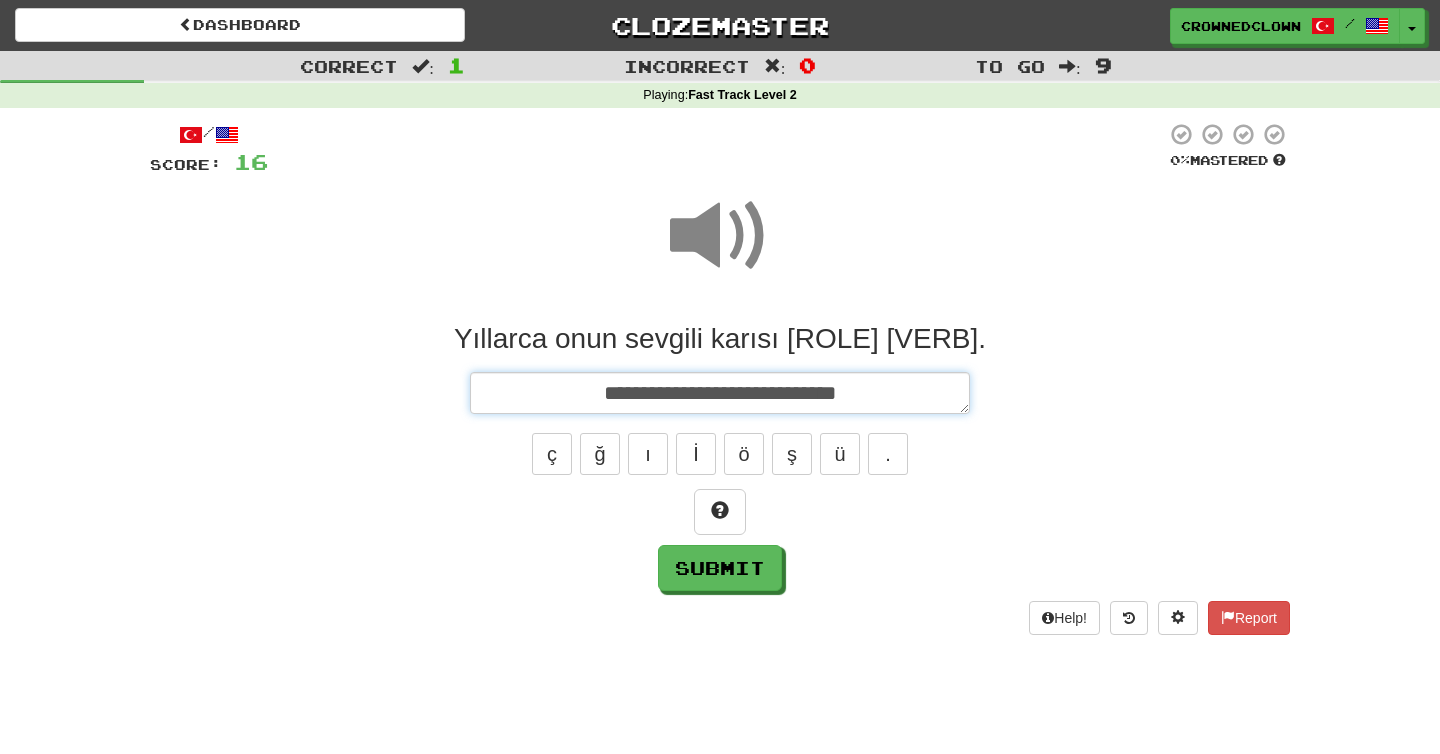type on "*" 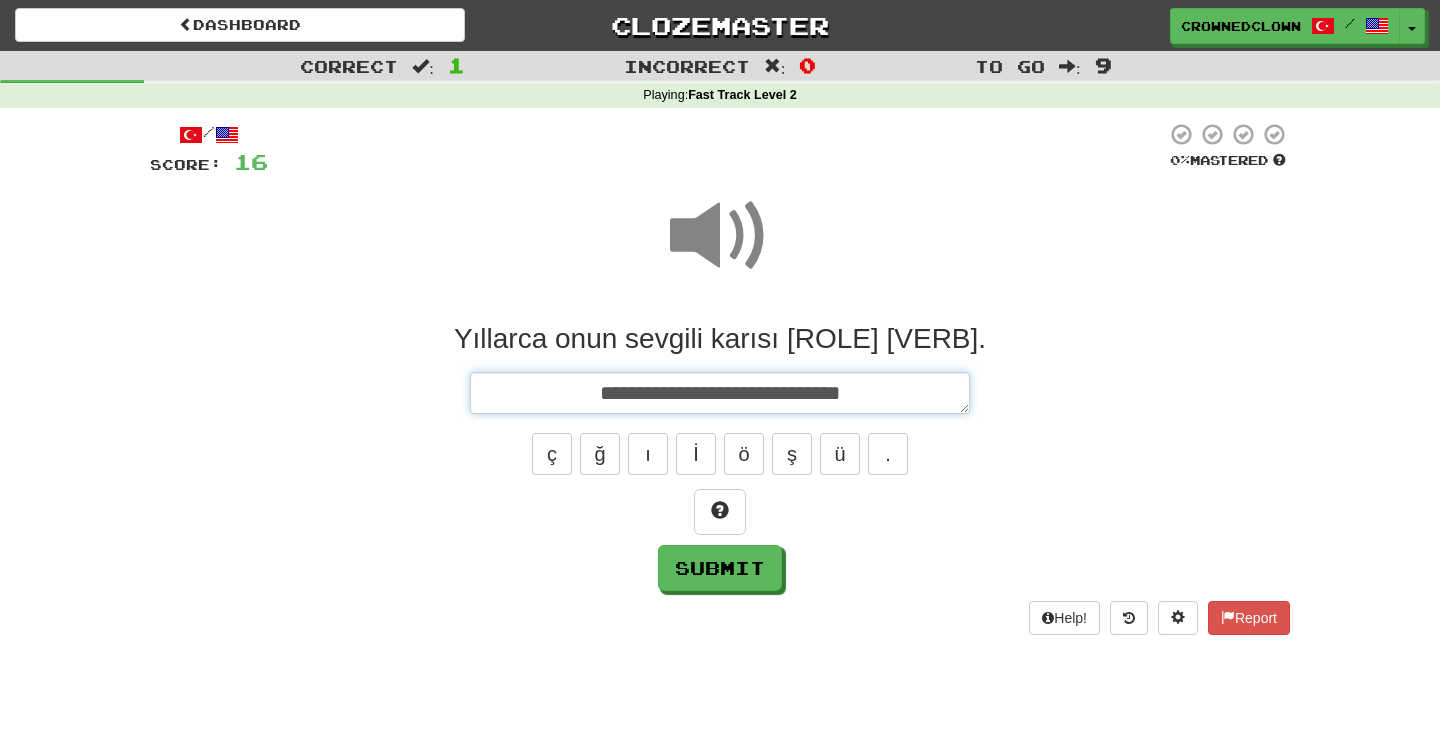 type on "*" 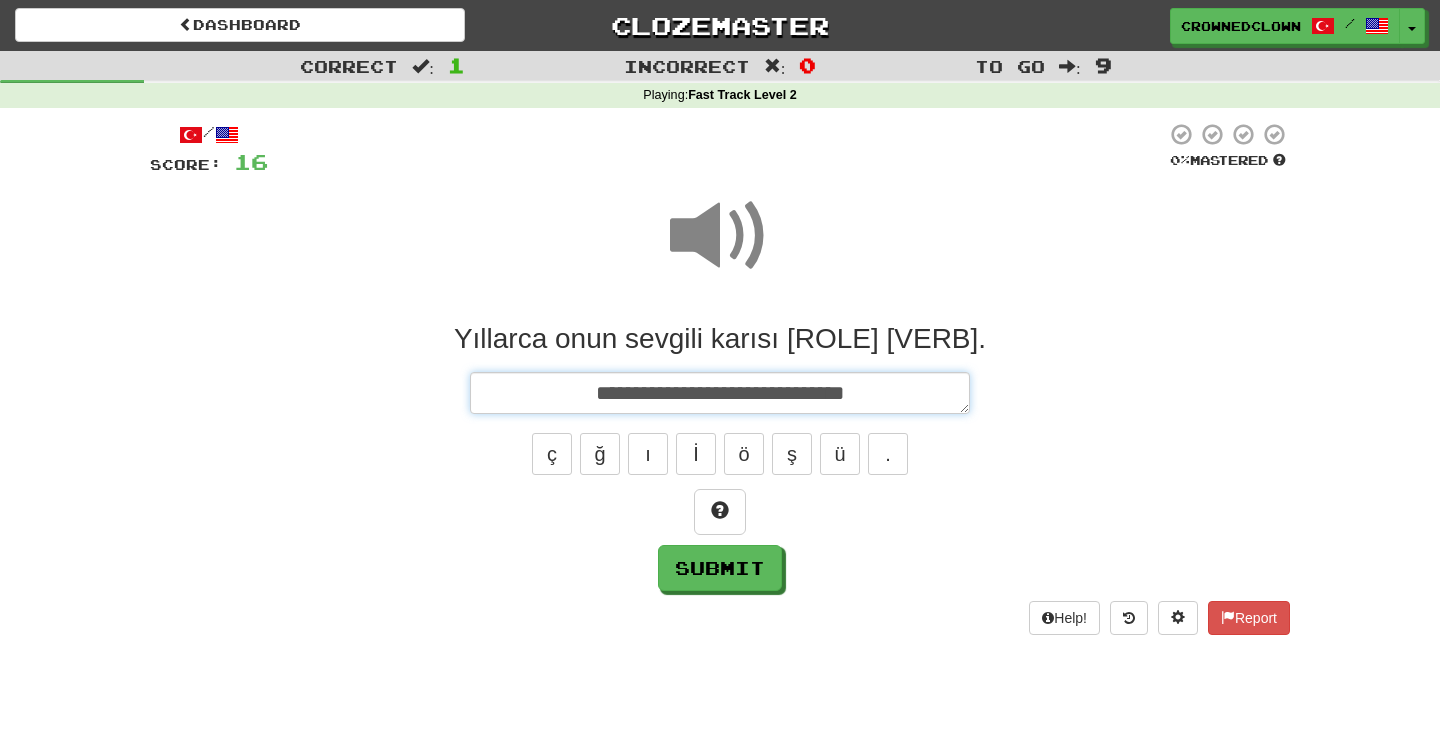 type on "*" 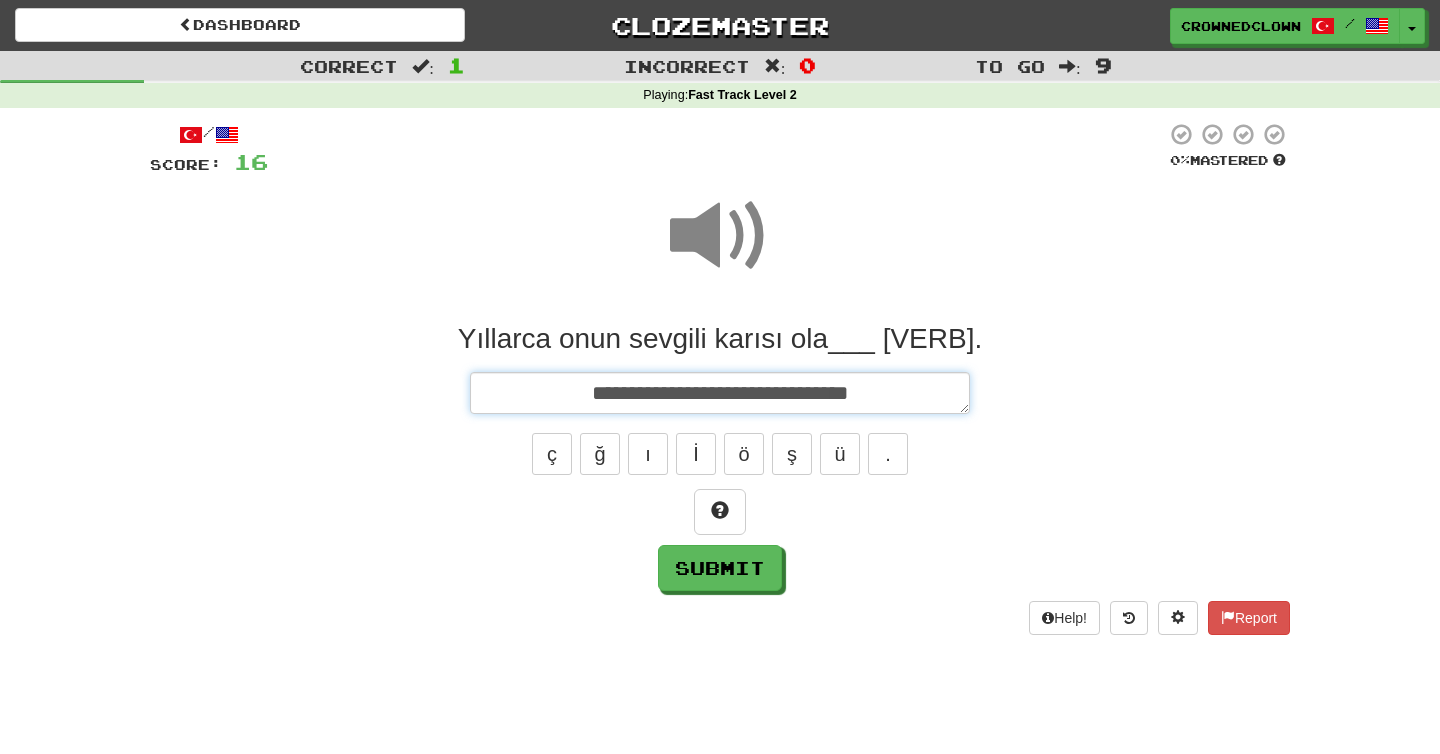 type on "*" 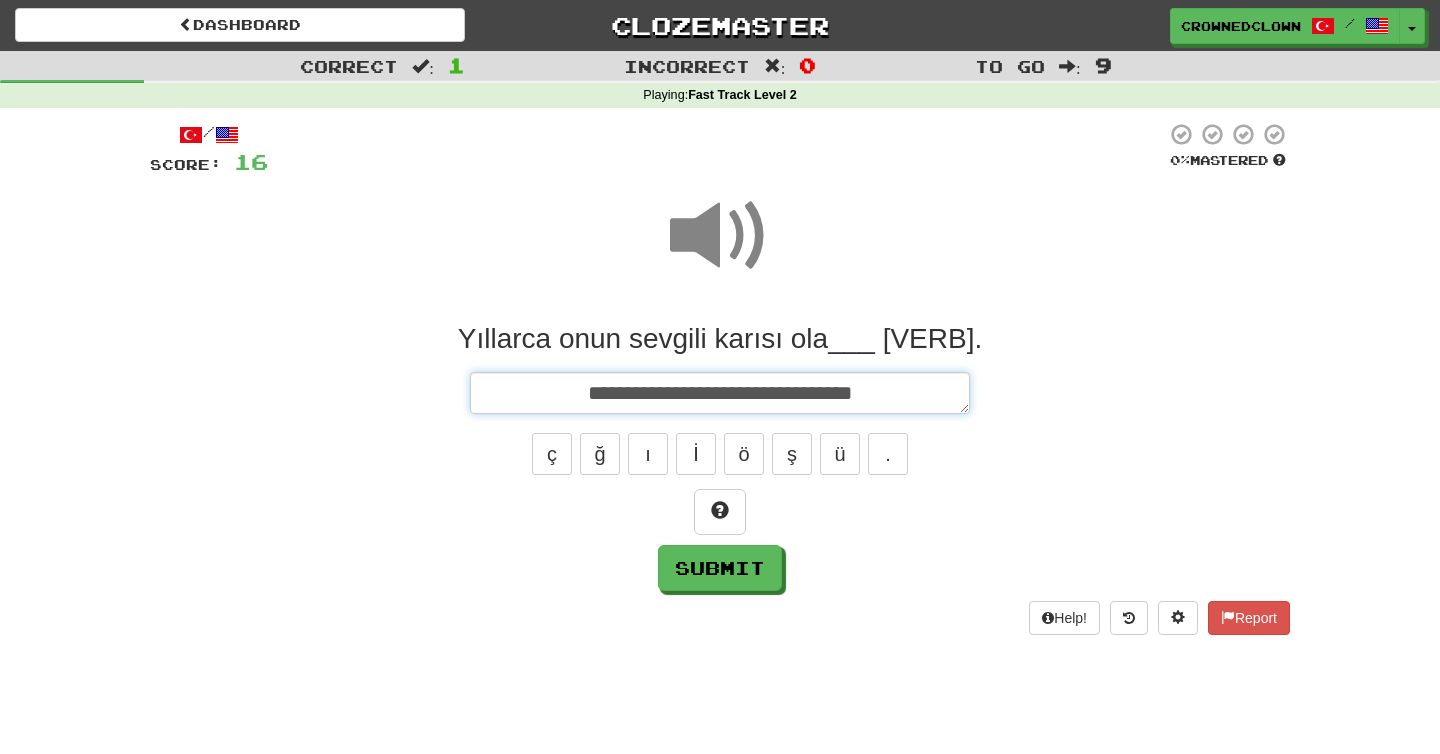 type on "*" 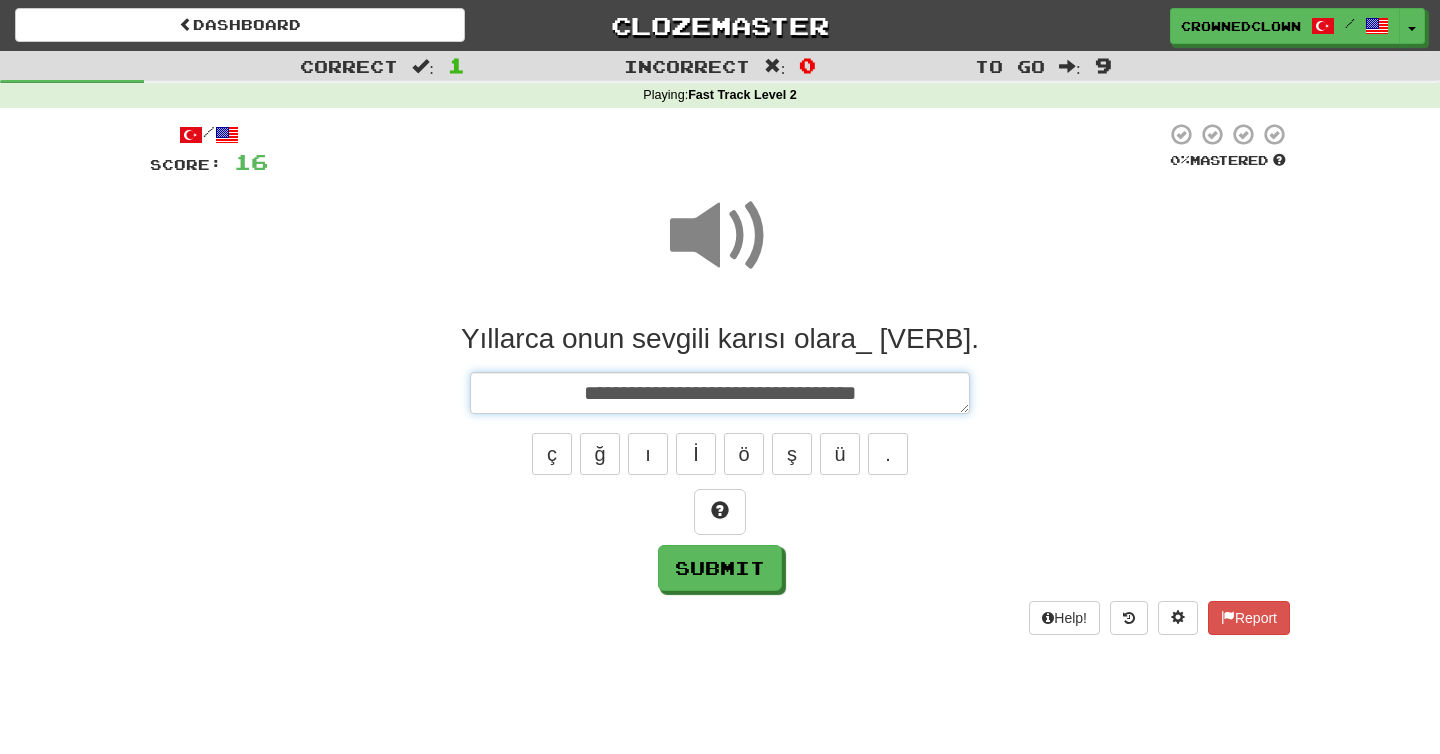type on "*" 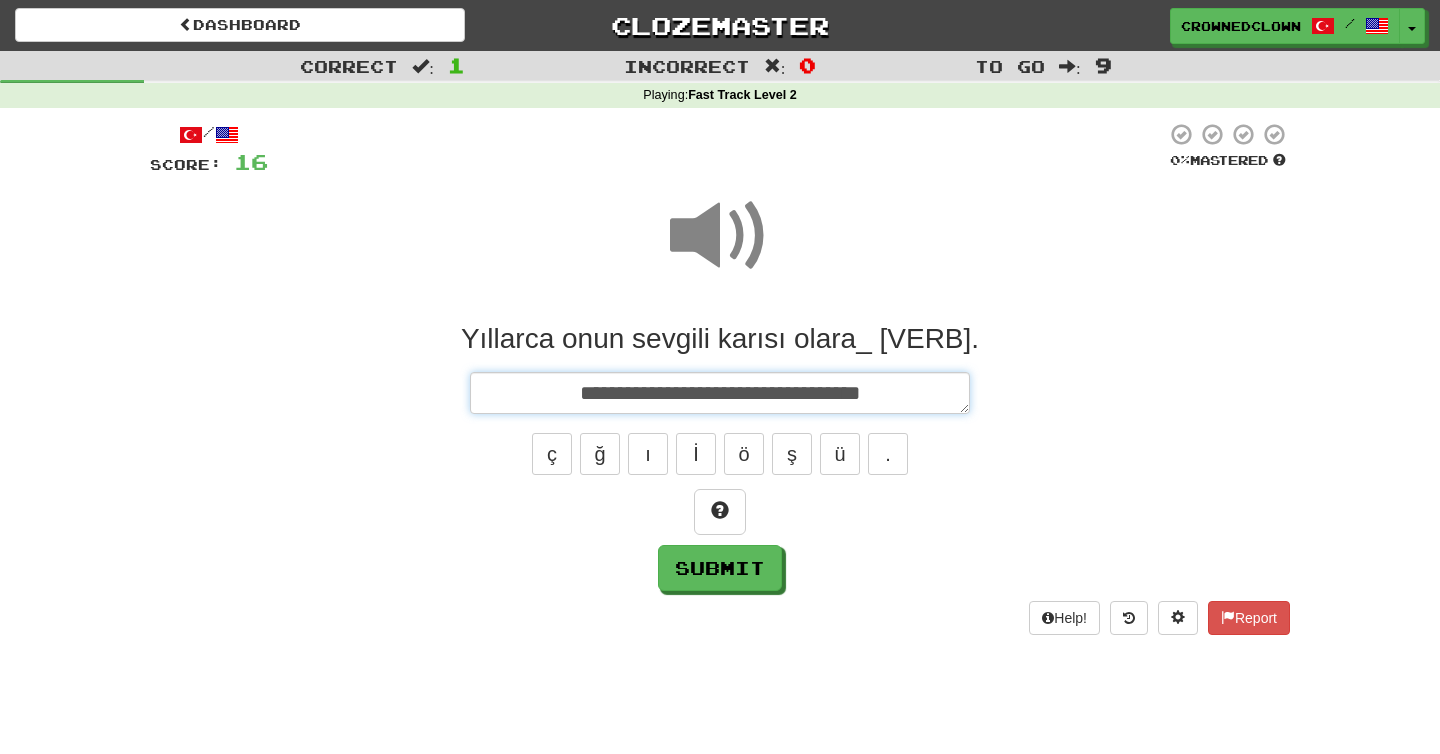 type on "*" 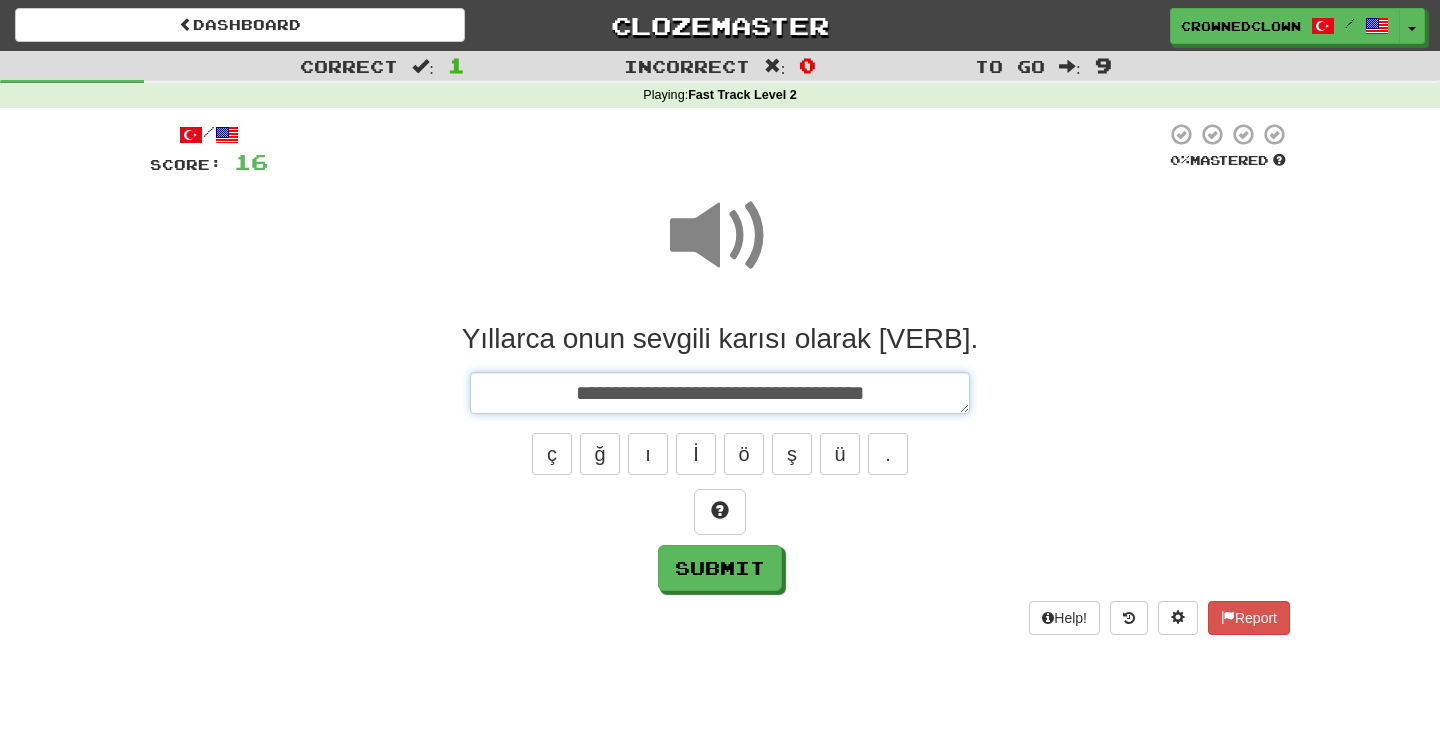 type on "*" 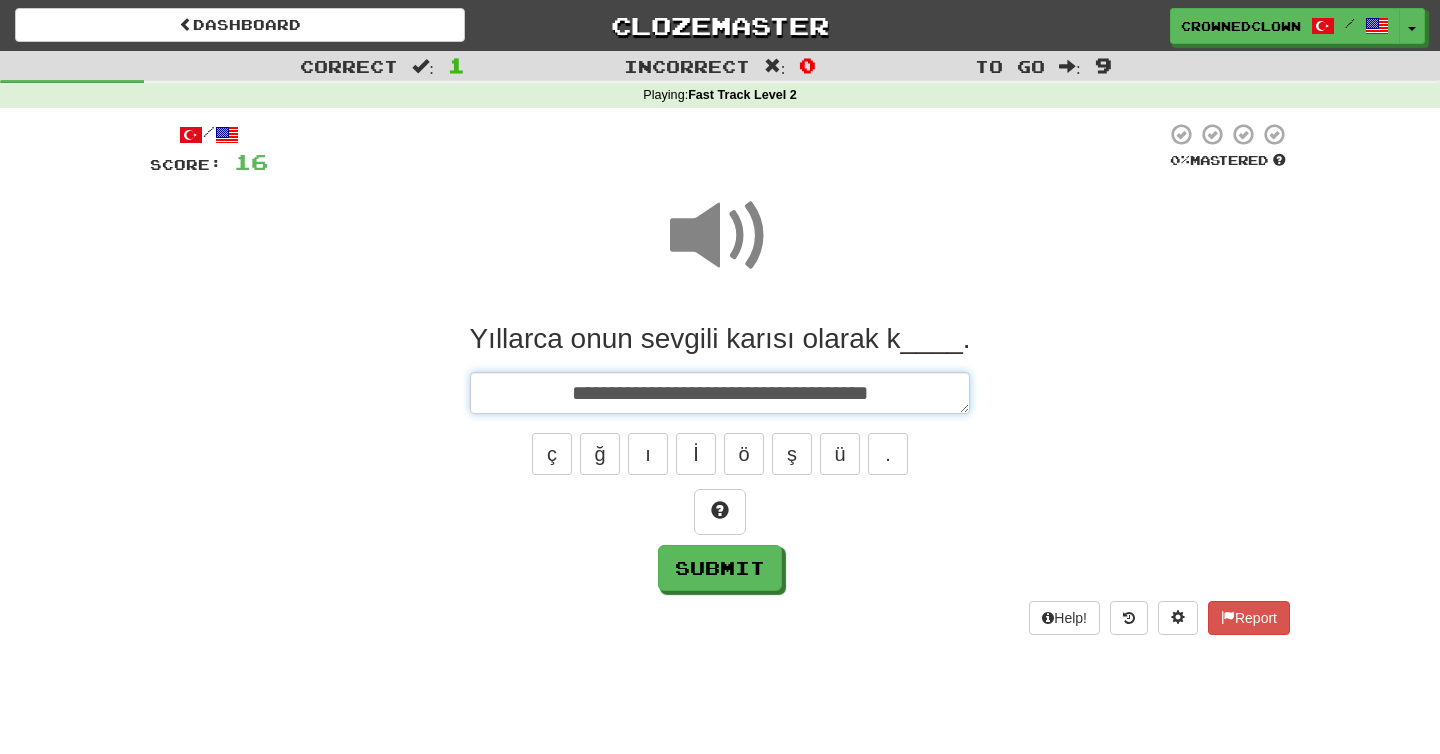 type on "*" 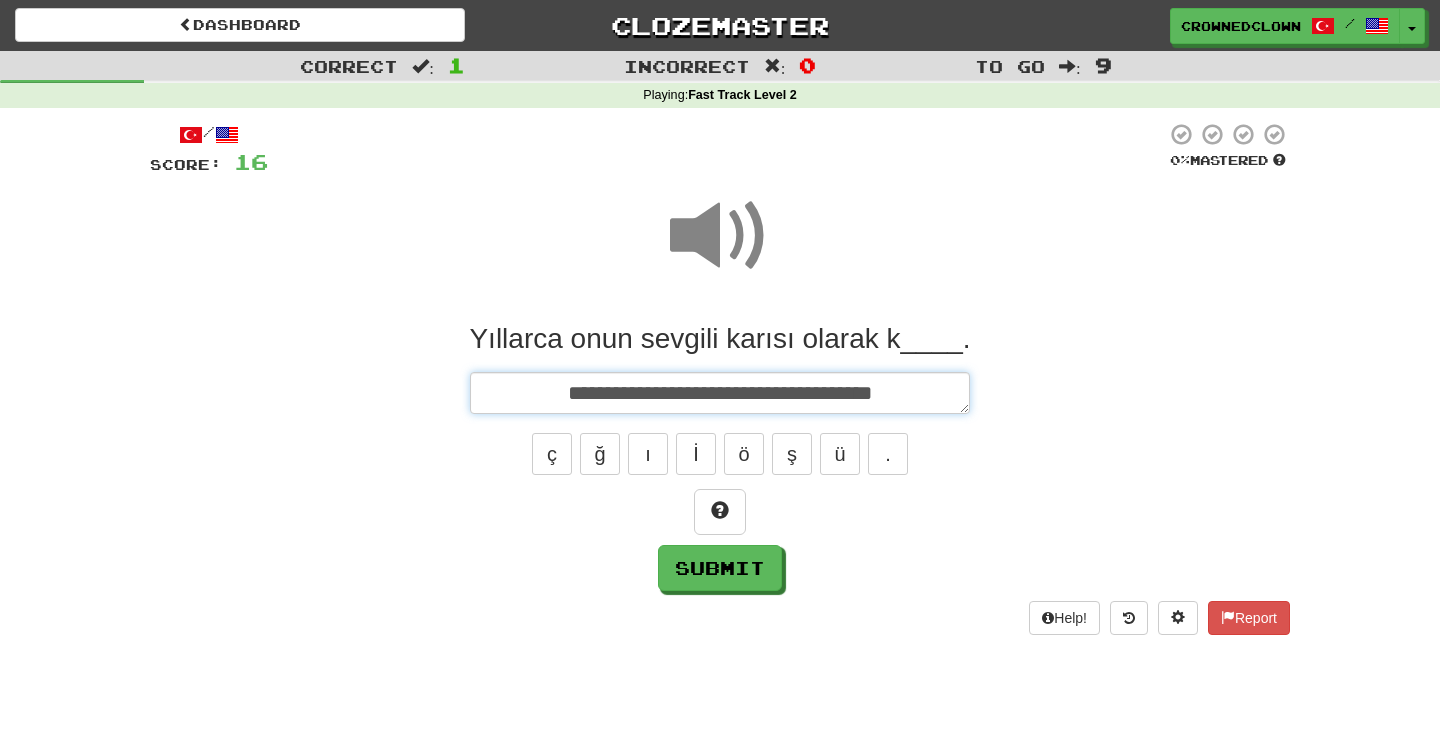 type on "*" 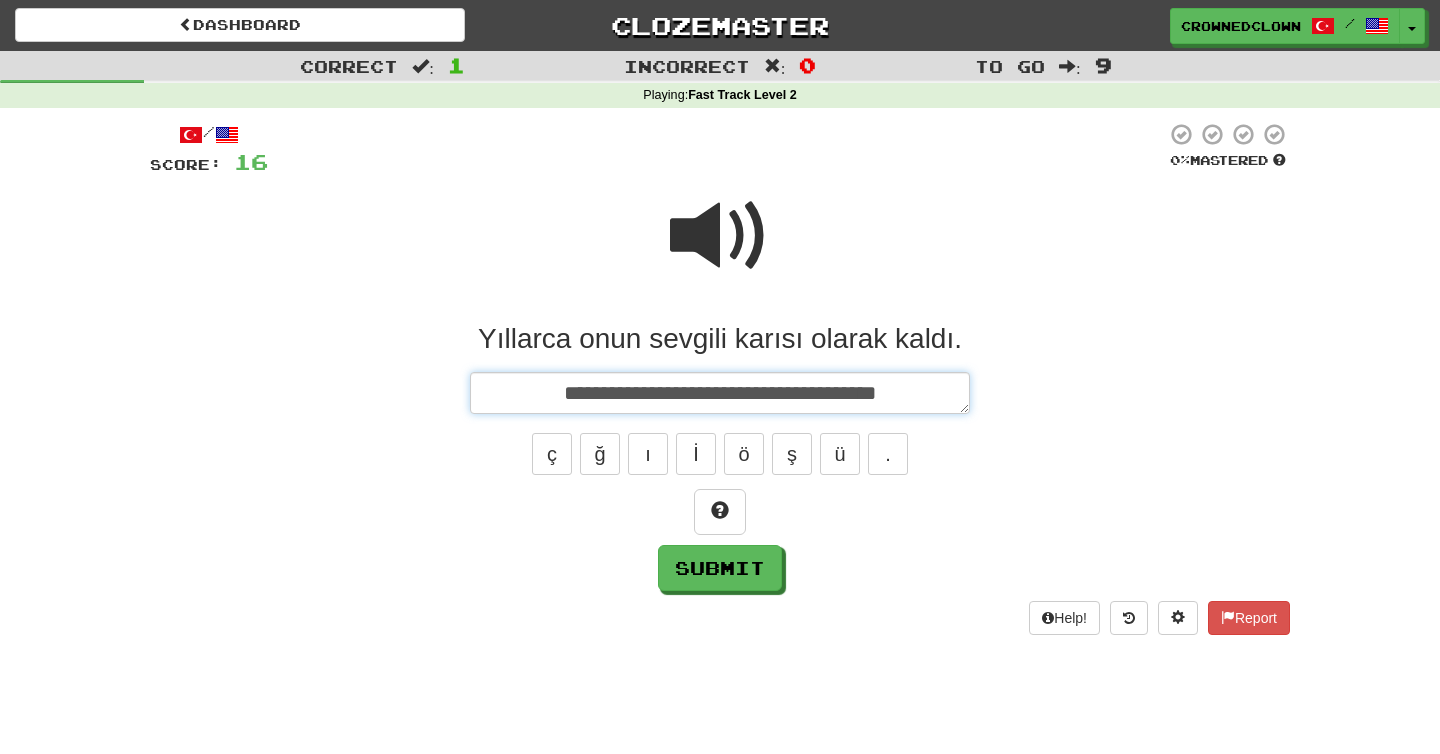type on "**********" 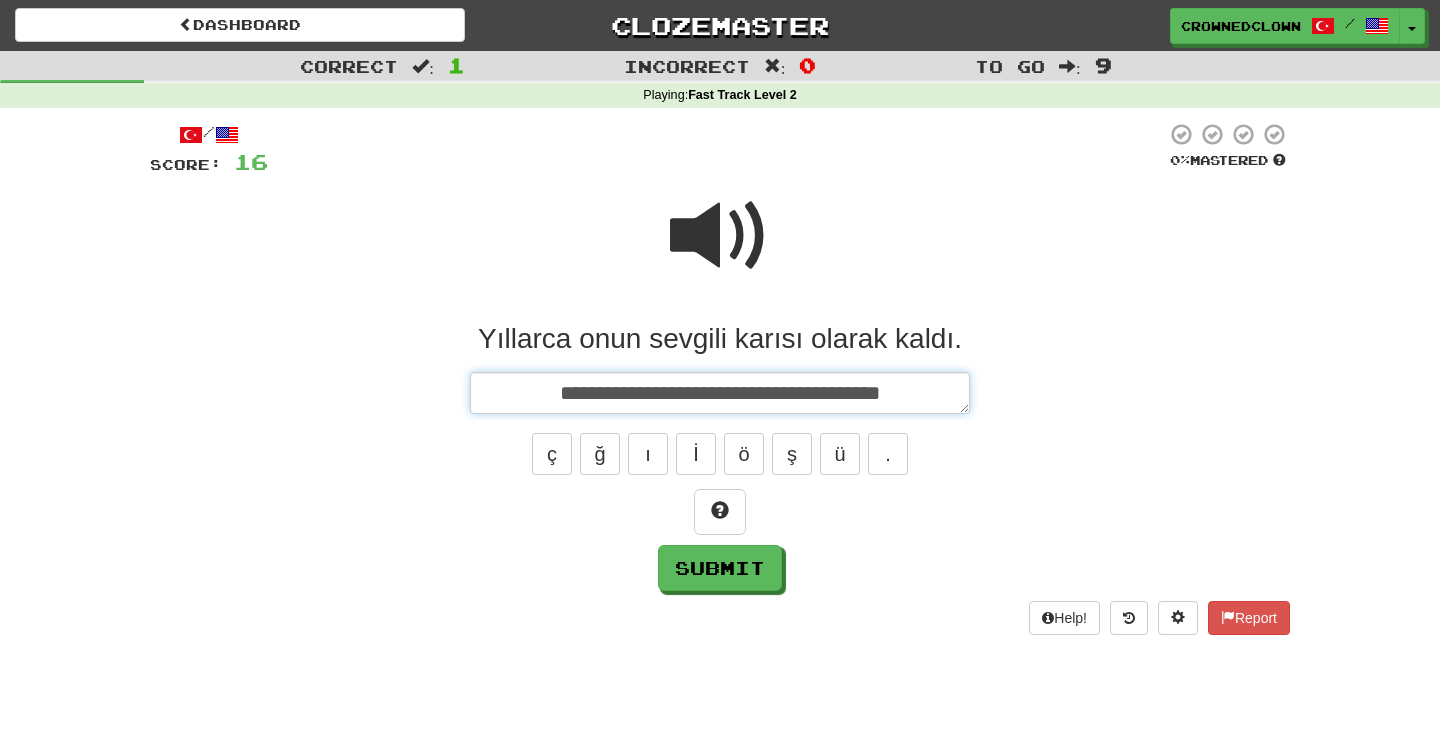 type on "*" 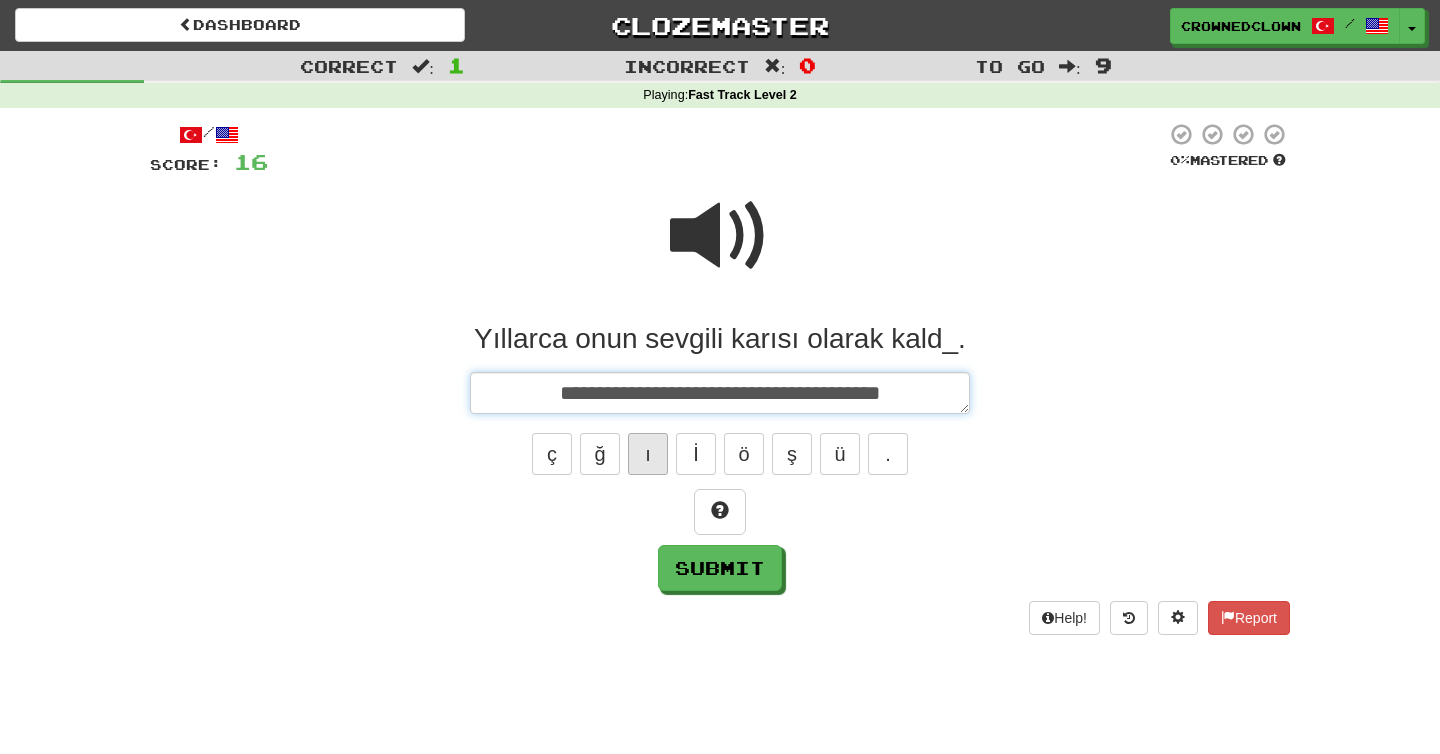 type on "**********" 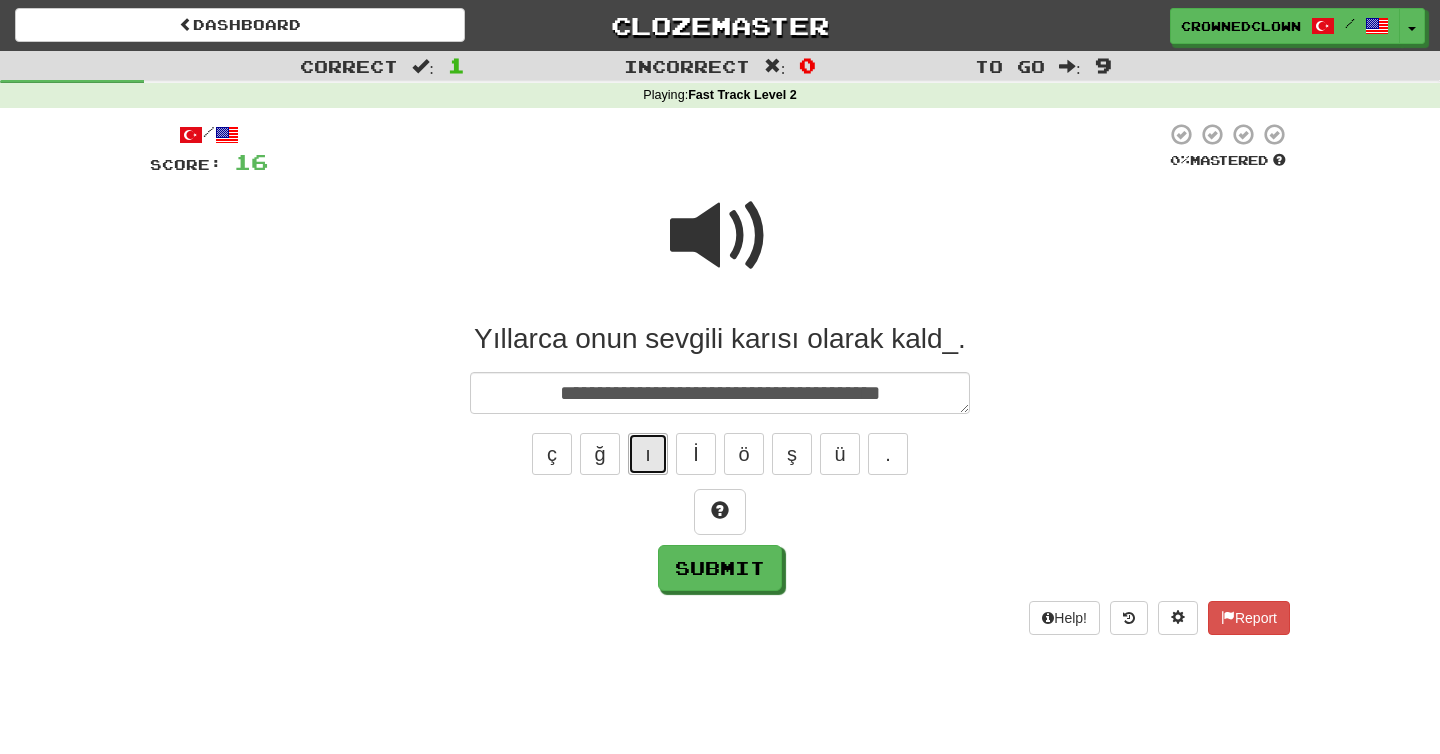 click on "ı" at bounding box center [648, 454] 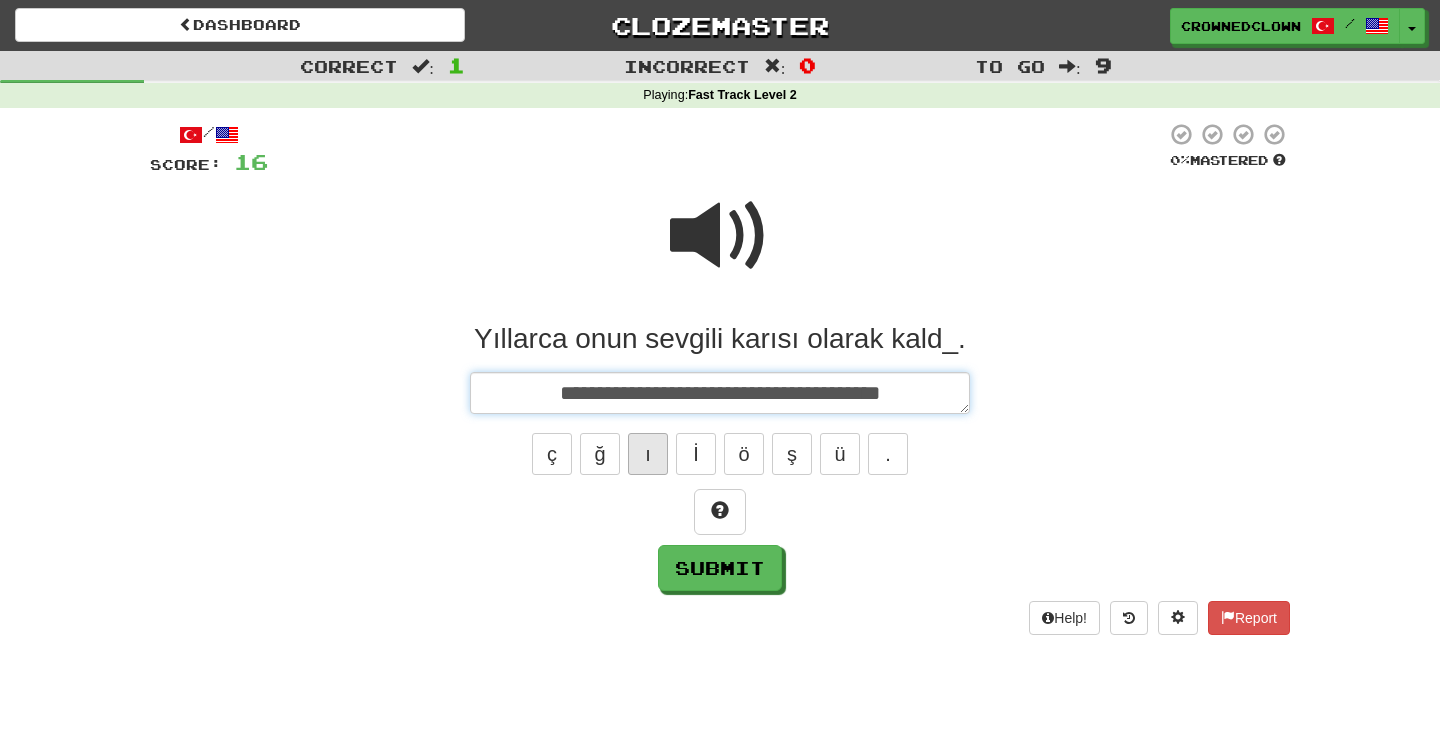 type on "*" 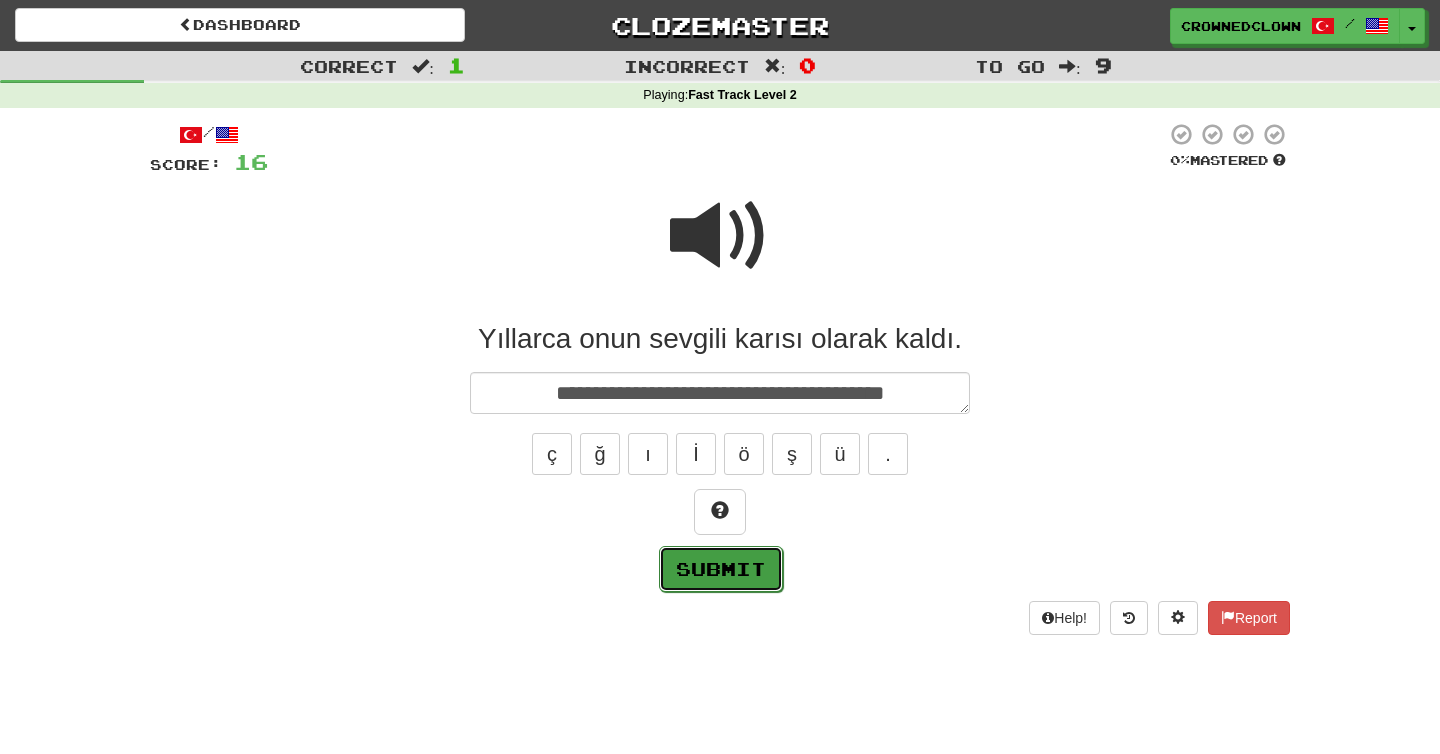 click on "Submit" at bounding box center (721, 569) 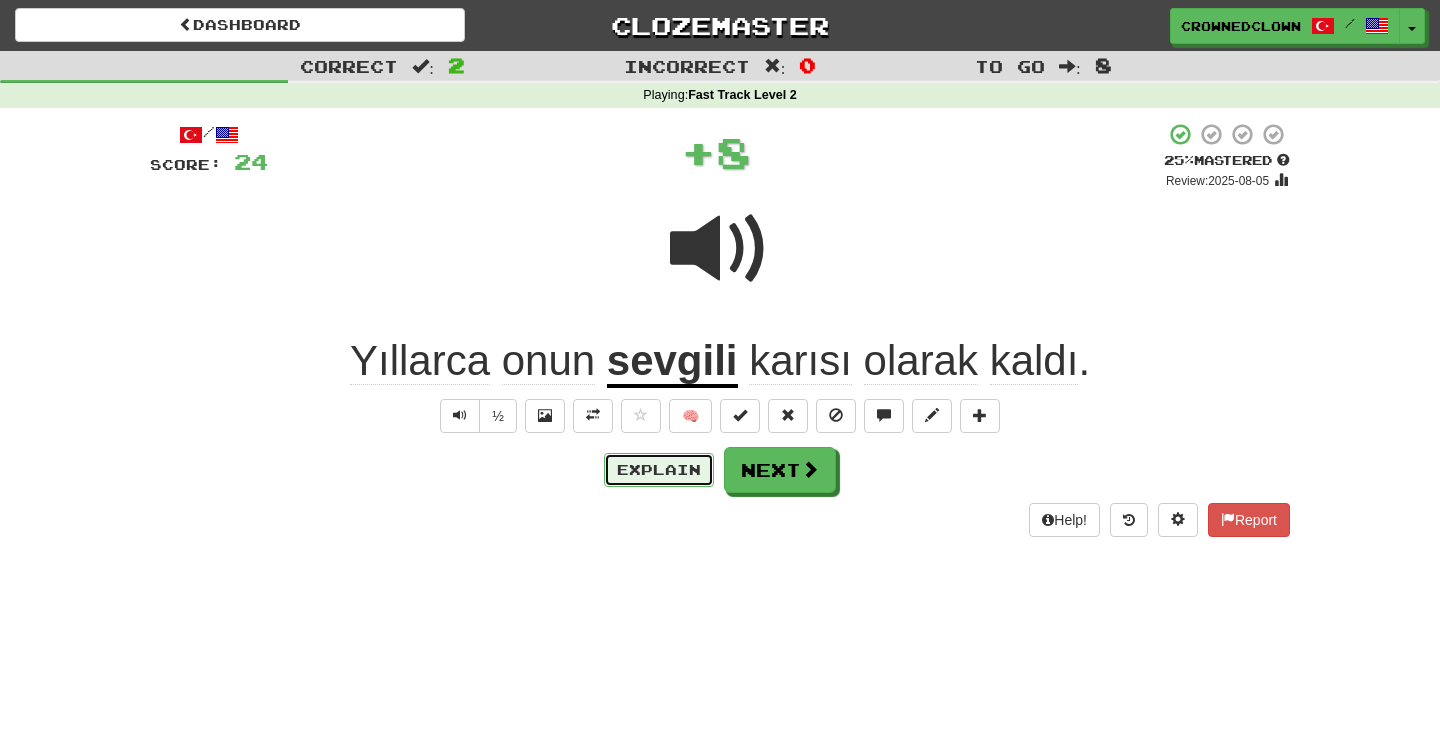click on "Explain" at bounding box center (659, 470) 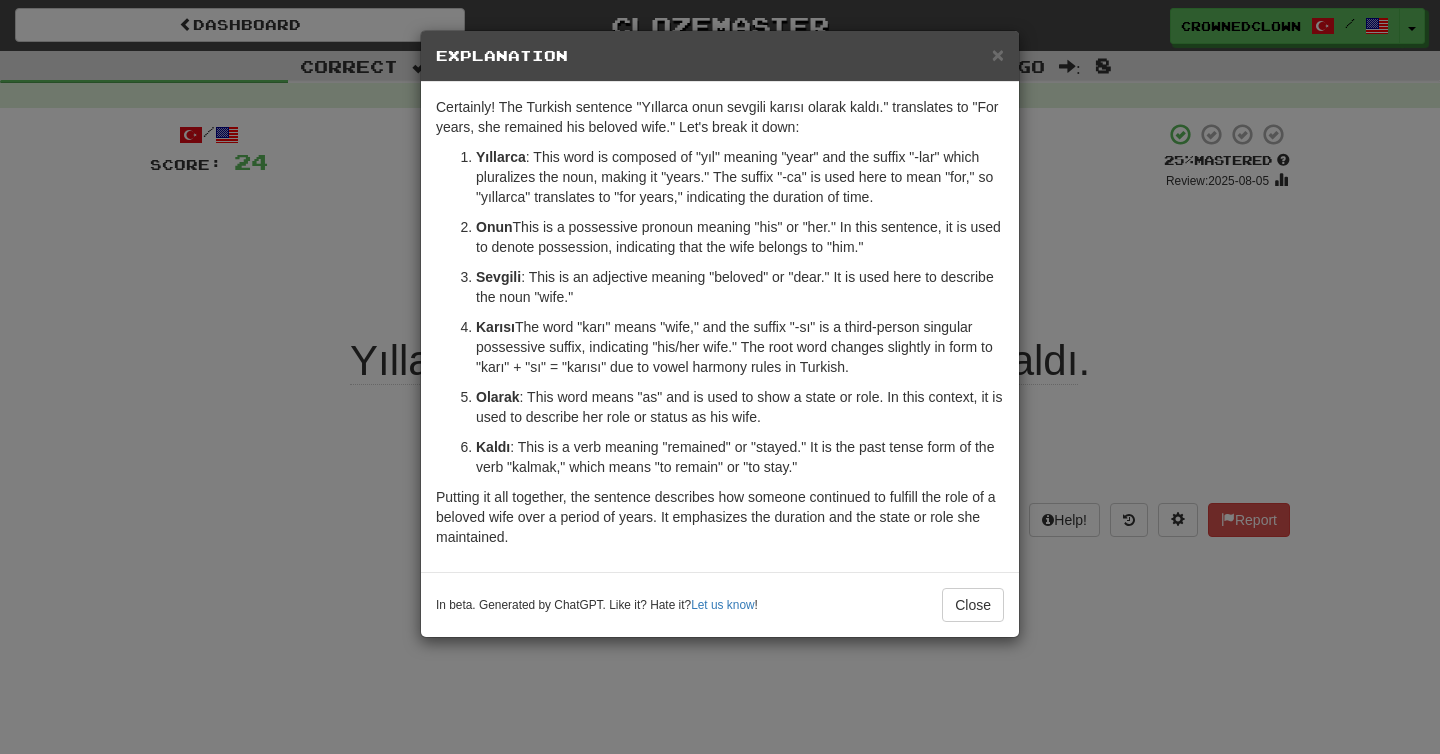 click on "× Explanation Certainly! The Turkish sentence "Yıllarca onun sevgili karısı olarak kaldı." translates to "For years, she remained his beloved wife." Let's break it down:
Yıllarca : This word is composed of "yıl" meaning "year" and the suffix "-lar" which pluralizes the noun, making it "years." The suffix "-ca" is used here to mean "for," so "yıllarca" translates to "for years," indicating the duration of time.
Onun : This is a possessive pronoun meaning "his" or "her." In this sentence, it is used to denote possession, indicating that the wife belongs to "him."
Sevgili : This is an adjective meaning "beloved" or "dear." It is used here to describe the noun "wife."
Karısı : The word "karı" means "wife," and the suffix "-sı" is a third-person singular possessive suffix, indicating "his/her wife." The root word changes slightly in form to "karı" + "sı" = "karısı" due to vowel harmony rules in Turkish.
Olarak
Kaldı
Let us know ! Close" at bounding box center (720, 377) 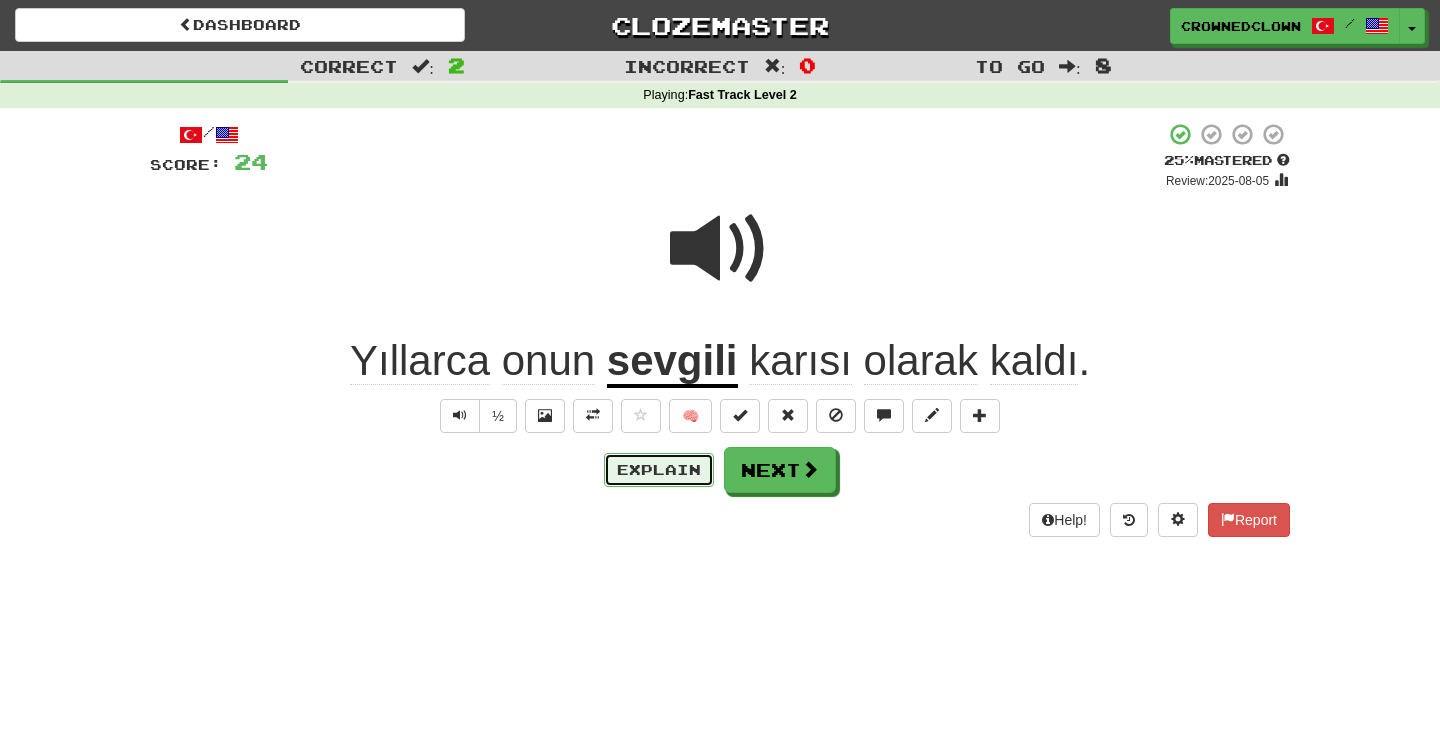 click on "Explain" at bounding box center (659, 470) 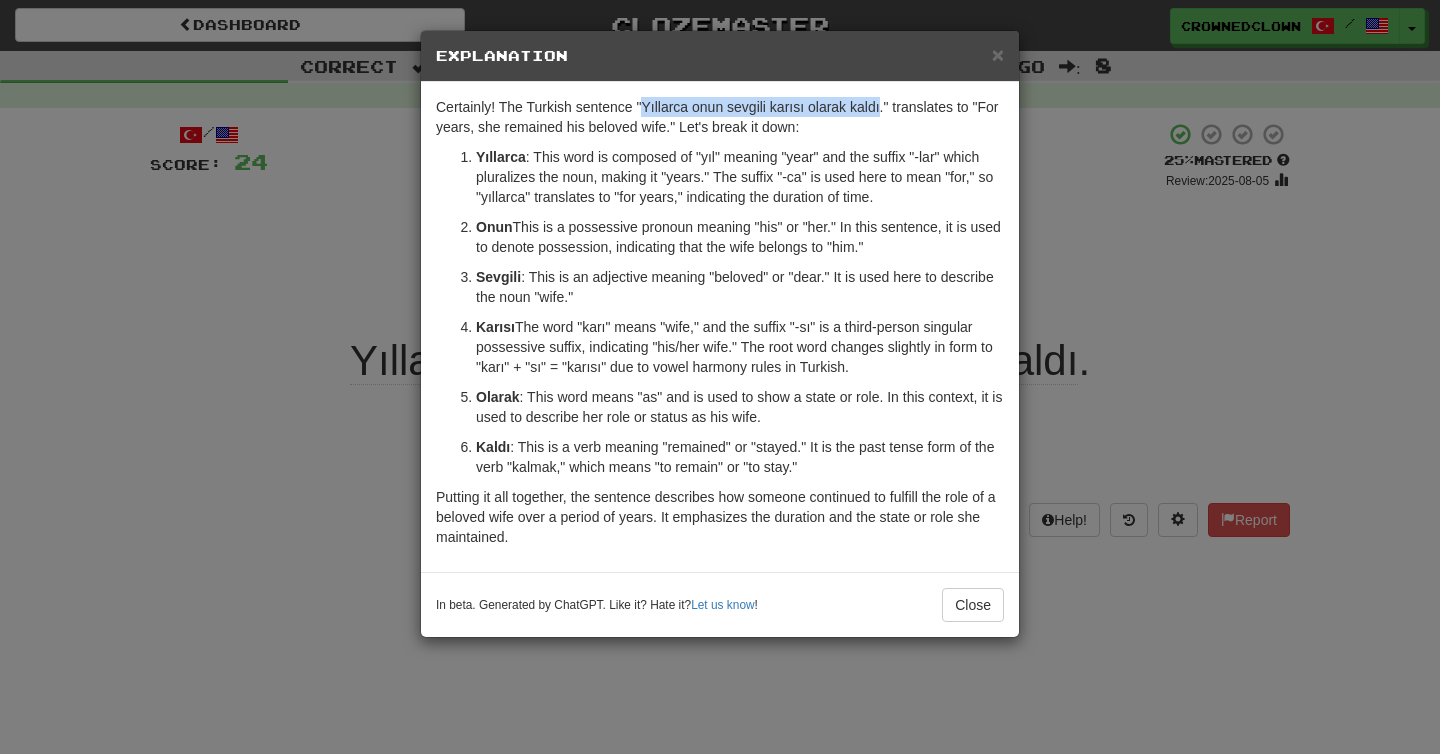 drag, startPoint x: 643, startPoint y: 105, endPoint x: 878, endPoint y: 104, distance: 235.00212 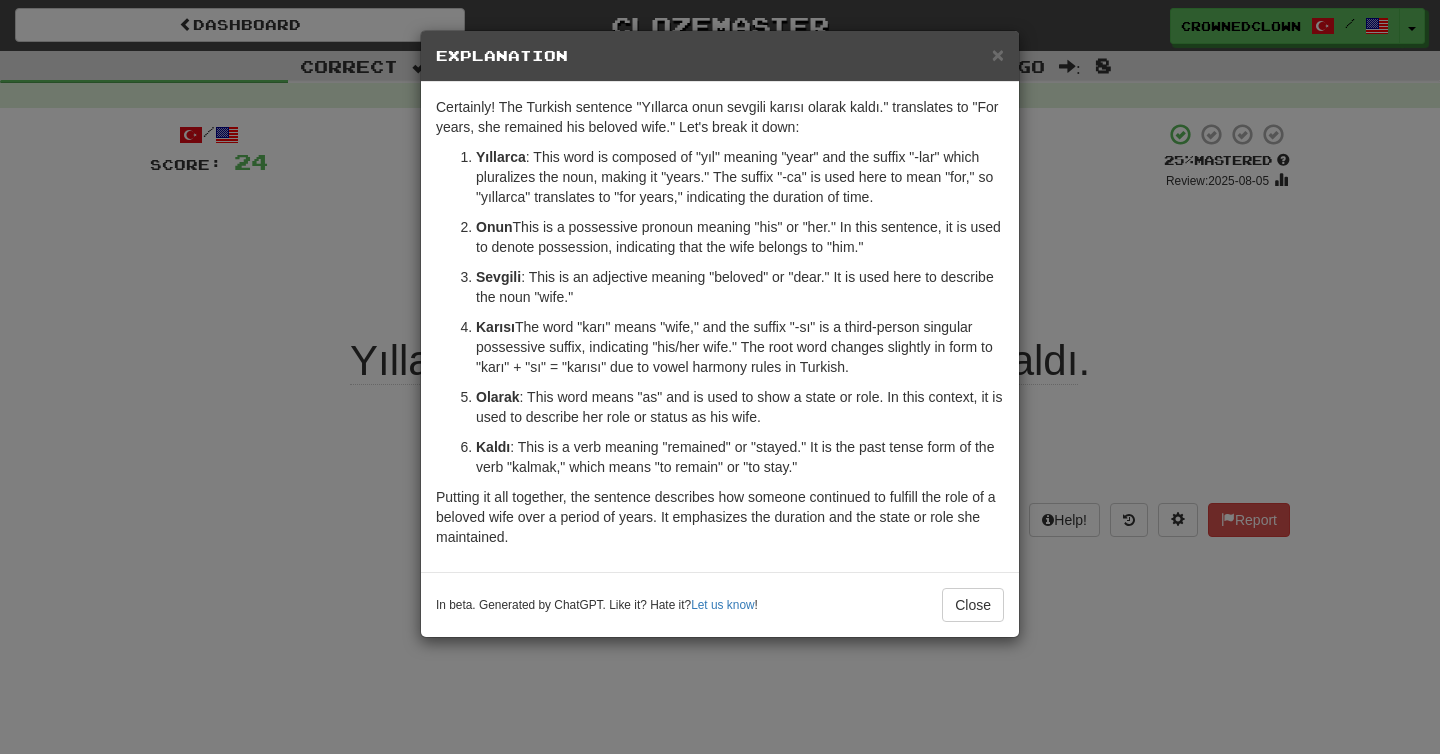 click on "× Explanation Certainly! The Turkish sentence "Yıllarca onun sevgili karısı olarak kaldı." translates to "For years, she remained his beloved wife." Let's break it down:
Yıllarca : This word is composed of "yıl" meaning "year" and the suffix "-lar" which pluralizes the noun, making it "years." The suffix "-ca" is used here to mean "for," so "yıllarca" translates to "for years," indicating the duration of time.
Onun : This is a possessive pronoun meaning "his" or "her." In this sentence, it is used to denote possession, indicating that the wife belongs to "him."
Sevgili : This is an adjective meaning "beloved" or "dear." It is used here to describe the noun "wife."
Karısı : The word "karı" means "wife," and the suffix "-sı" is a third-person singular possessive suffix, indicating "his/her wife." The root word changes slightly in form to "karı" + "sı" = "karısı" due to vowel harmony rules in Turkish.
Olarak
Kaldı
Let us know ! Close" at bounding box center [720, 377] 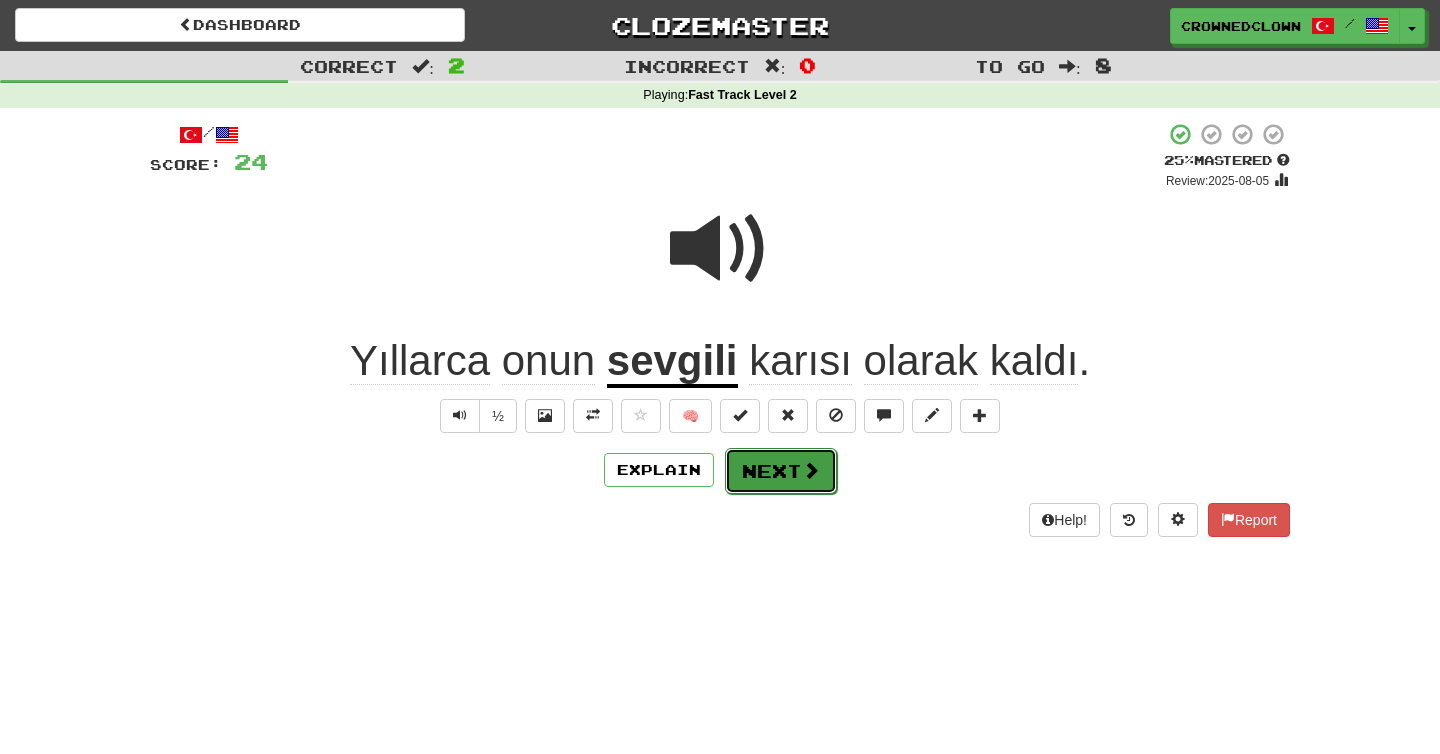 click on "Next" at bounding box center (781, 471) 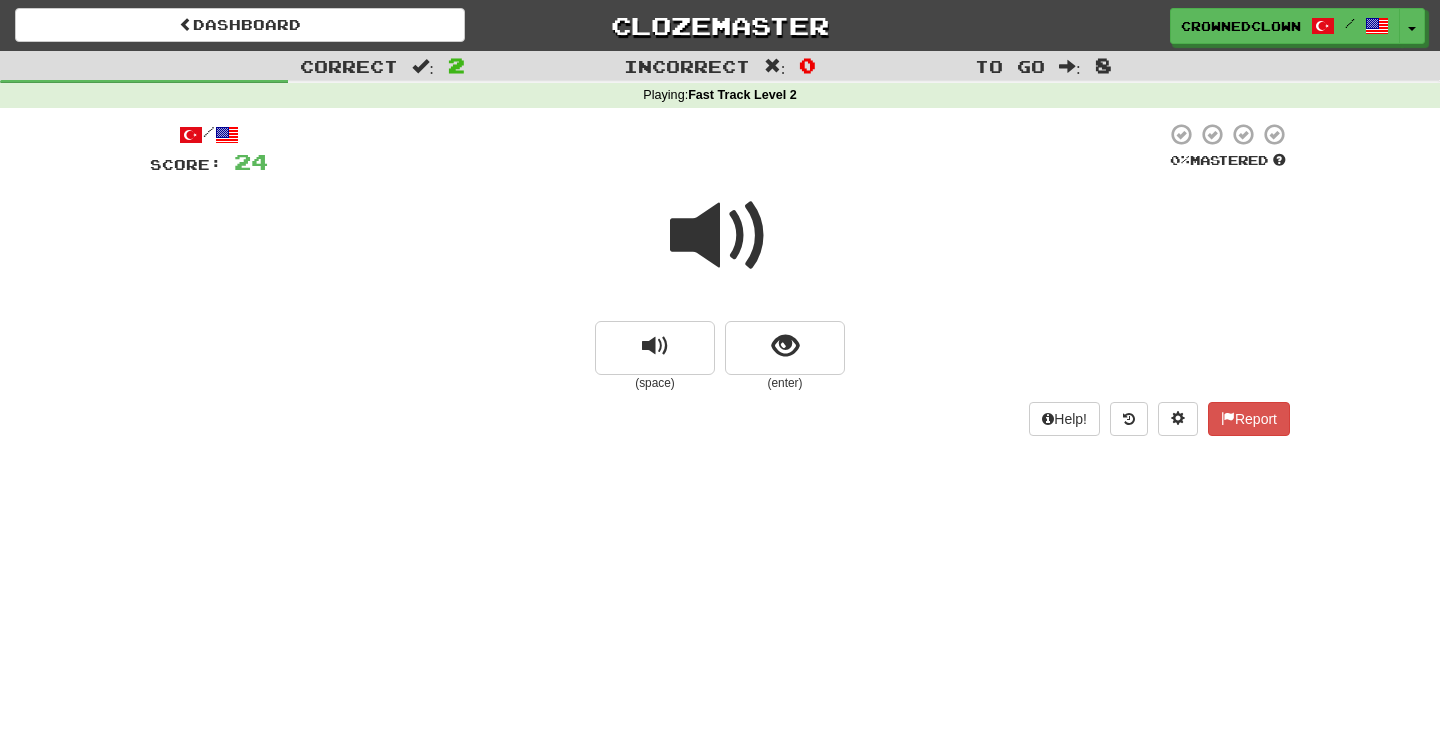 click at bounding box center [720, 236] 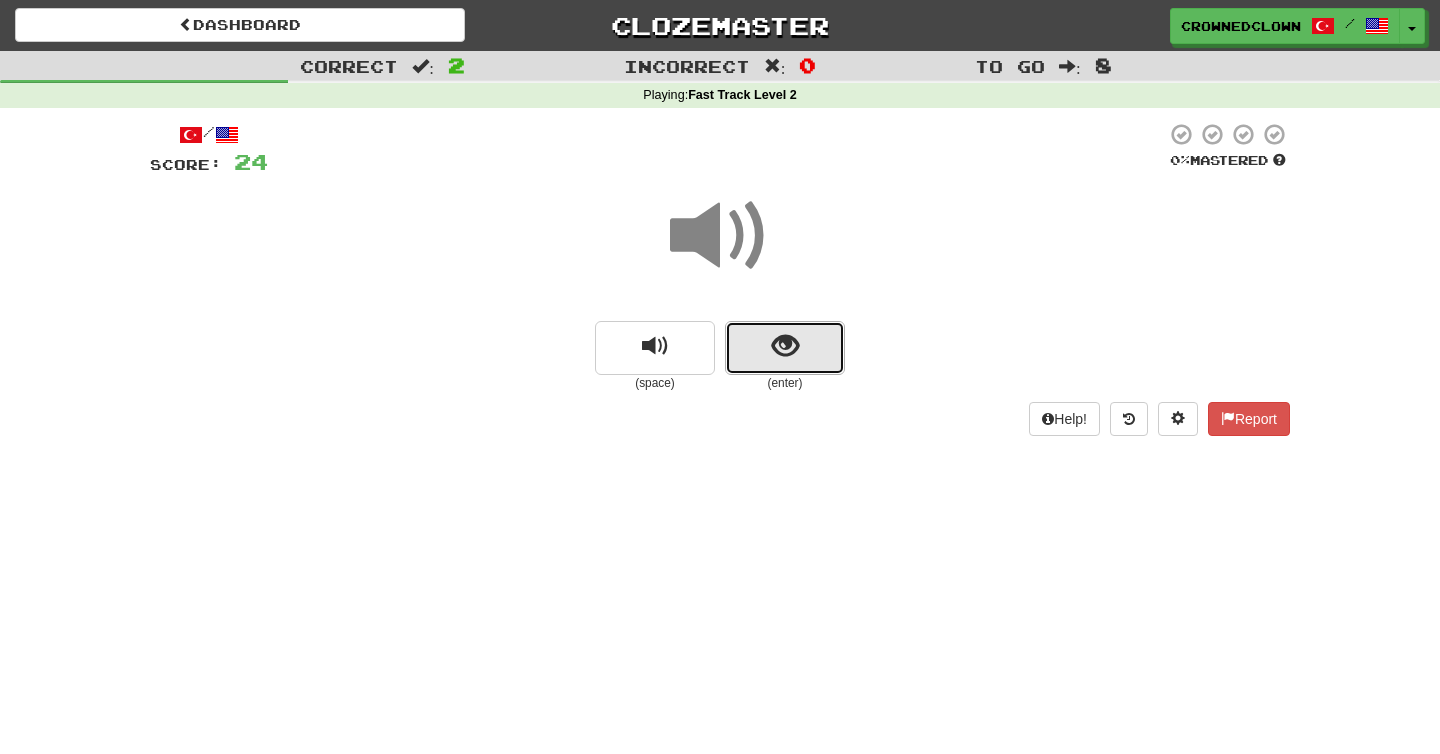 click at bounding box center [785, 348] 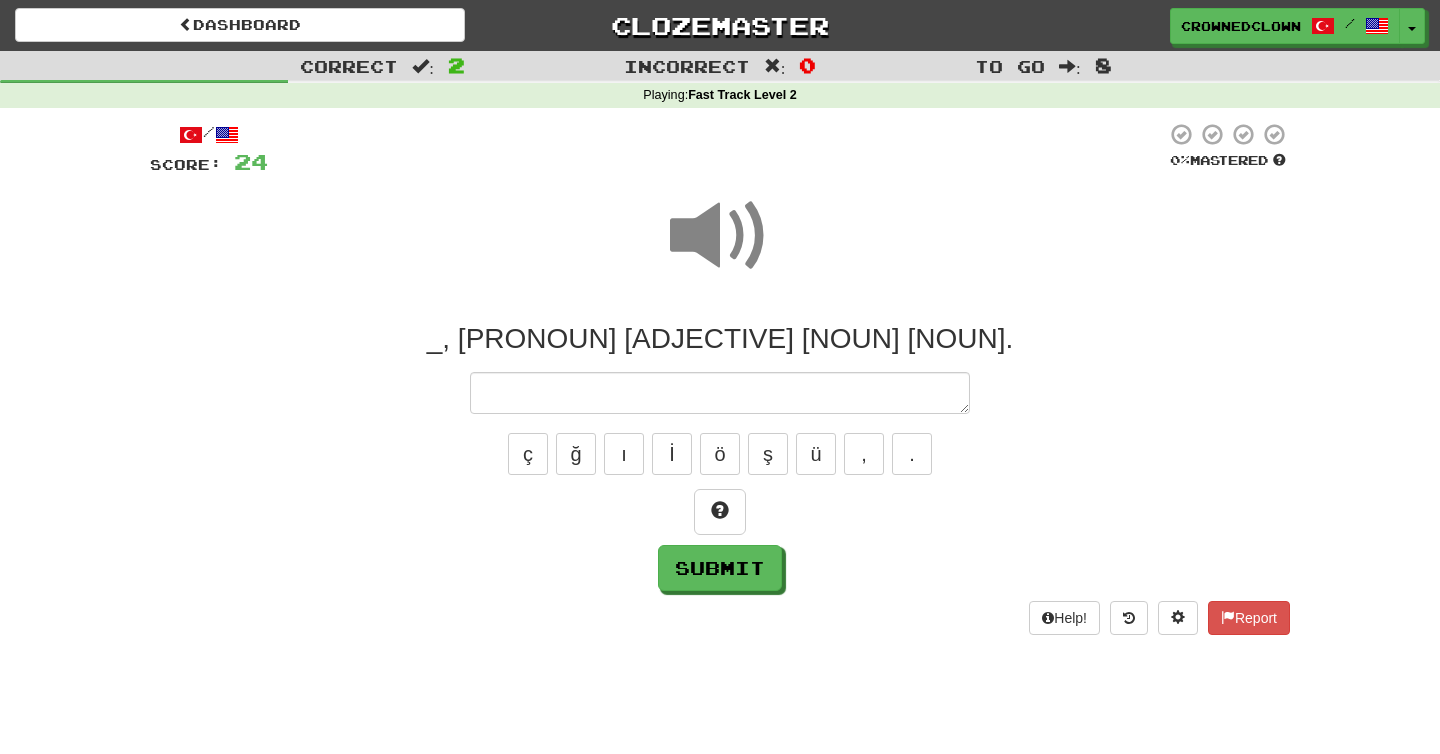 click at bounding box center (720, 393) 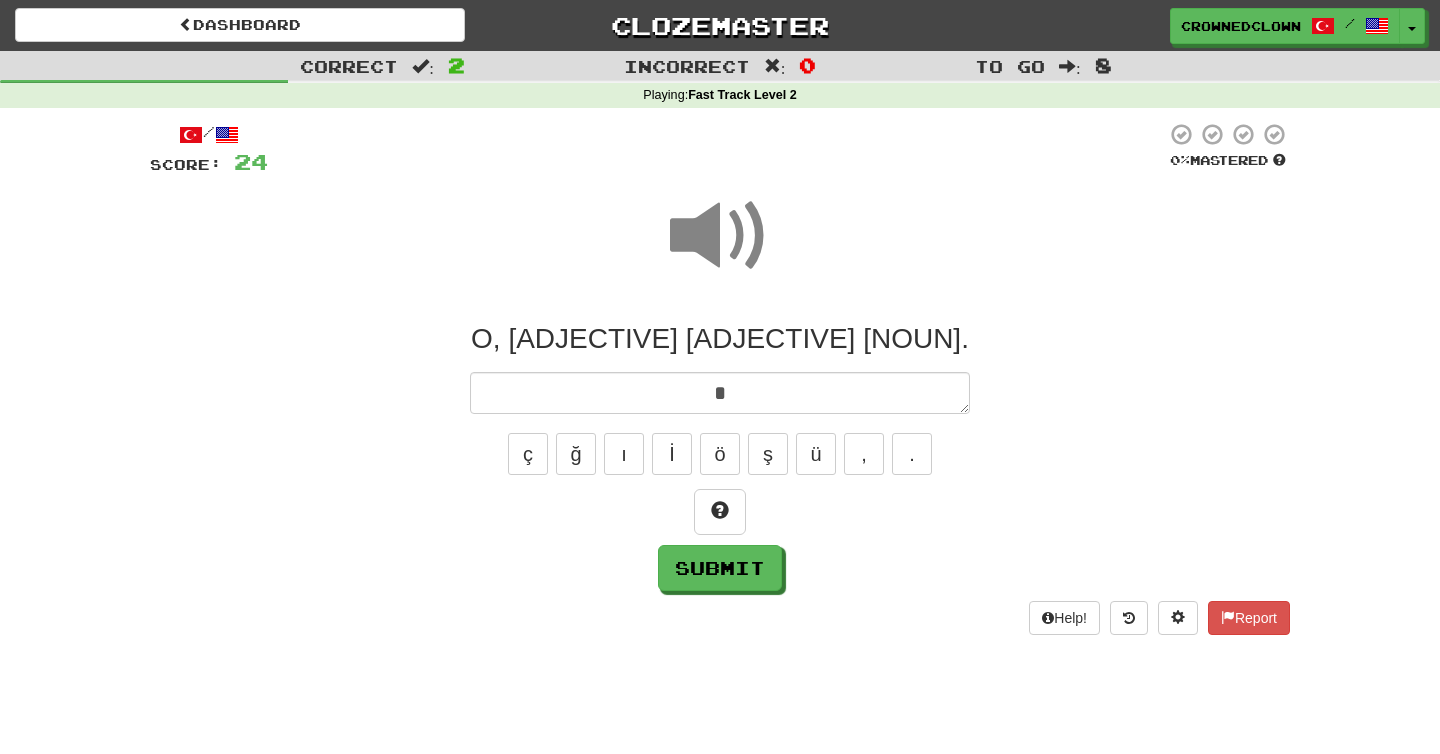 type on "*" 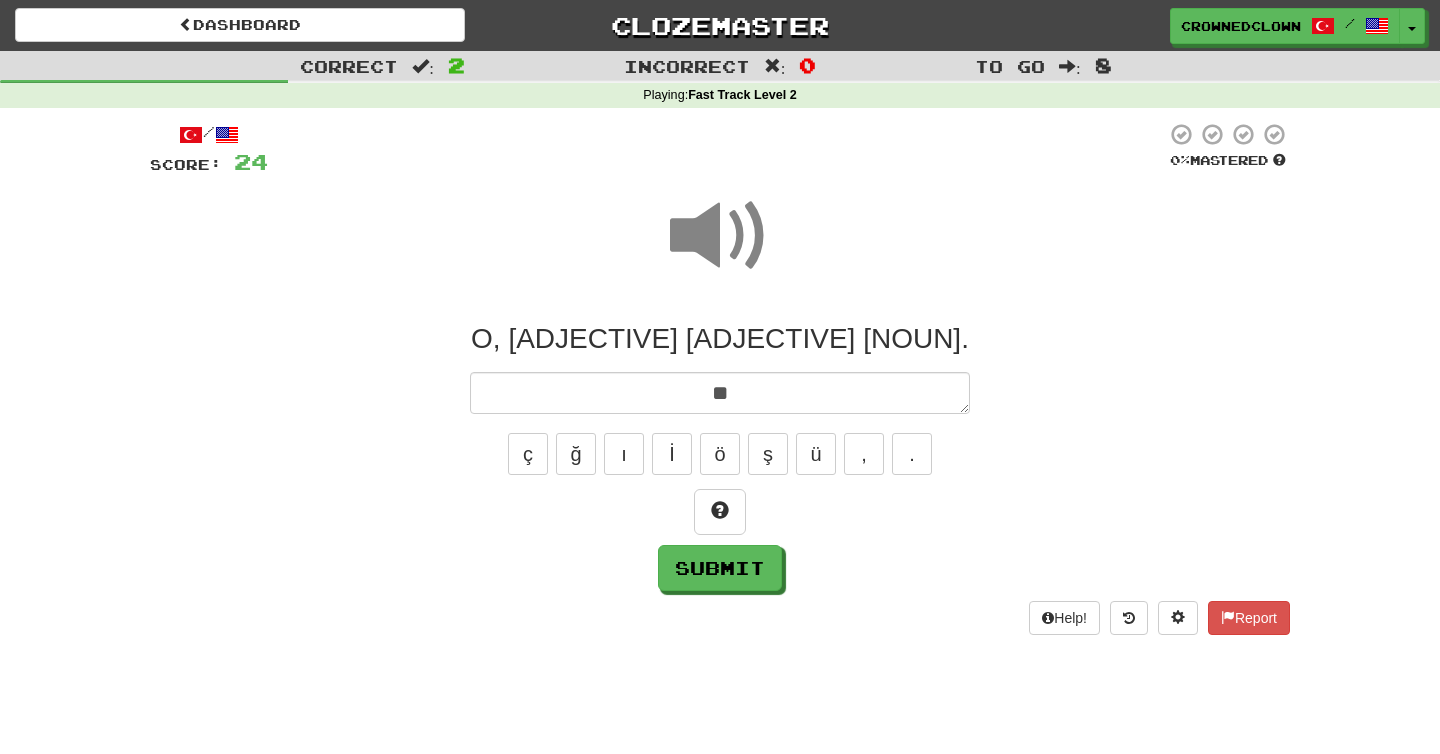 type on "*" 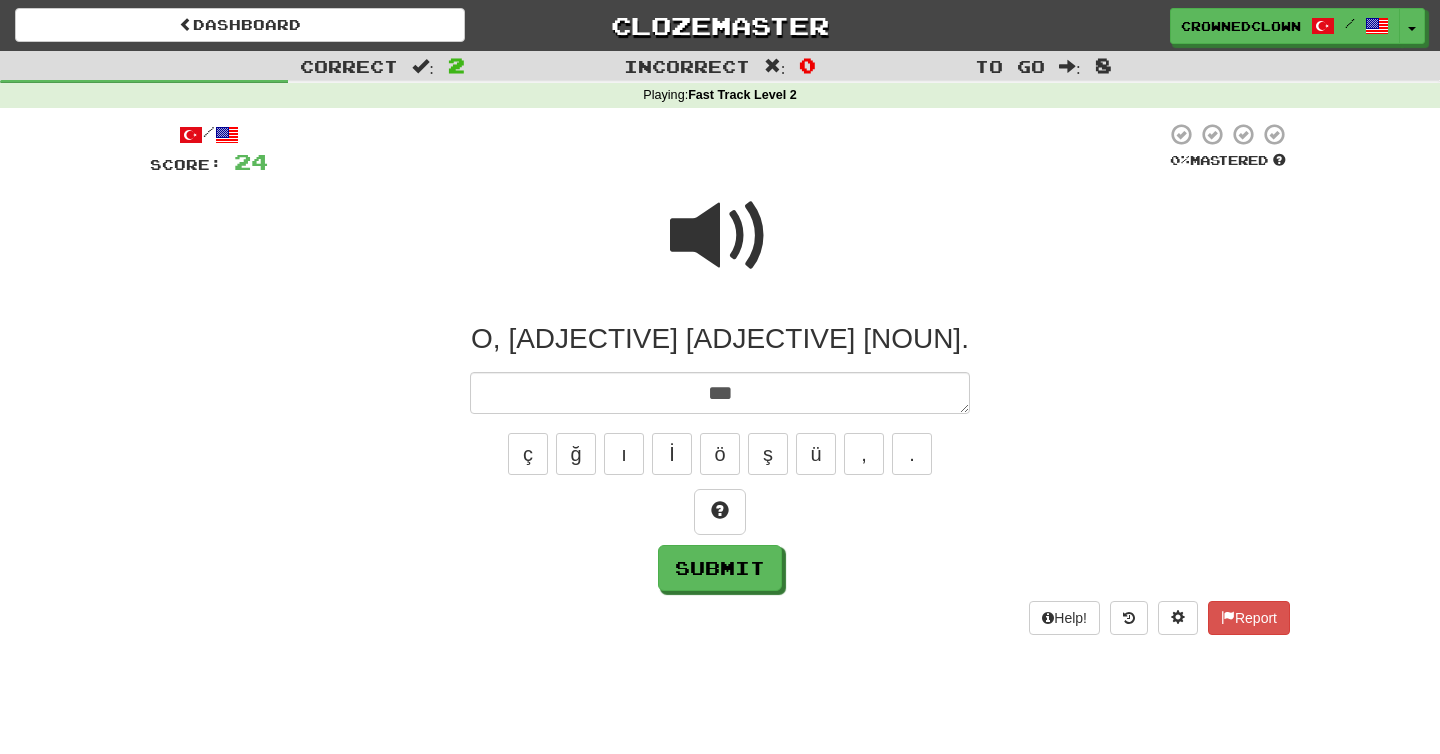type on "*" 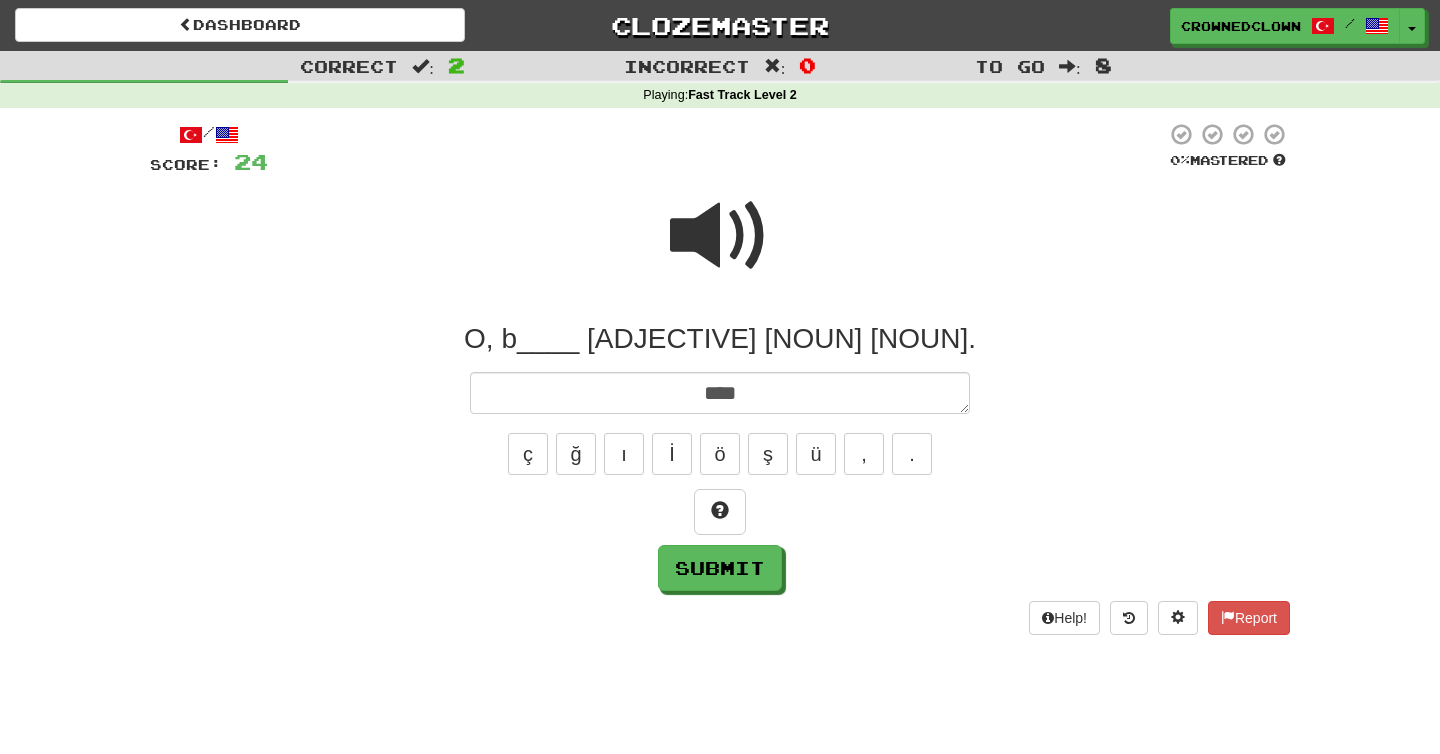type 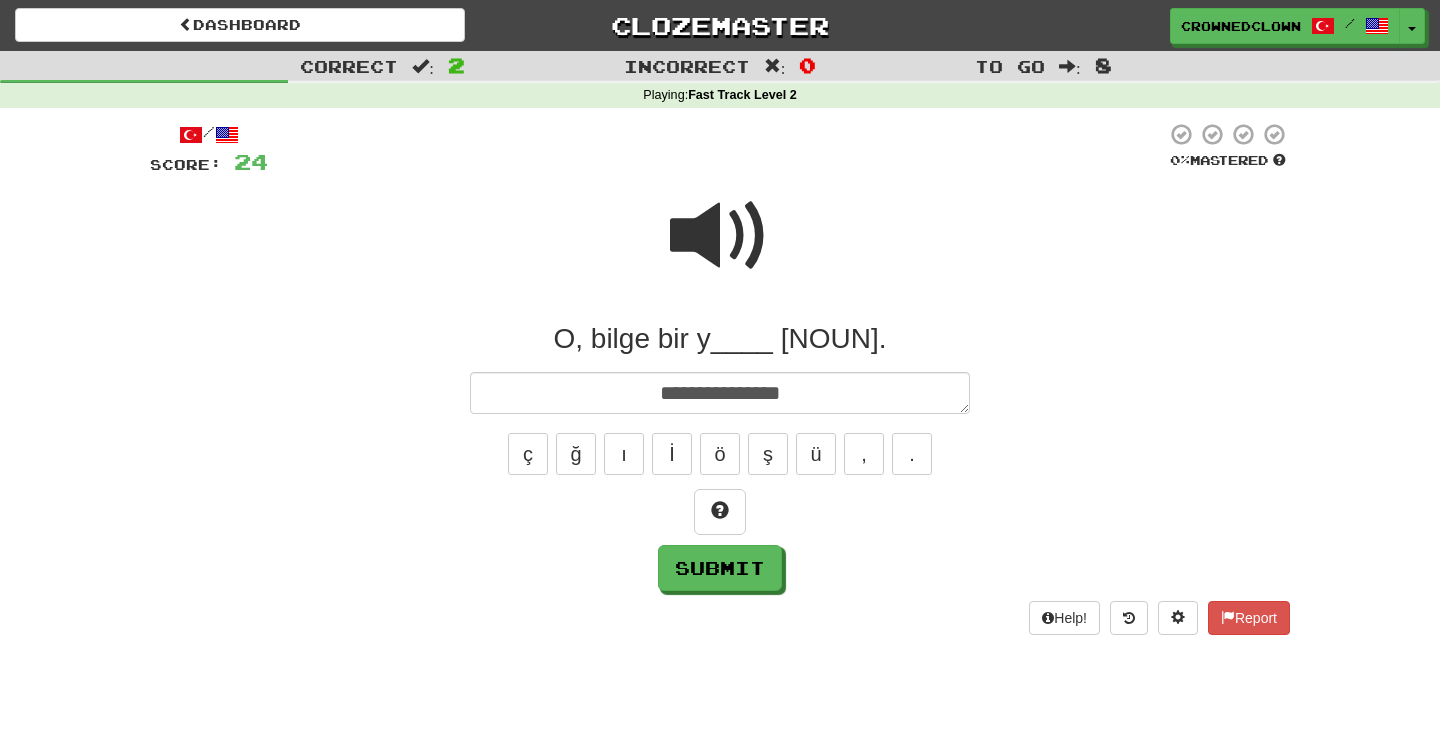click on "ç ğ ı İ ö ş ü , ." at bounding box center [720, 454] 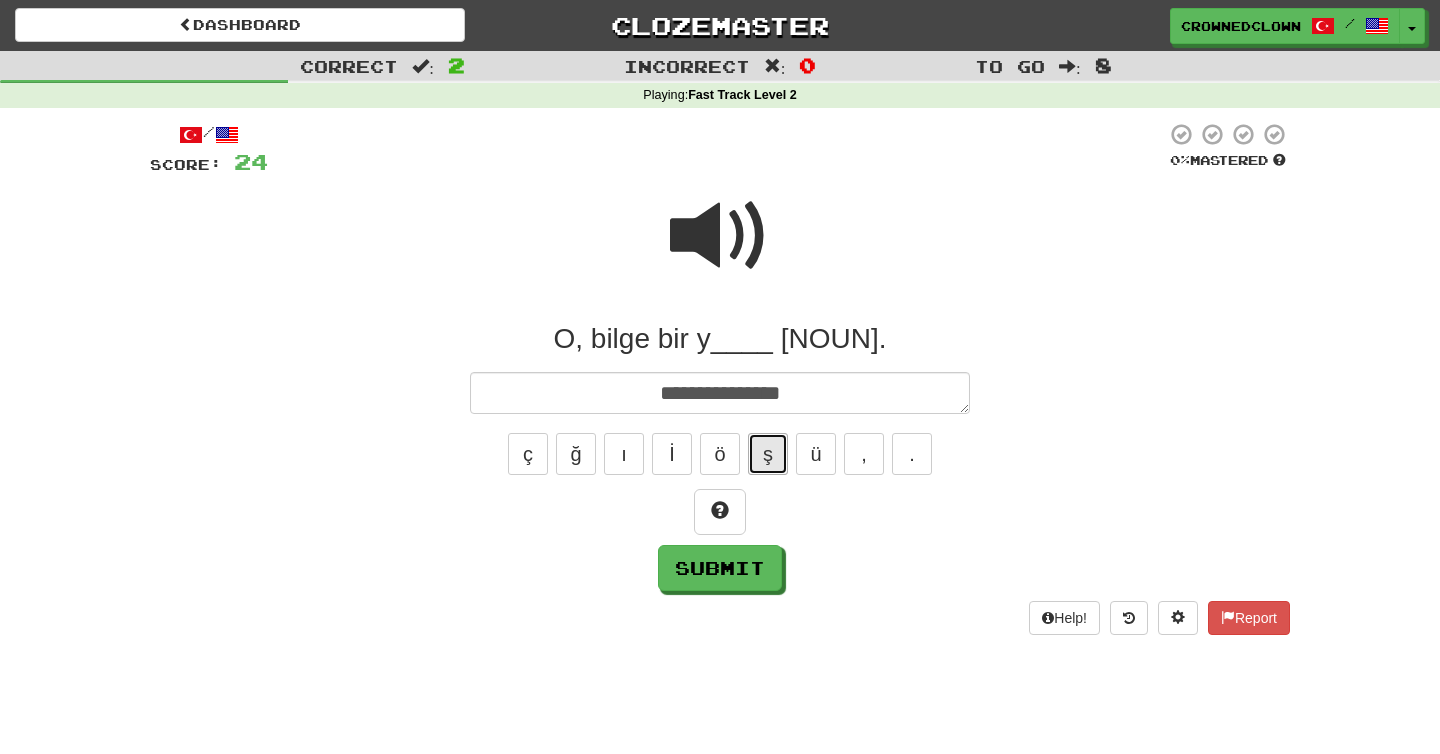 click on "ş" at bounding box center (768, 454) 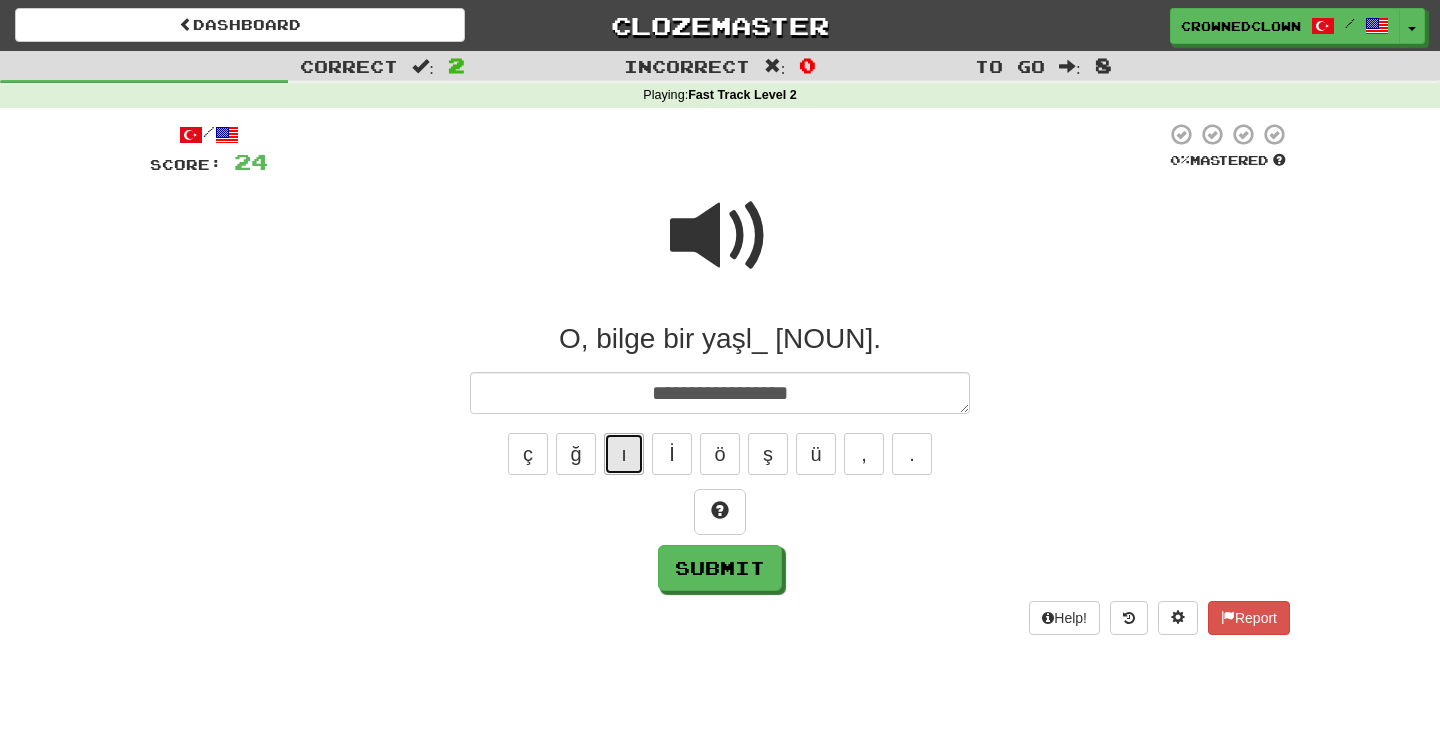 click on "ı" at bounding box center (624, 454) 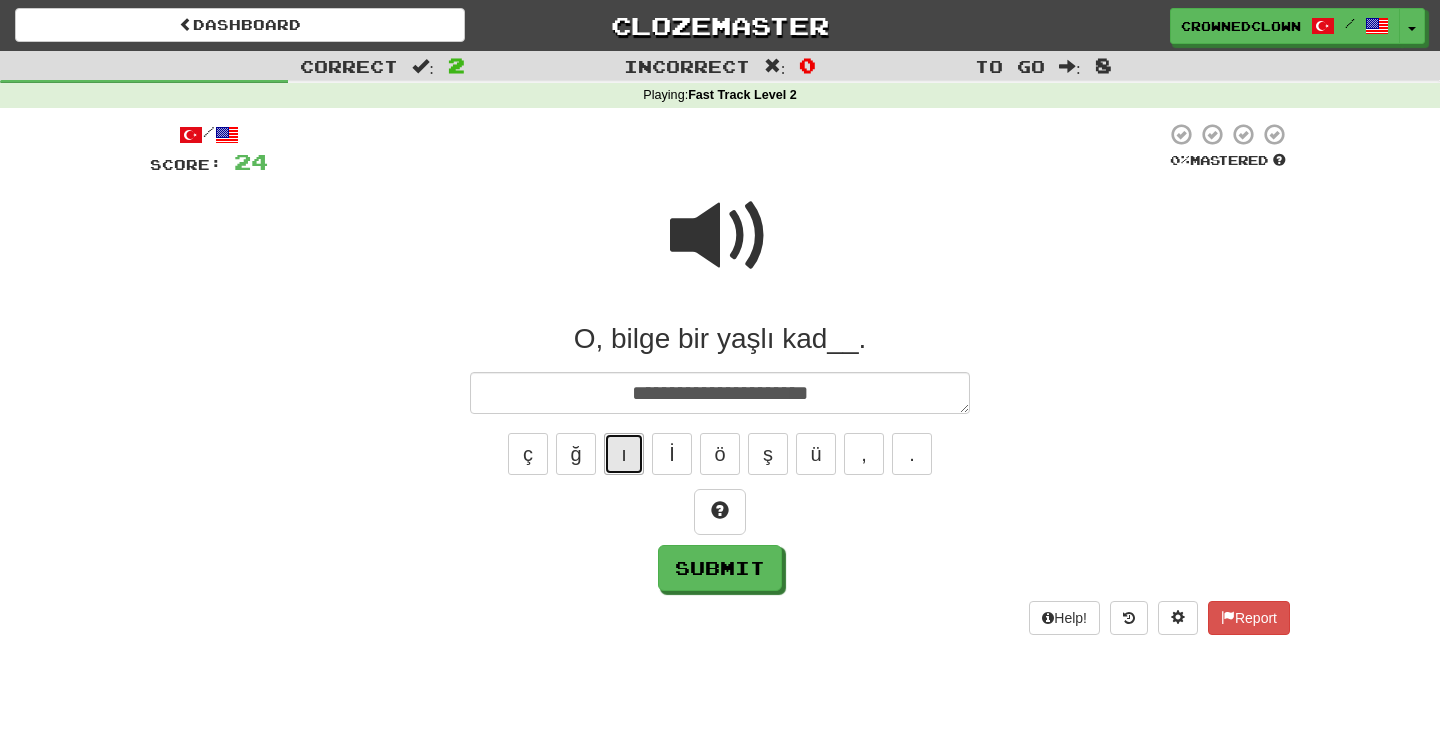 click on "ı" at bounding box center (624, 454) 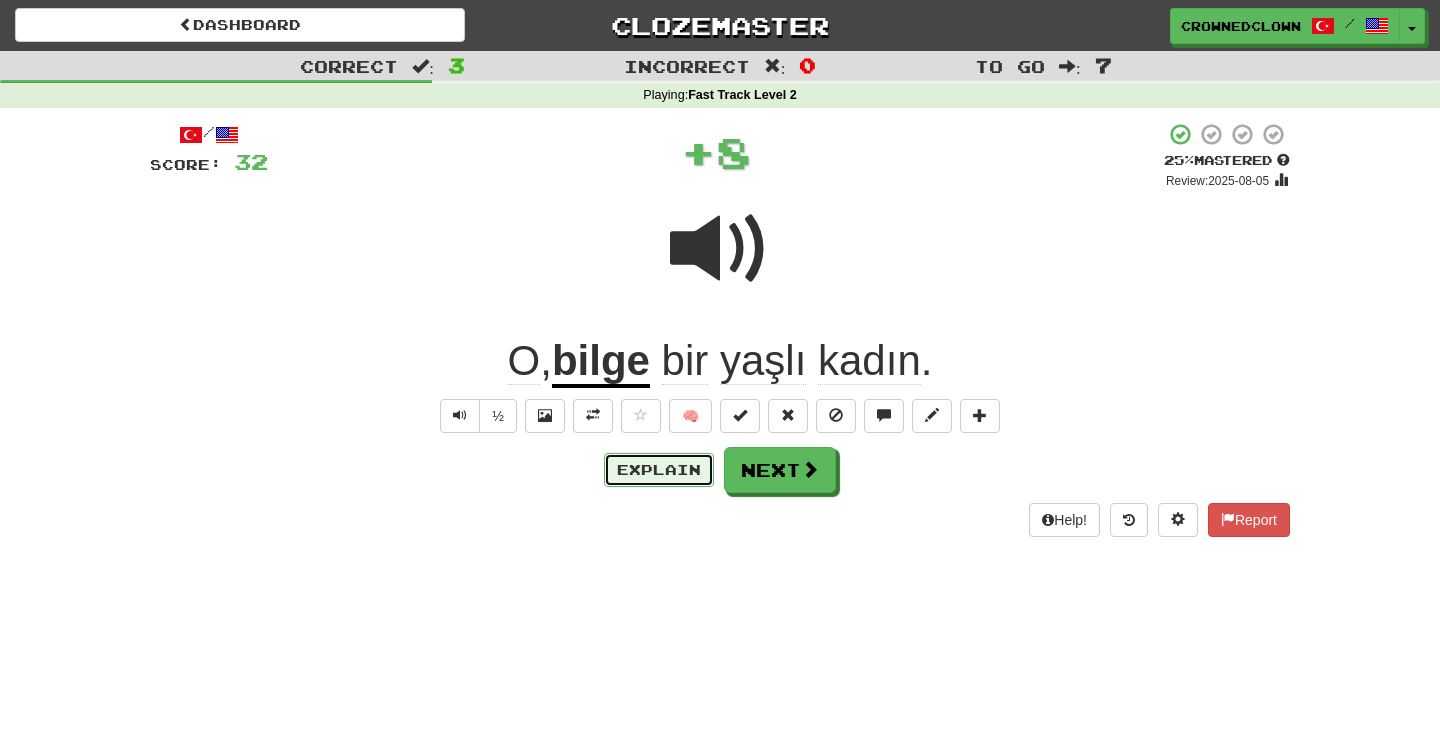 click on "Explain" at bounding box center [659, 470] 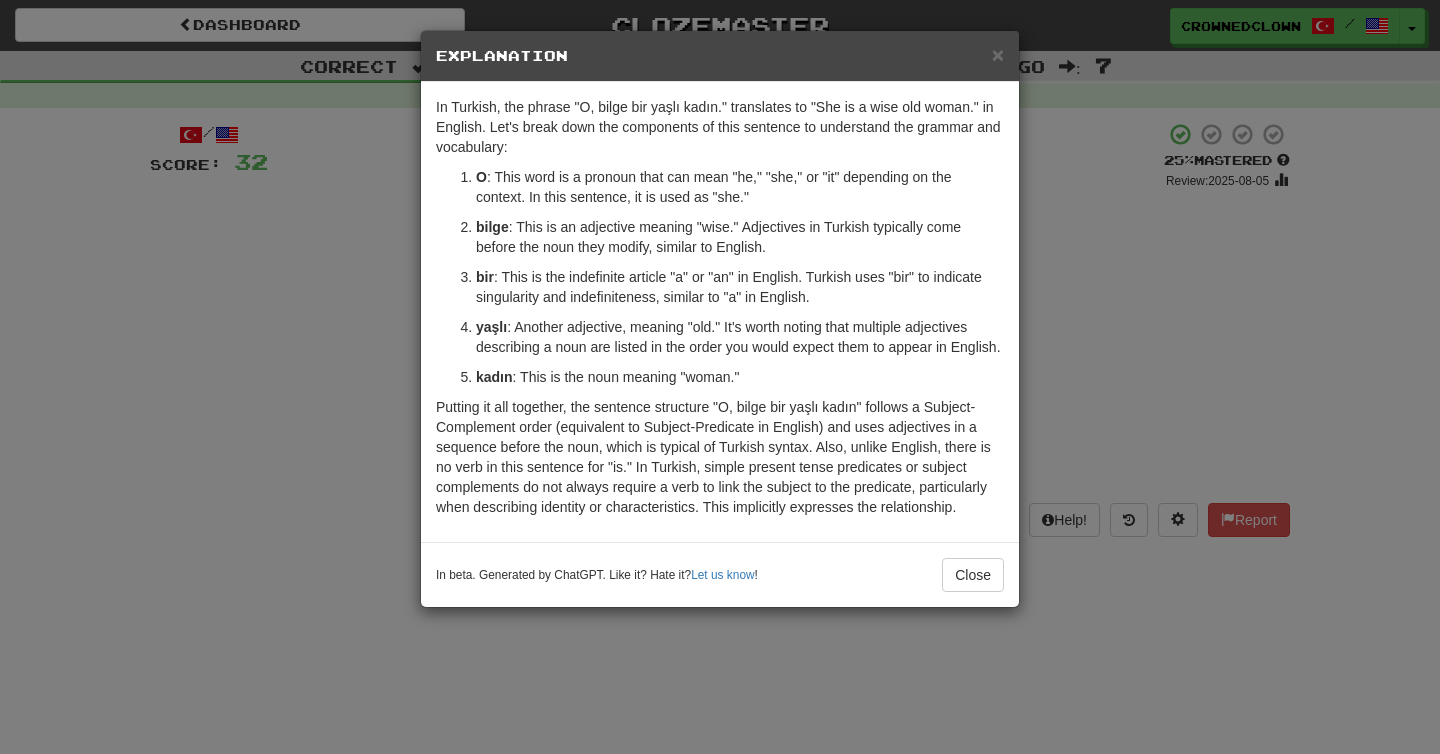 click on "× Explanation In Turkish, the phrase "O, bilge bir yaşlı kadın." translates to "She is a wise old woman." in English. Let's break down the components of this sentence to understand the grammar and vocabulary:
O : This word is a pronoun that can mean "he," "she," or "it" depending on the context. In this sentence, it is used as "she."
bilge : This is an adjective meaning "wise." Adjectives in Turkish typically come before the noun they modify, similar to English.
bir : This is the indefinite article "a" or "an" in English. Turkish uses "bir" to indicate singularity and indefiniteness, similar to "a" in English.
yaşlı : Another adjective, meaning "old." It's worth noting that multiple adjectives describing a noun are listed in the order you would expect them to appear in English.
kadın : This is the noun meaning "woman."
In beta. Generated by ChatGPT. Like it? Hate it?  Let us know ! Close" at bounding box center [720, 377] 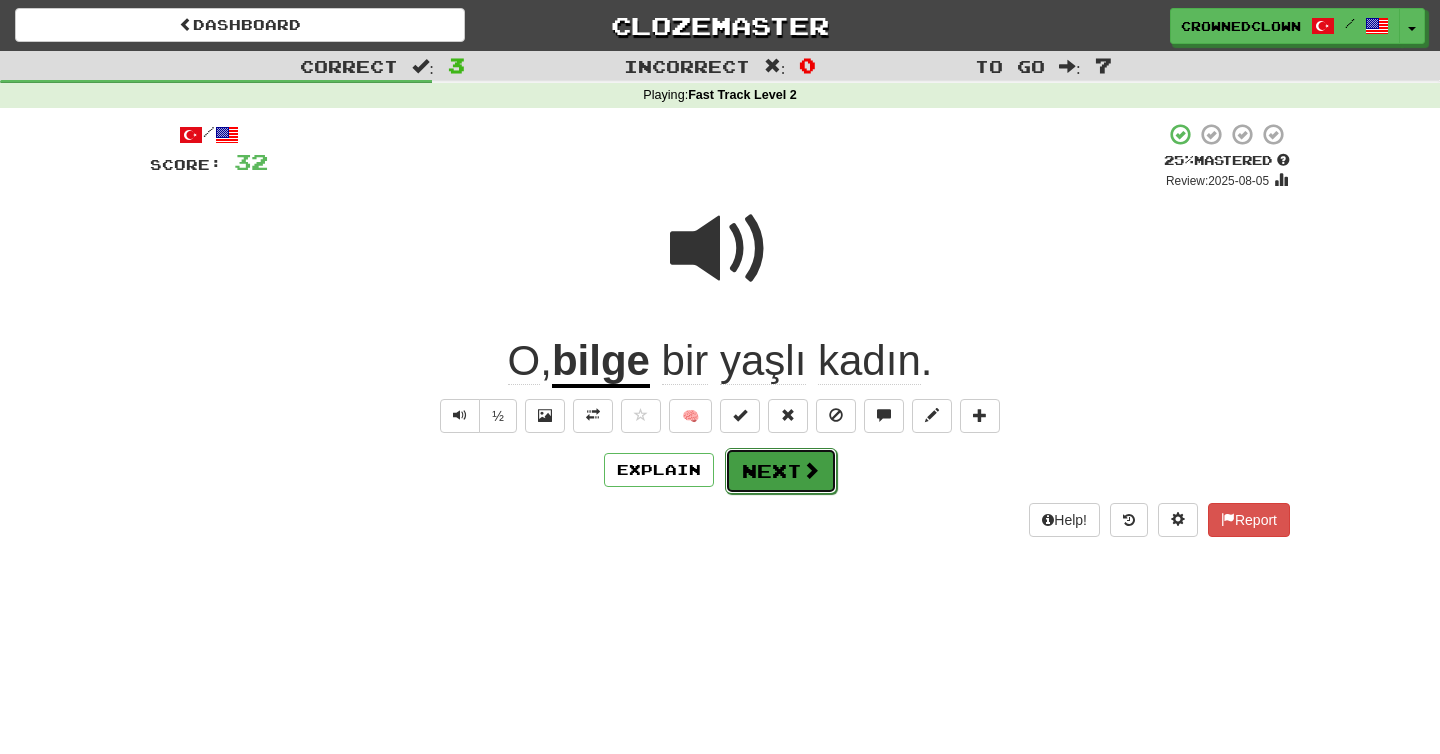 click on "Next" at bounding box center [781, 471] 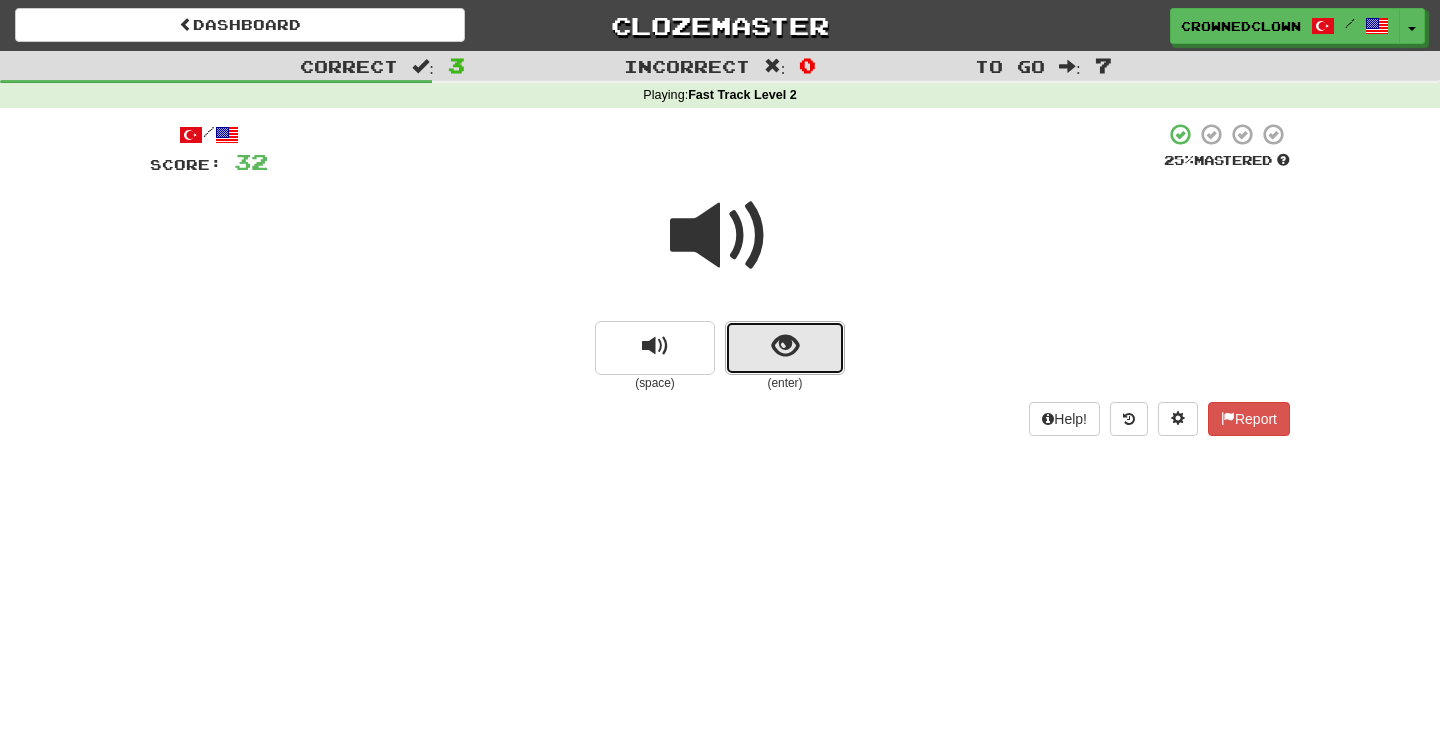 click at bounding box center [785, 348] 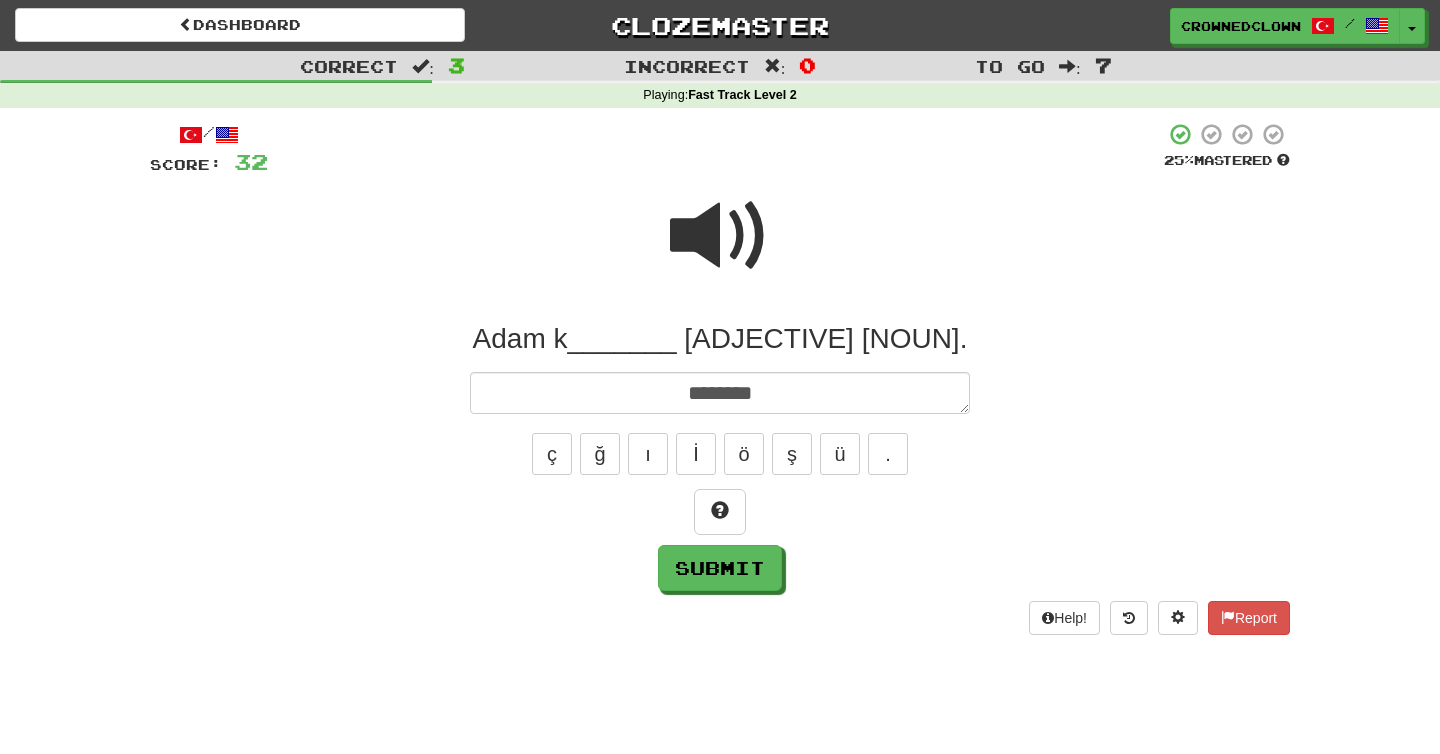 click at bounding box center [720, 236] 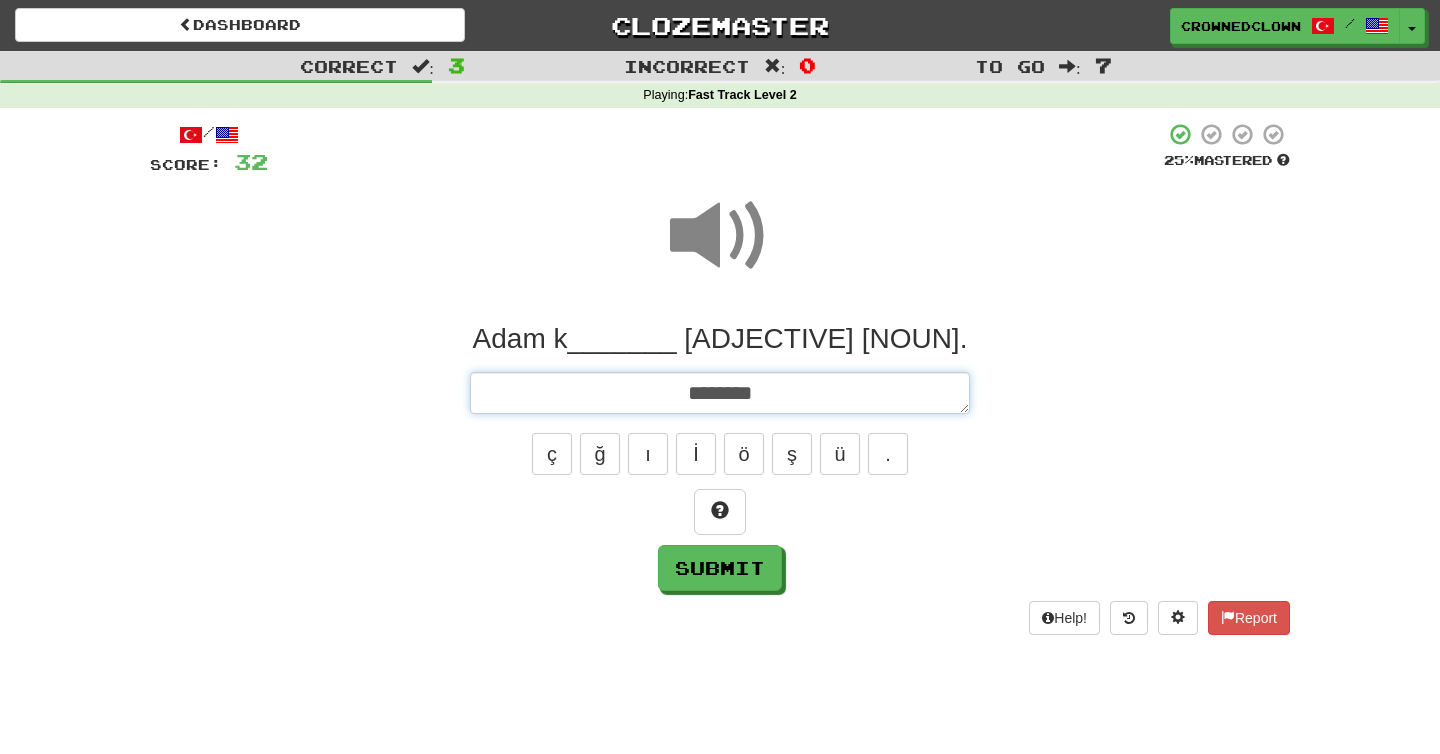 click on "********" at bounding box center (720, 393) 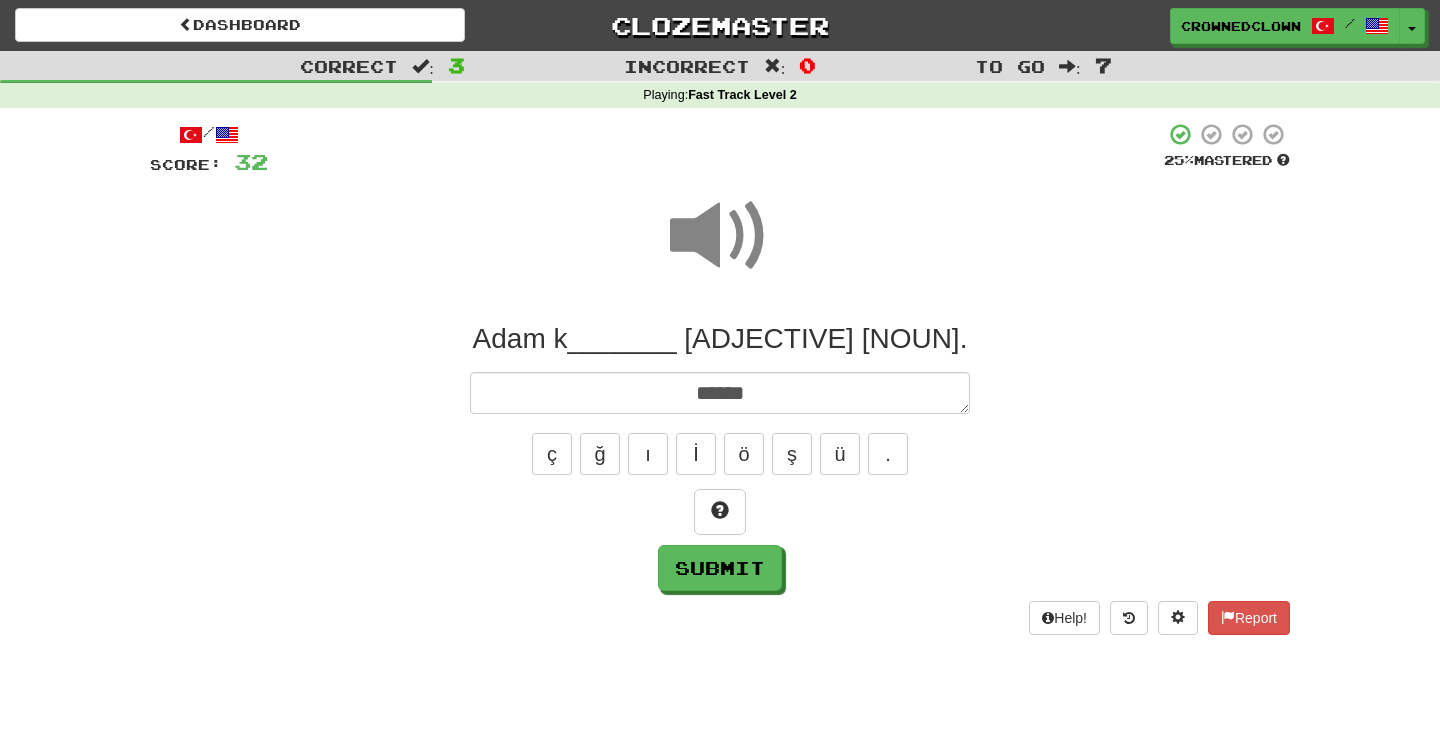 click at bounding box center (720, 236) 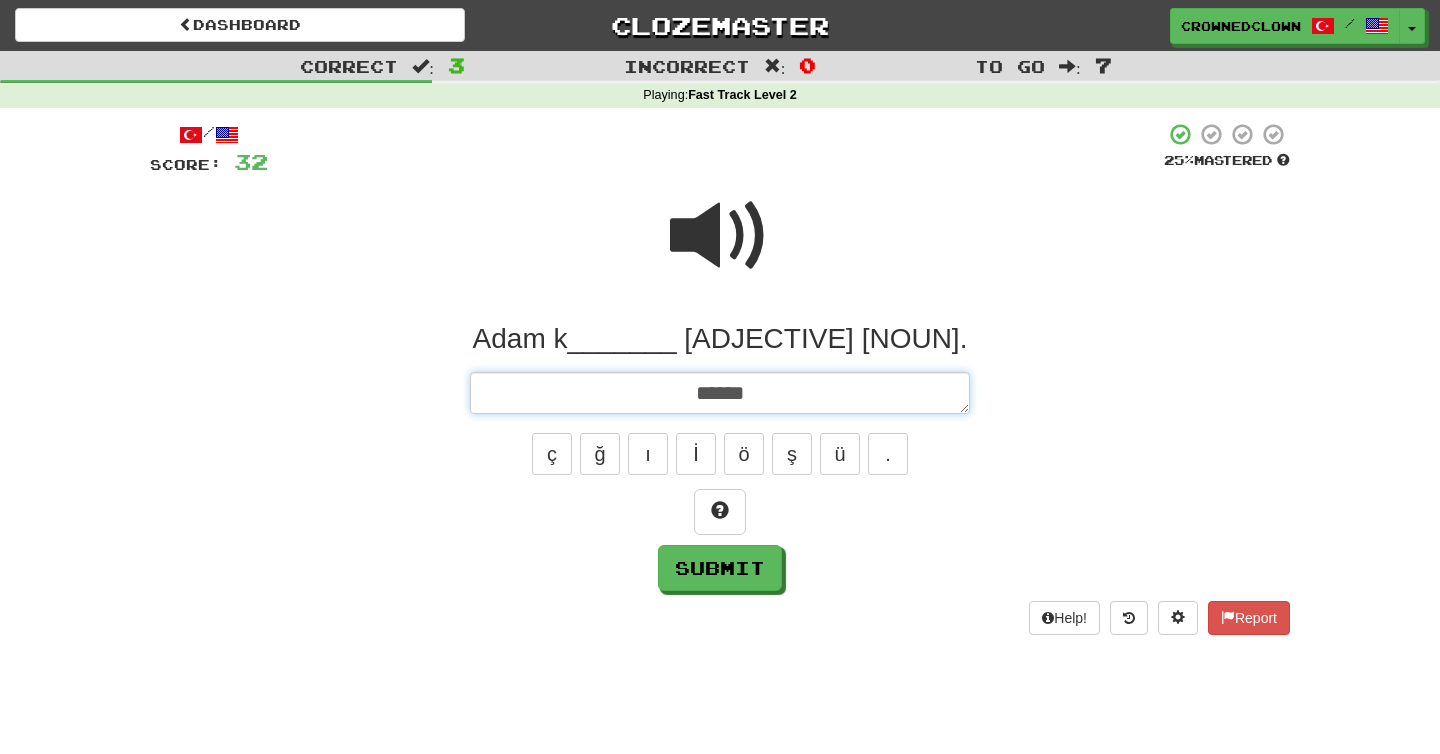 click on "******" at bounding box center [720, 393] 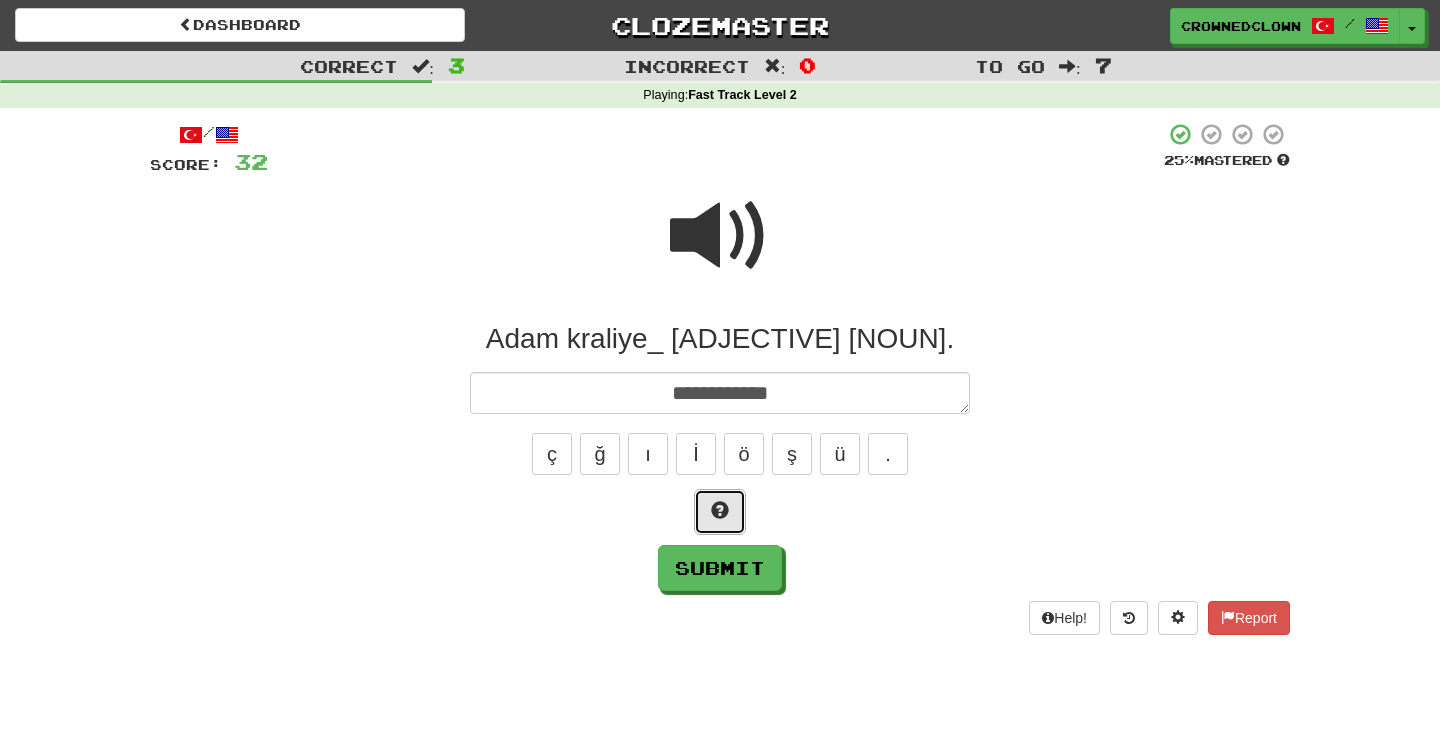 click at bounding box center [720, 512] 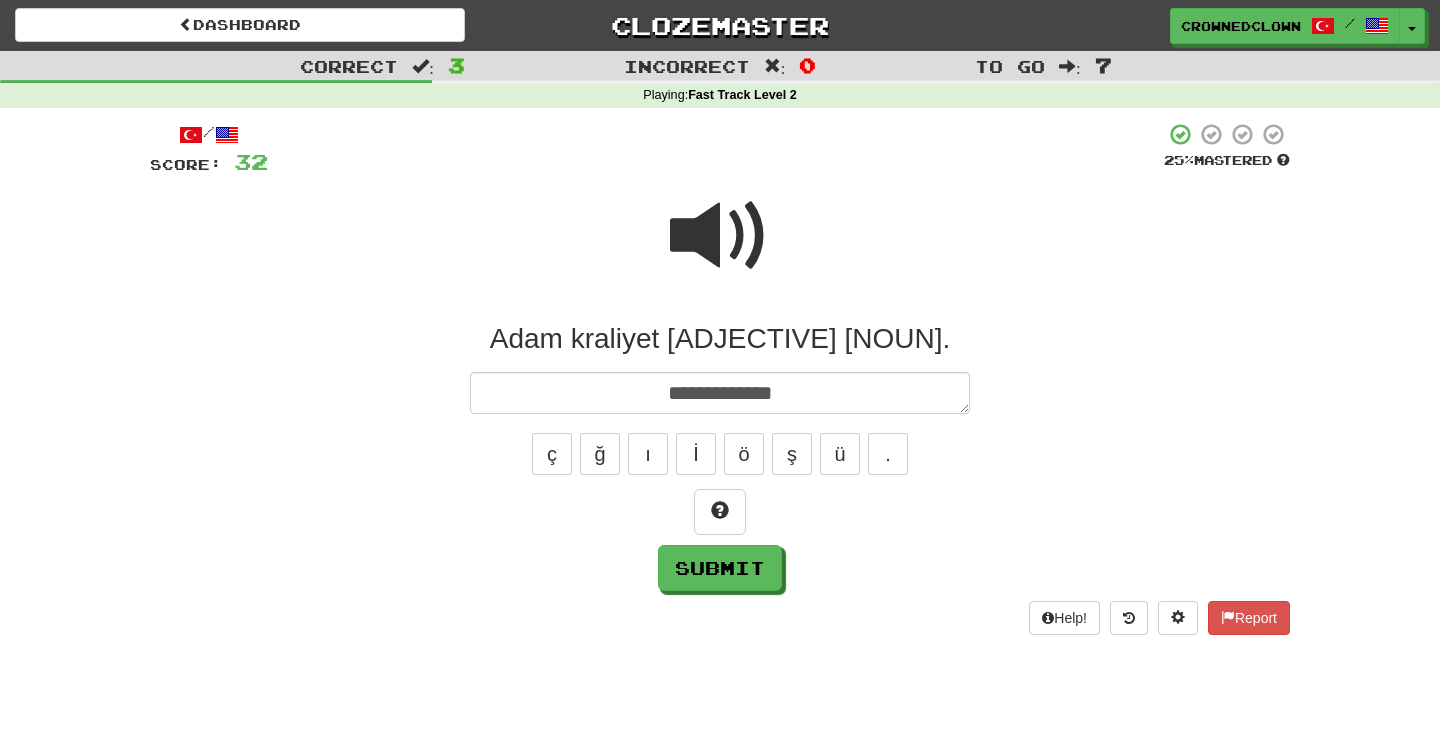 click at bounding box center (720, 236) 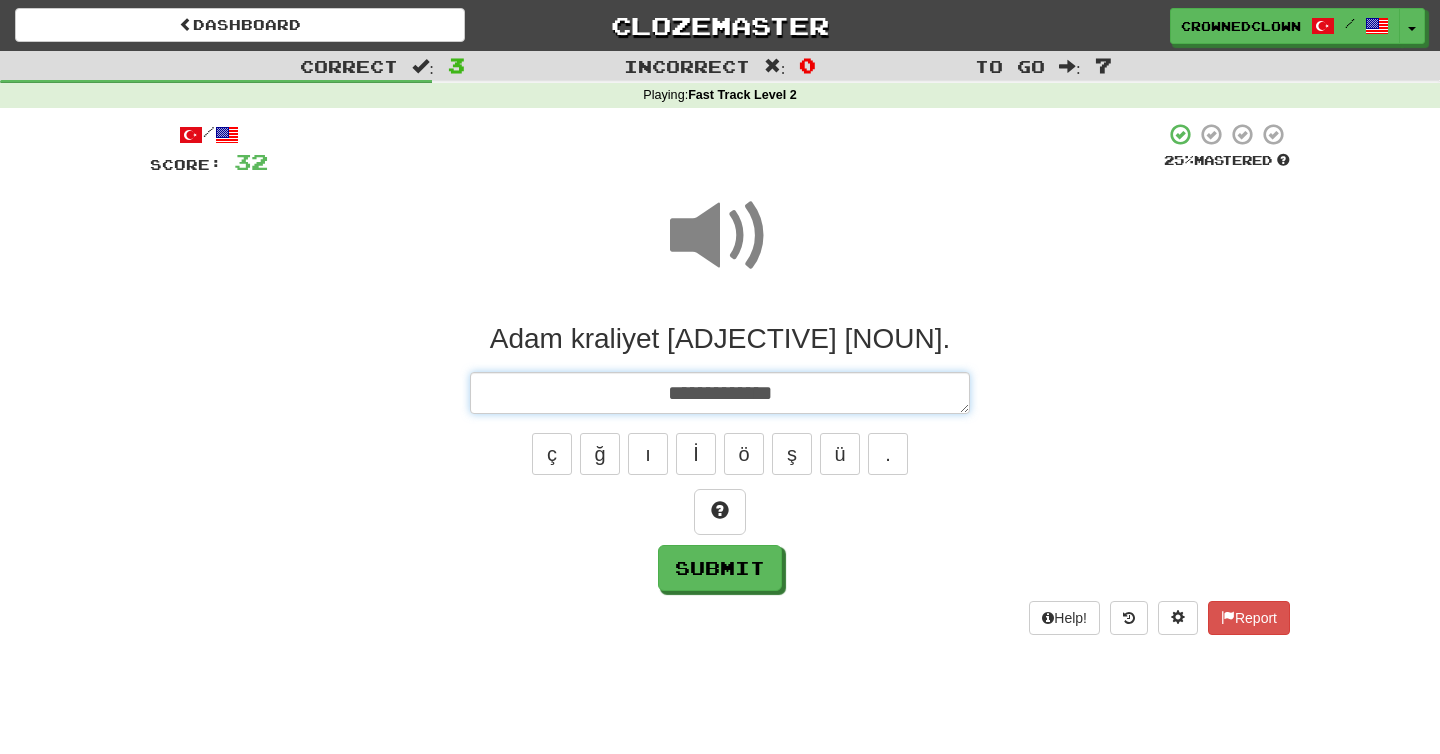 click on "**********" at bounding box center [720, 393] 